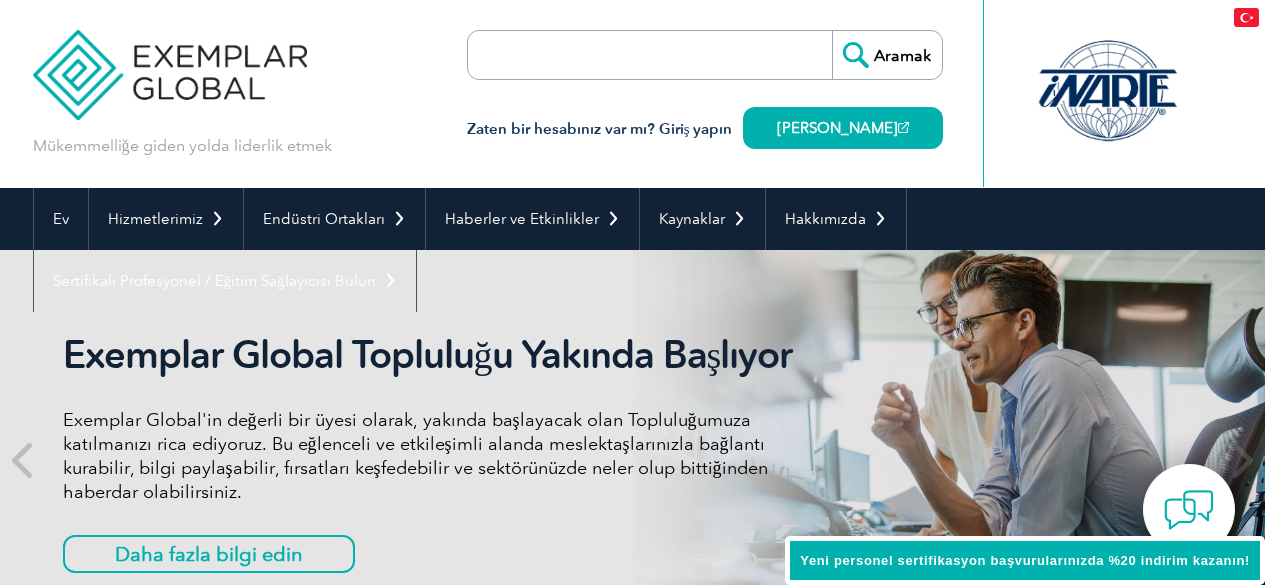scroll, scrollTop: 0, scrollLeft: 0, axis: both 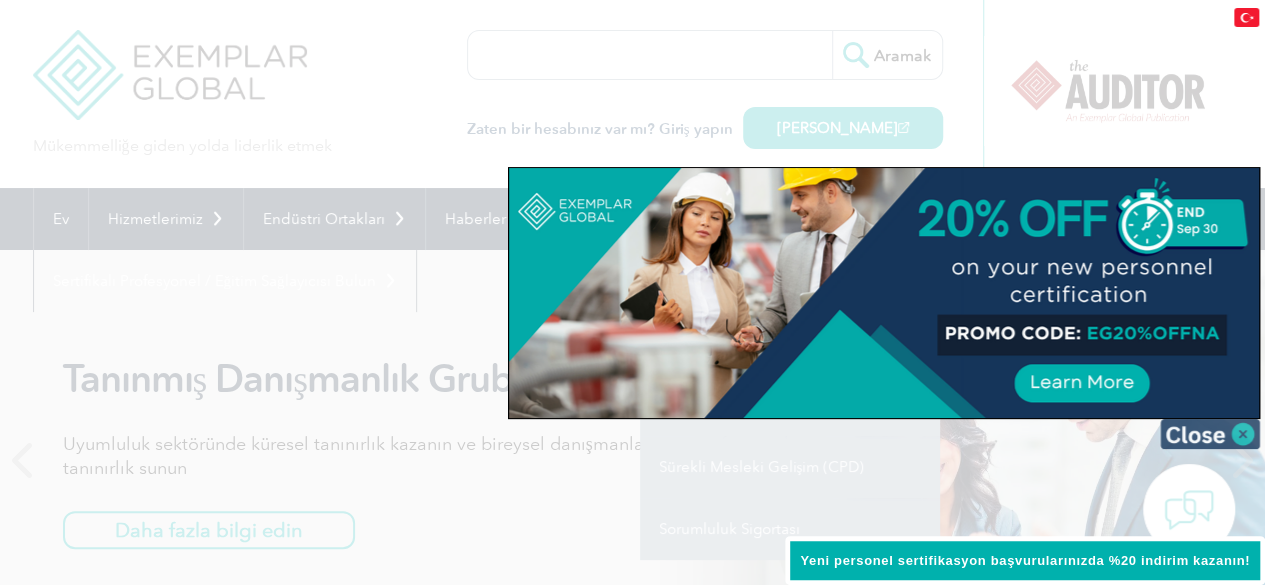 click at bounding box center (1210, 434) 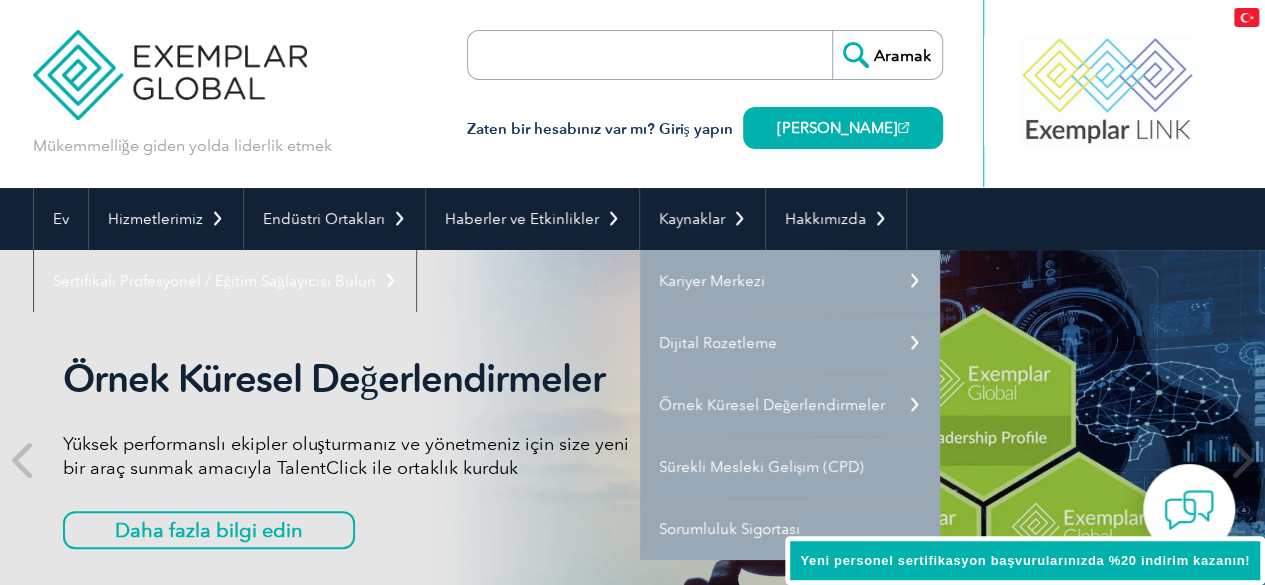 click on "Ev   Hizmetlerimiz     Sertifika Almak   Bireysel Sertifikalar   Mühendis ve Teknisyen Sertifikaları   FCC Lisanslama Sınavları   Sertifikanızı Geçiş Yapın   ASQ CQA'lar için sertifikalar   Örnek Küresel Yatırım Getiriniz     ▼   Endüstri Ortakları     Sertifikasyon Kuruluşları için Programlar   Tanınmış Kuruluşlar İçin Programlar   Eğitim Sağlayıcıları için Programlar   Danışmanlık Grubu Programı   Sertifika Eklenti (CAO) Programı   Eğitim Sağlayıcılarımız   Sertifikalı Eğitim Kursuna Katılın     ▼   Haberler ve Etkinlikler     Çevrimiçi Denetçi   Web seminerleri   Blog ve Haberler   Etkinlik Takvimi     ▼   Kaynaklar     Kariyer Merkezi     Denetçi İşleri   Mühendis ve Teknisyen İşleri     ▼   Dijital Rozetleme     Bireysel Dijital Rozetler   Kurumsal Dijital Rozetler     ▼   Örnek Küresel Değerlendirmeler     Çatışma Yönetimi Değerlendirmesi   İş Akıl Yürütme Değerlendirmesi   Liderlik Değerlendirmesi" at bounding box center [633, 250] 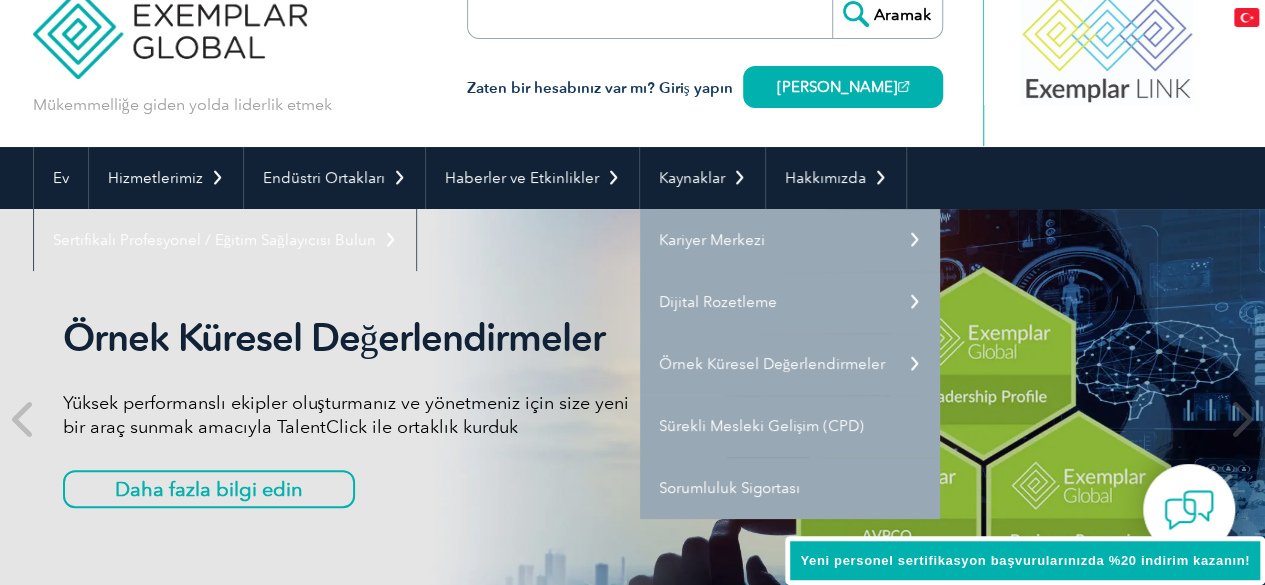 scroll, scrollTop: 120, scrollLeft: 0, axis: vertical 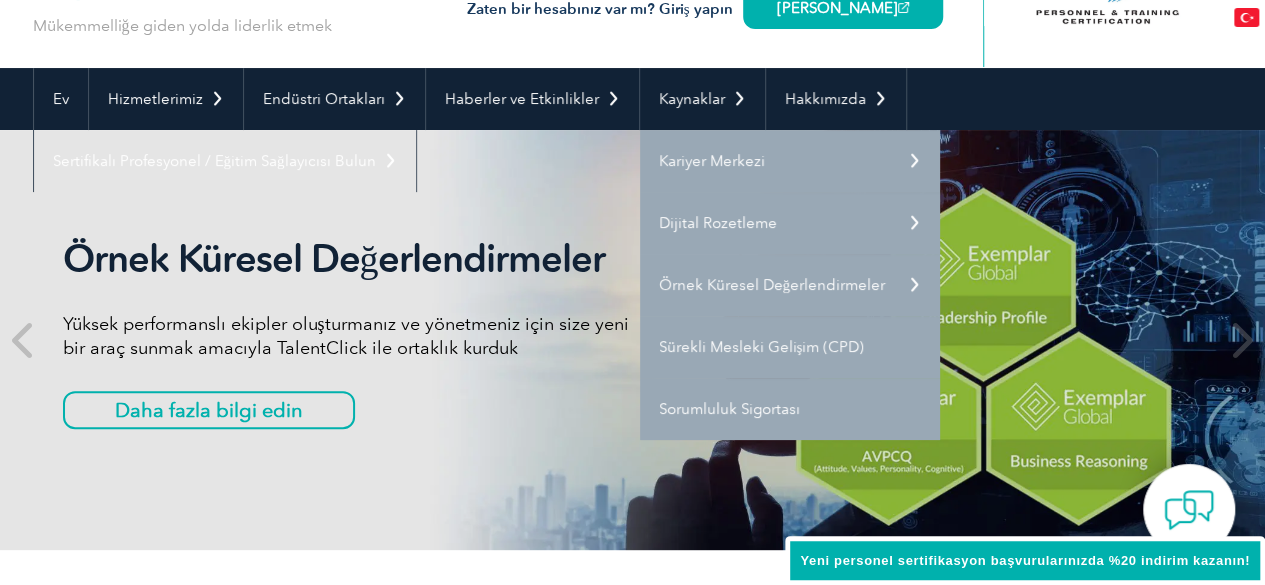 click on "Ev   Hizmetlerimiz     Sertifika Almak   Bireysel Sertifikalar   Mühendis ve Teknisyen Sertifikaları   FCC Lisanslama Sınavları   Sertifikanızı Geçiş Yapın   ASQ CQA'lar için sertifikalar   Örnek Küresel Yatırım Getiriniz     ▼   Endüstri Ortakları     Sertifikasyon Kuruluşları için Programlar   Tanınmış Kuruluşlar İçin Programlar   Eğitim Sağlayıcıları için Programlar   Danışmanlık Grubu Programı   Sertifika Eklenti (CAO) Programı   Eğitim Sağlayıcılarımız   Sertifikalı Eğitim Kursuna Katılın     ▼   Haberler ve Etkinlikler     Çevrimiçi Denetçi   Web seminerleri   Blog ve Haberler   Etkinlik Takvimi     ▼   Kaynaklar     Kariyer Merkezi     Denetçi İşleri   Mühendis ve Teknisyen İşleri     ▼   Dijital Rozetleme     Bireysel Dijital Rozetler   Kurumsal Dijital Rozetler     ▼   Örnek Küresel Değerlendirmeler     Çatışma Yönetimi Değerlendirmesi   İş Akıl Yürütme Değerlendirmesi   Liderlik Değerlendirmesi" at bounding box center (633, 130) 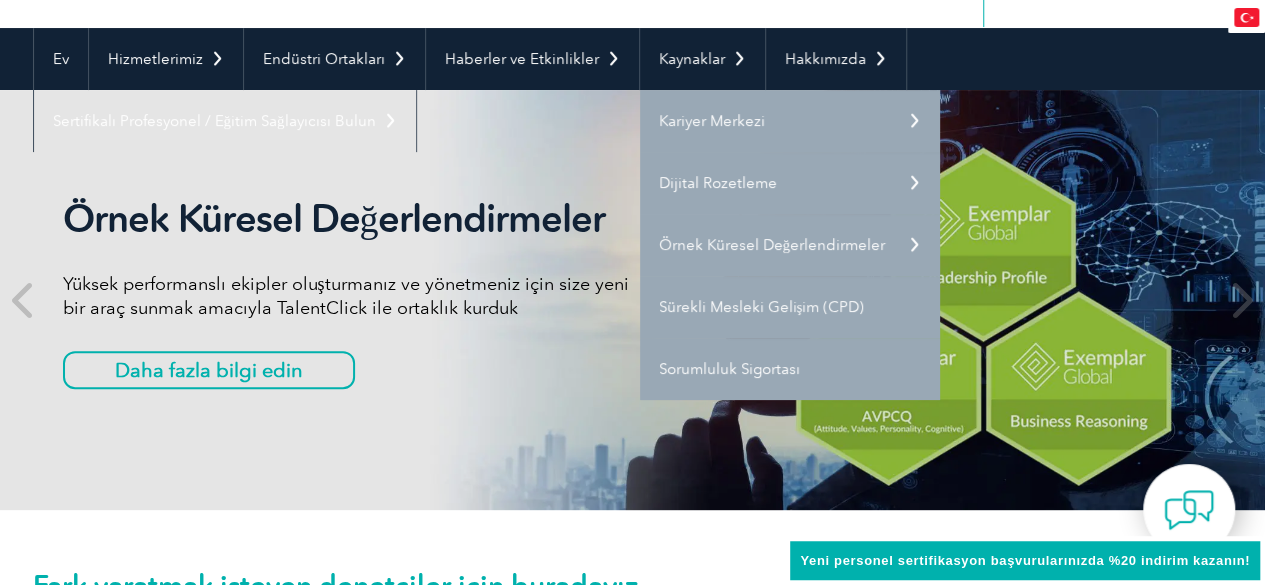scroll, scrollTop: 200, scrollLeft: 0, axis: vertical 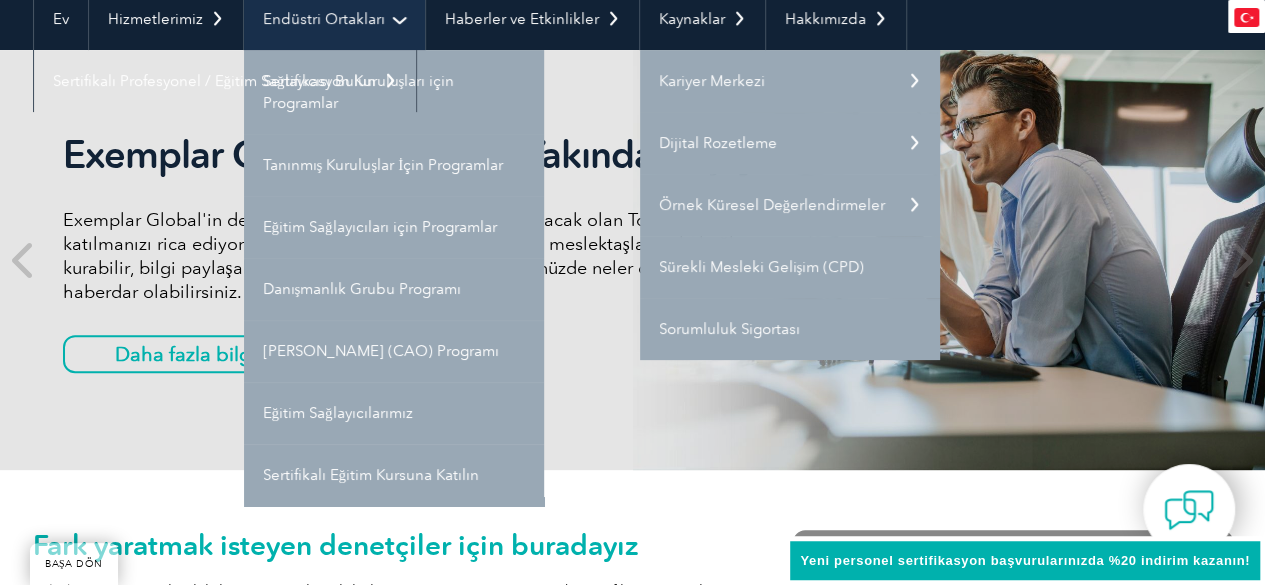 click on "Endüstri Ortakları" at bounding box center (334, 19) 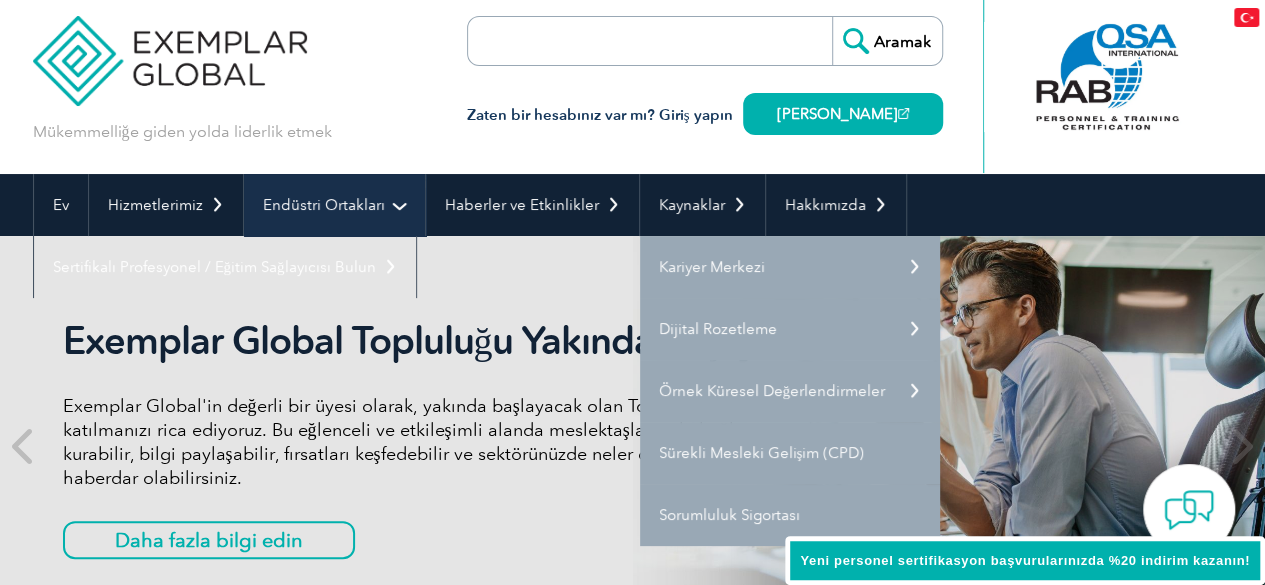 scroll, scrollTop: 0, scrollLeft: 0, axis: both 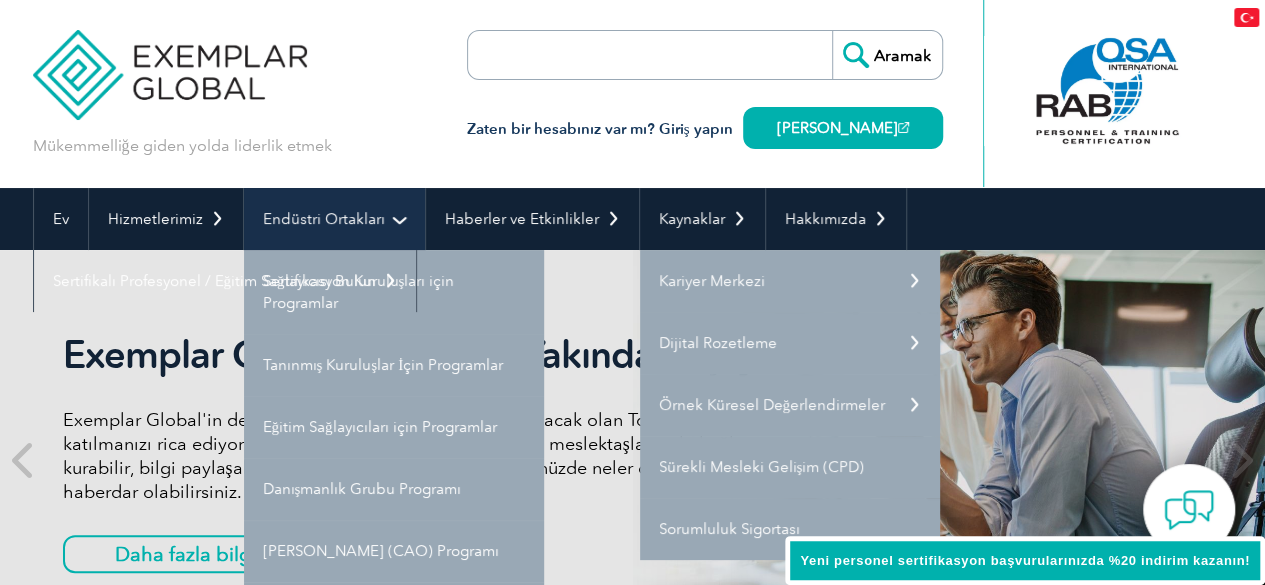 click on "Endüstri Ortakları" at bounding box center [324, 219] 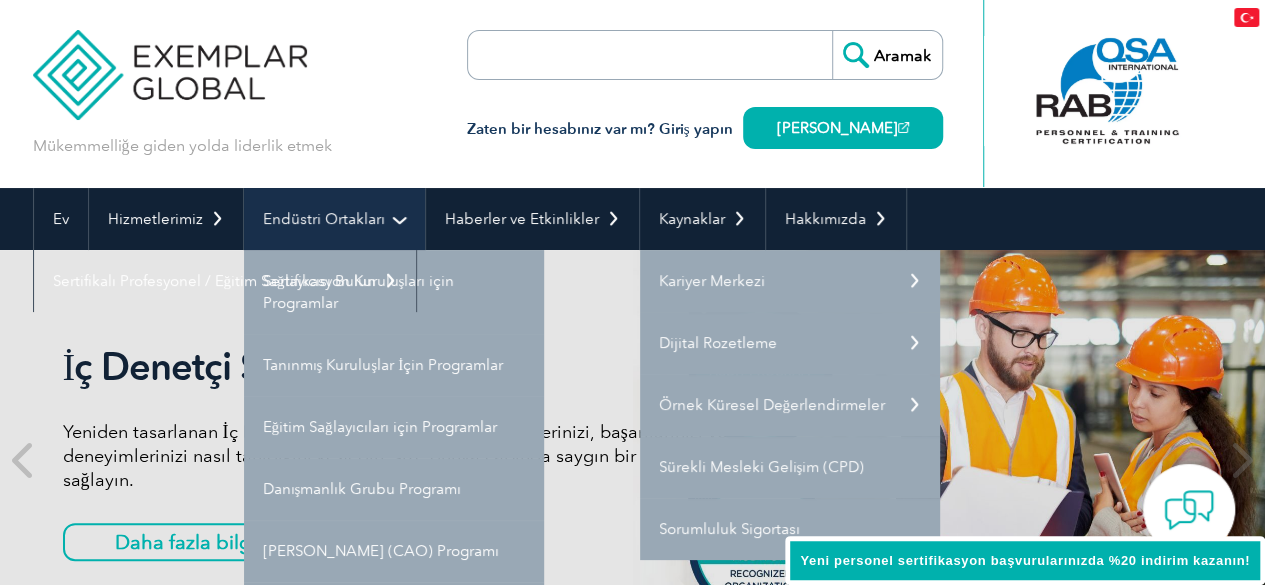 click on "Endüstri Ortakları" at bounding box center [334, 219] 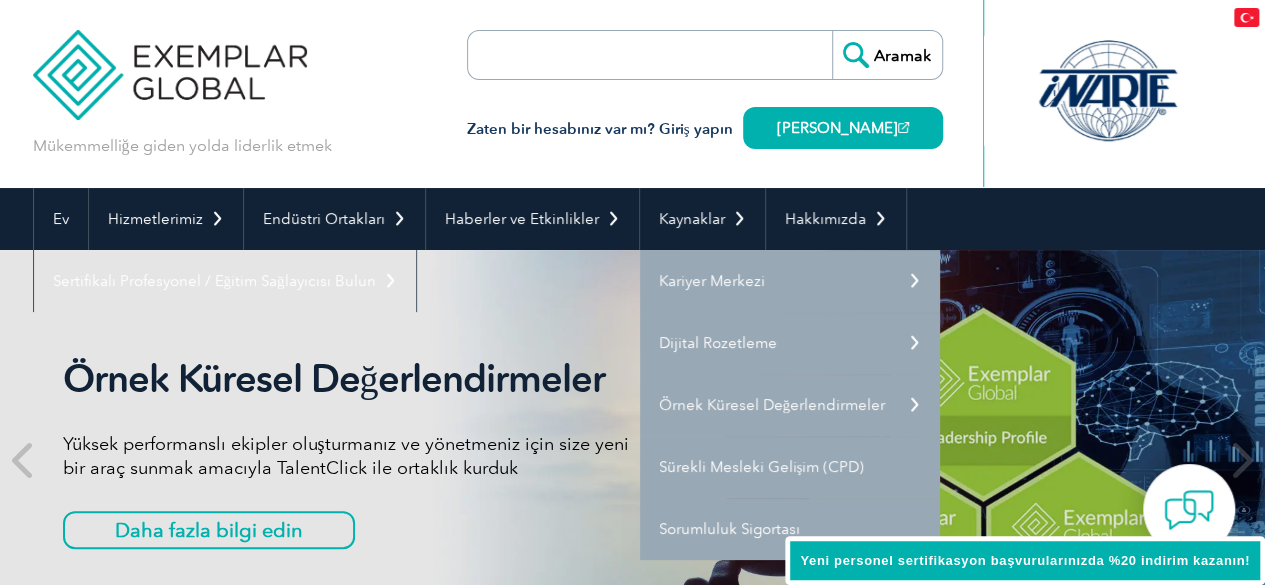 click on "Mükemmelliğe giden yolda liderlik etmek                                                                                                                 Aramak       Zaten bir hesabınız var mı? Giriş yapın Örnek BAĞLANTI       ▼" at bounding box center (633, 94) 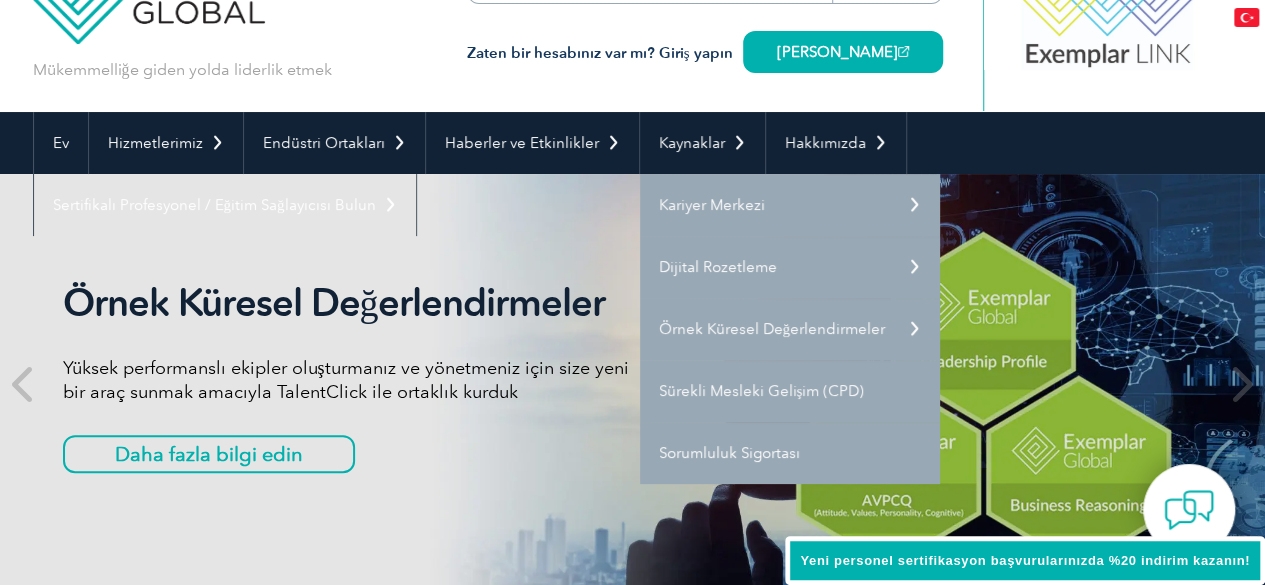scroll, scrollTop: 80, scrollLeft: 0, axis: vertical 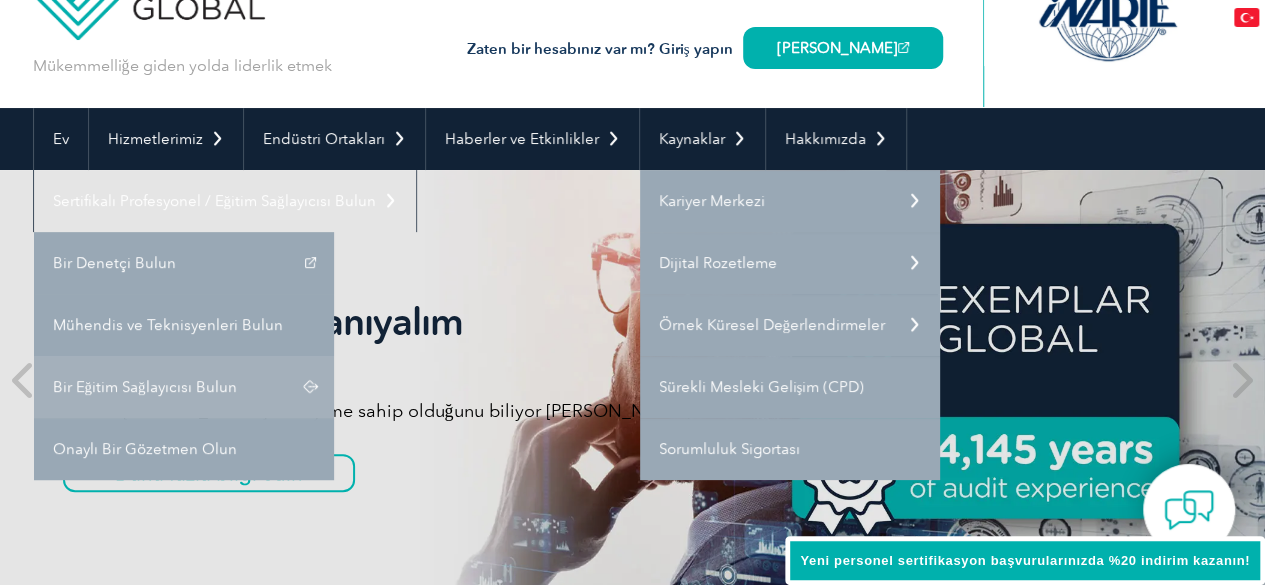 click on "Bir Eğitim Sağlayıcısı Bulun" at bounding box center (145, 387) 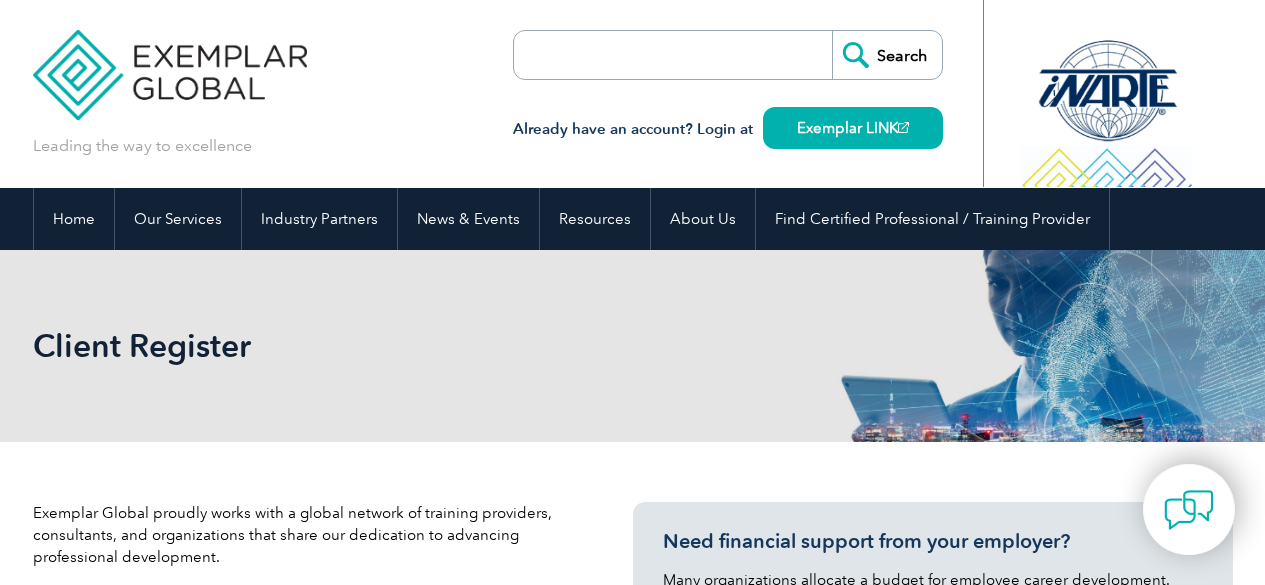 scroll, scrollTop: 0, scrollLeft: 0, axis: both 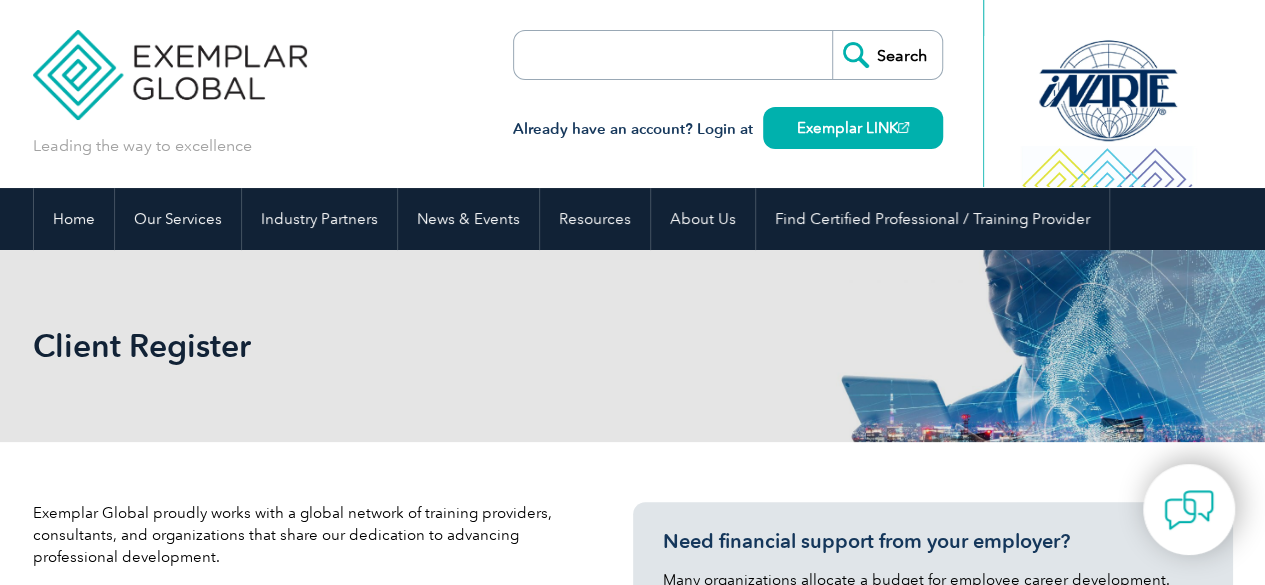 click on "Client Register" at bounding box center [633, 346] 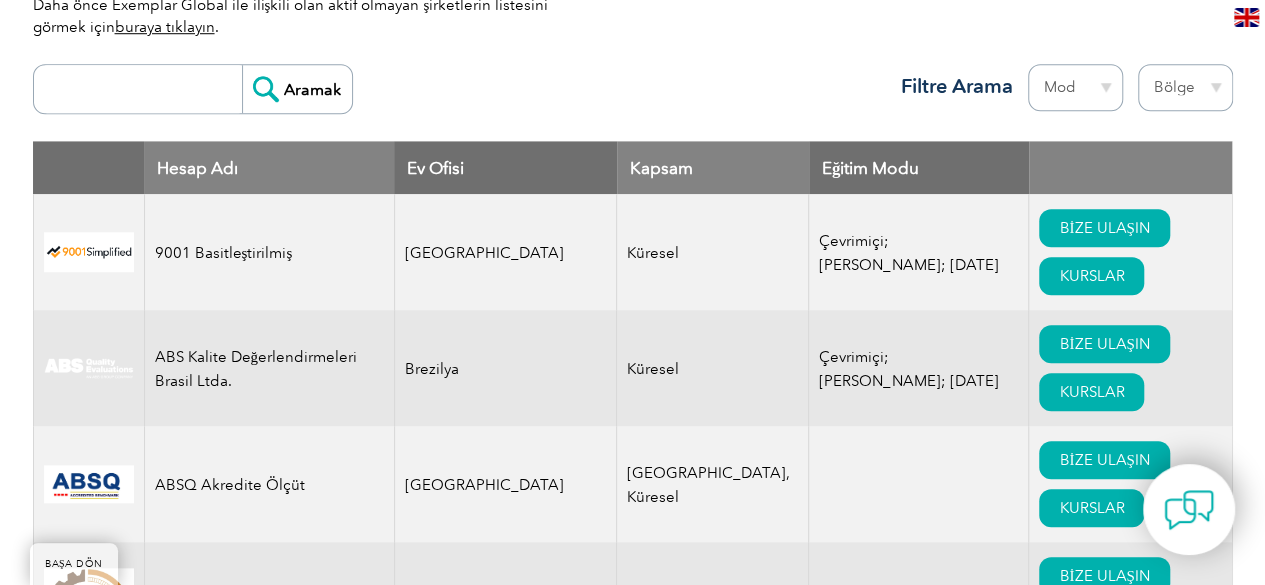 scroll, scrollTop: 720, scrollLeft: 0, axis: vertical 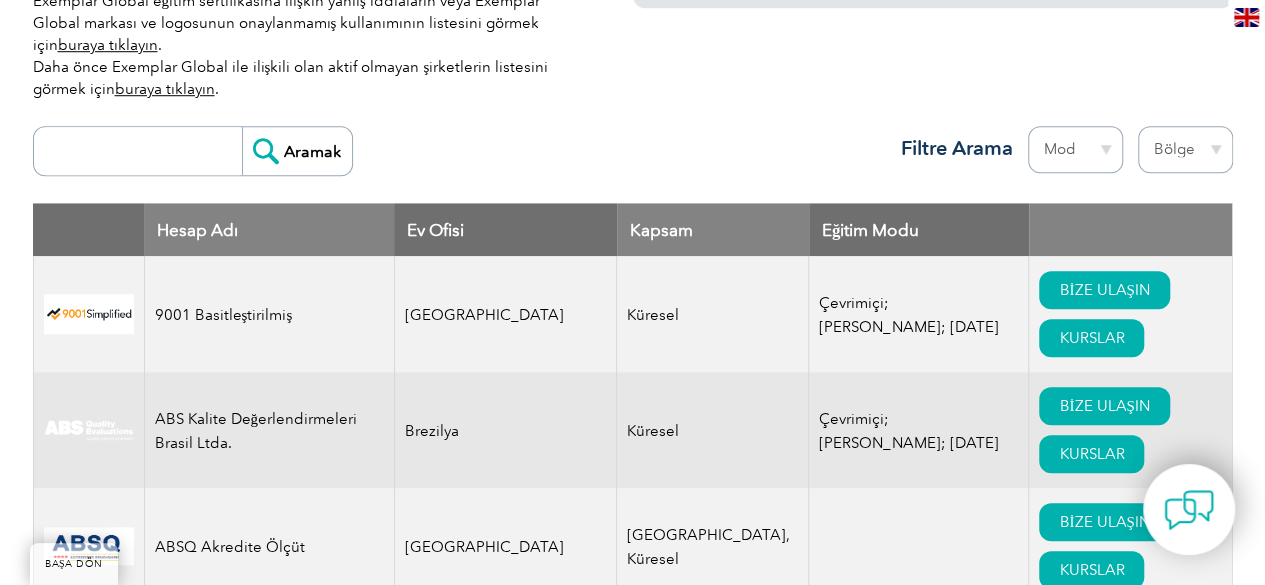 click at bounding box center [143, 151] 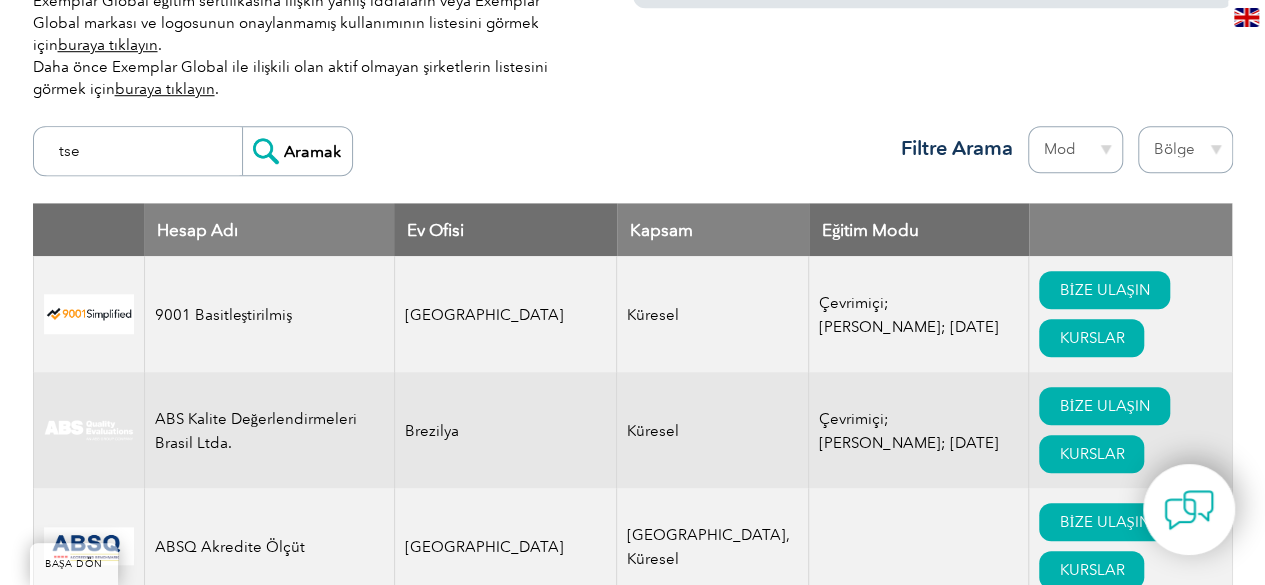 type on "tse" 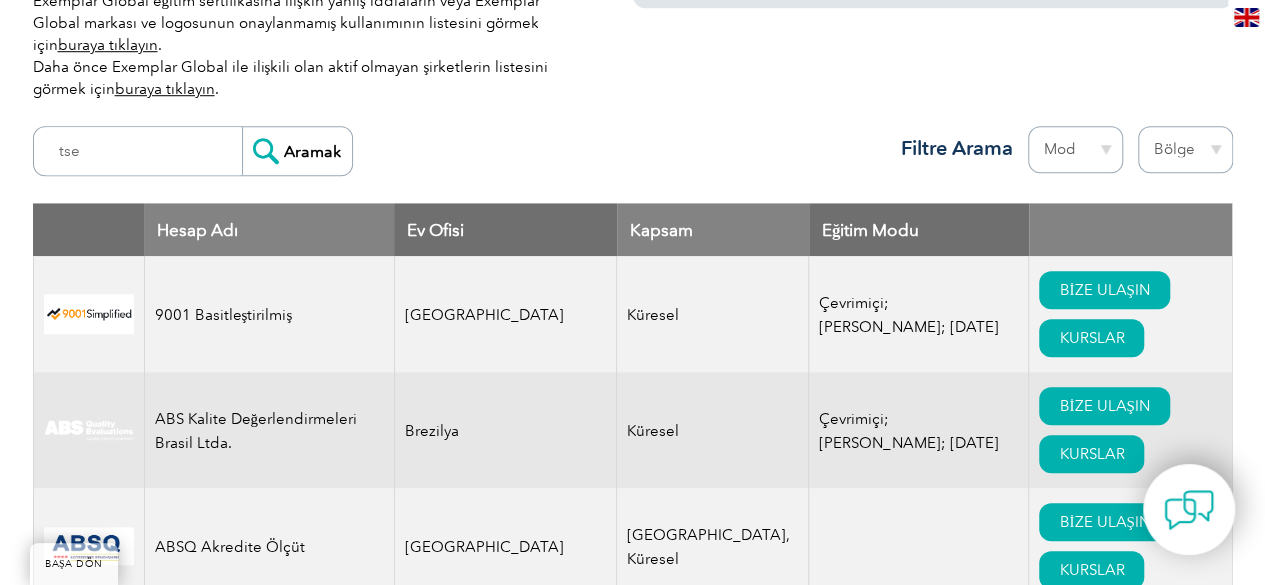 click on "Aramak" at bounding box center [297, 151] 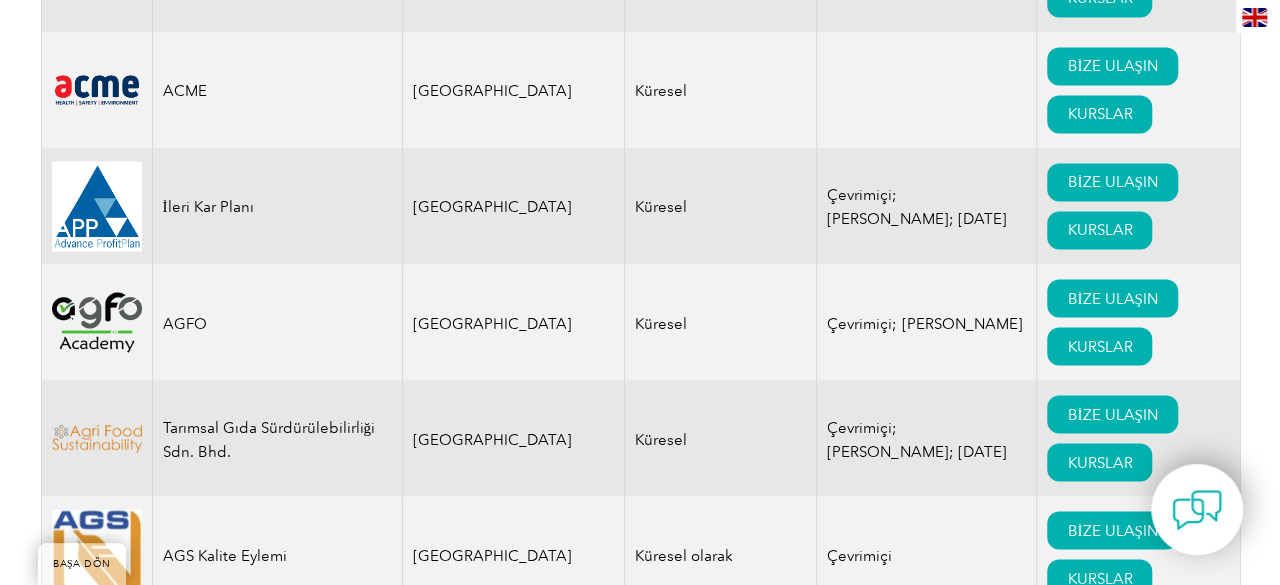 scroll, scrollTop: 1680, scrollLeft: 0, axis: vertical 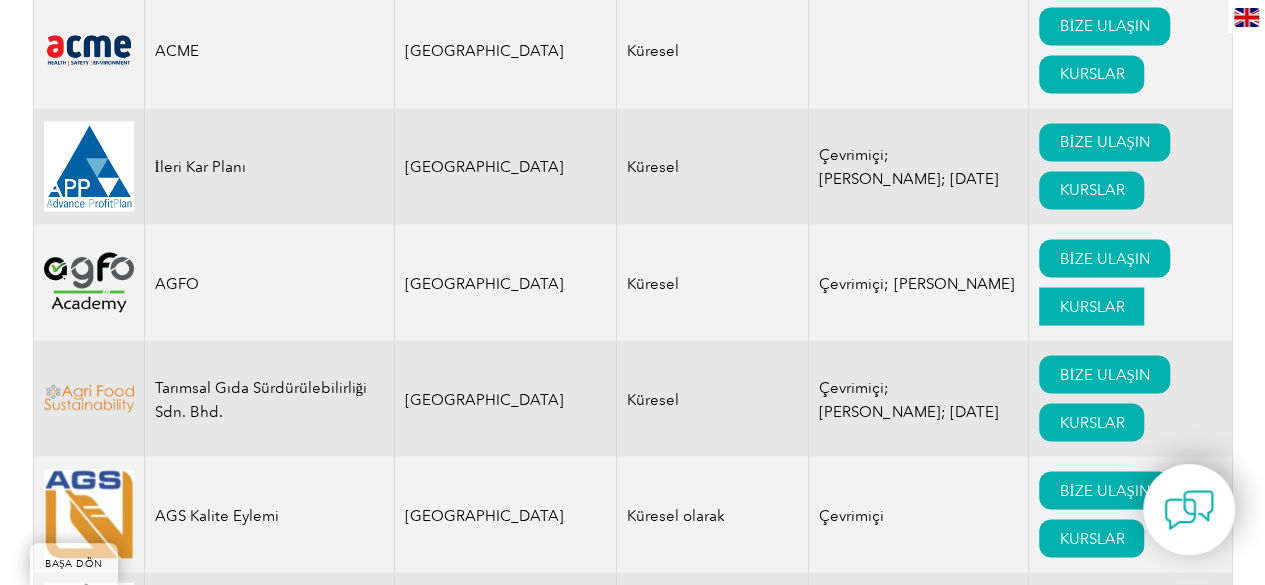 click on "KURSLAR" at bounding box center (1091, 306) 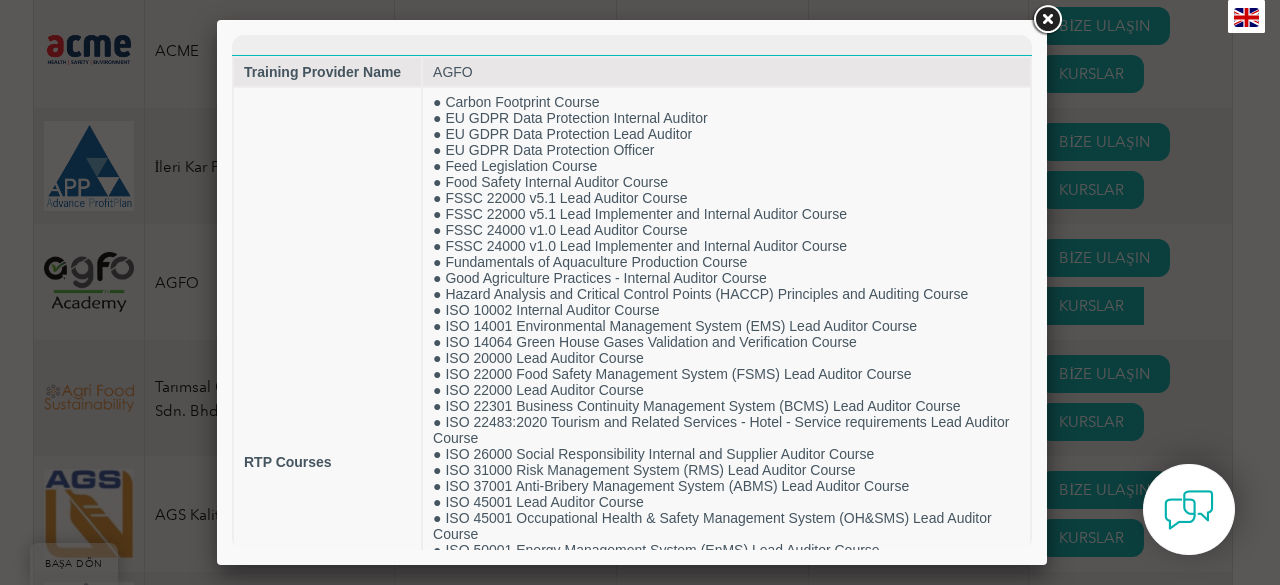 scroll, scrollTop: 0, scrollLeft: 0, axis: both 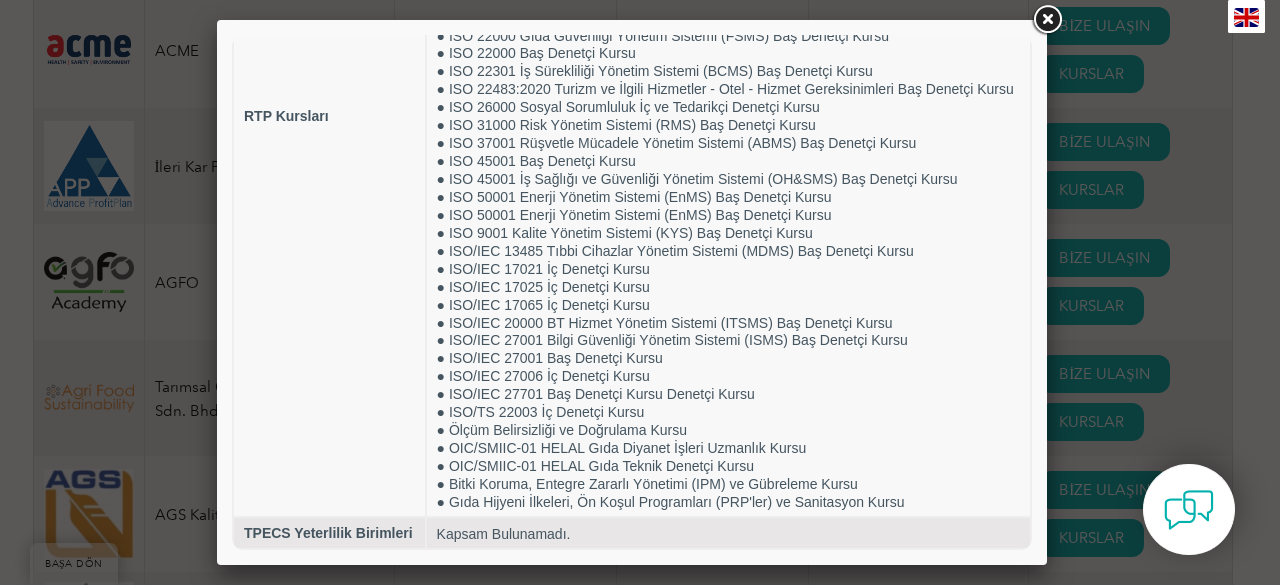 click at bounding box center [1047, 20] 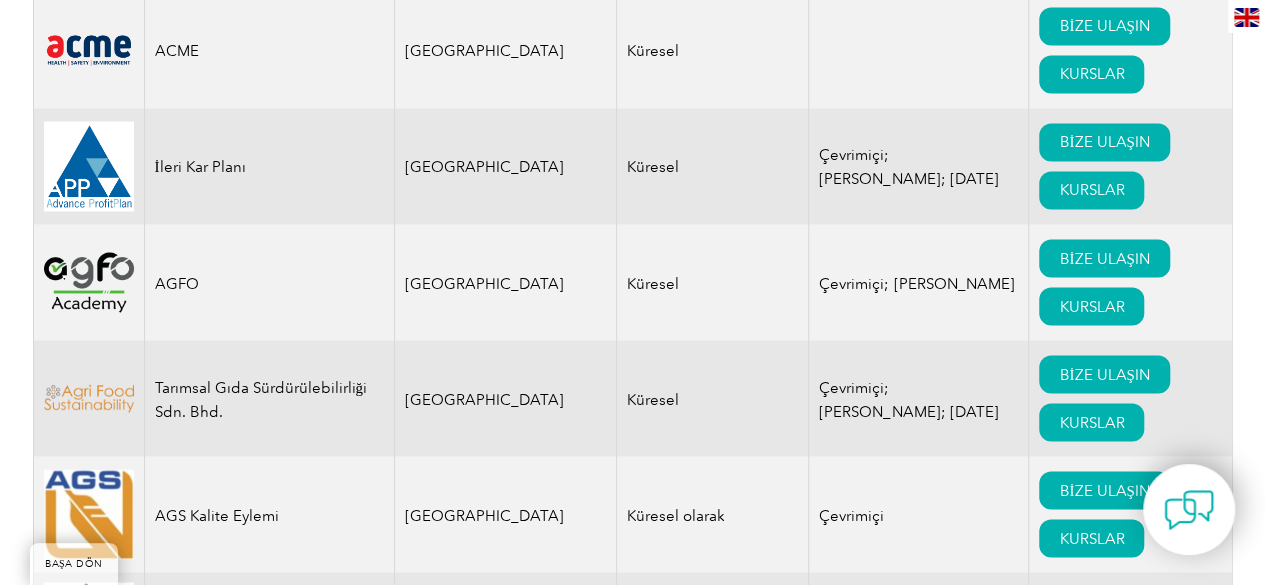 click on "Exemplar Global, mesleki gelişimi ilerletme konusundaki özverimizi paylaşan eğitim sağlayıcıları, danışmanlar ve kuruluşlardan oluşan küresel bir ağ ile gururla çalışmaktadır.
Ortaklarımızın detaylı profillerini ve tekliflerini keşfetmek için aşağıdaki kayıt defterini kullanın. İster becerilerinizi geliştirmek, ister sertifikalı bir kurs bulmak veya güvenilir bir uzmanla iletişime geçmek isteyin, bu kaynak profesyonel yolculuğunuzda size rehberlik etmek ve destek olmak için burada.
Exemplar Global eğitim sertifikasına ilişkin yanlış iddiaların veya Exemplar Global markası ve logosunun onaylanmamış kullanımının listesini görmek için  buraya tıklayın  .
Daha önce Exemplar Global ile ilişkili olan aktif olmayan şirketlerin listesini görmek için  buraya tıklayın  .
İşvereninizden maddi desteğe mi ihtiyacınız var?" at bounding box center (632, 15381) 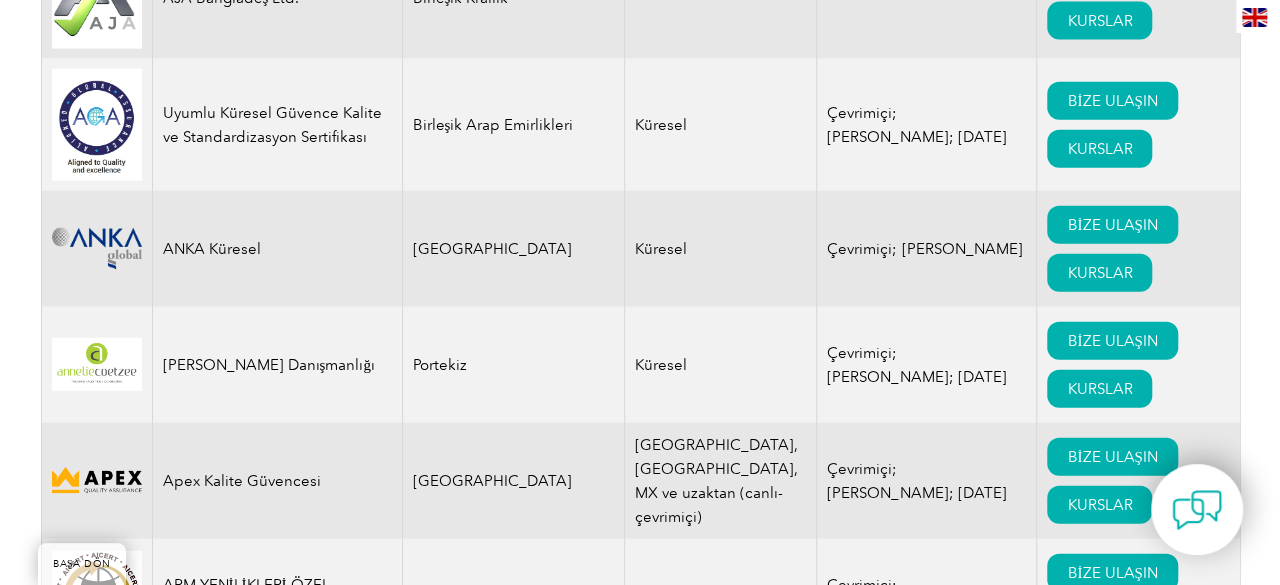 scroll, scrollTop: 2320, scrollLeft: 0, axis: vertical 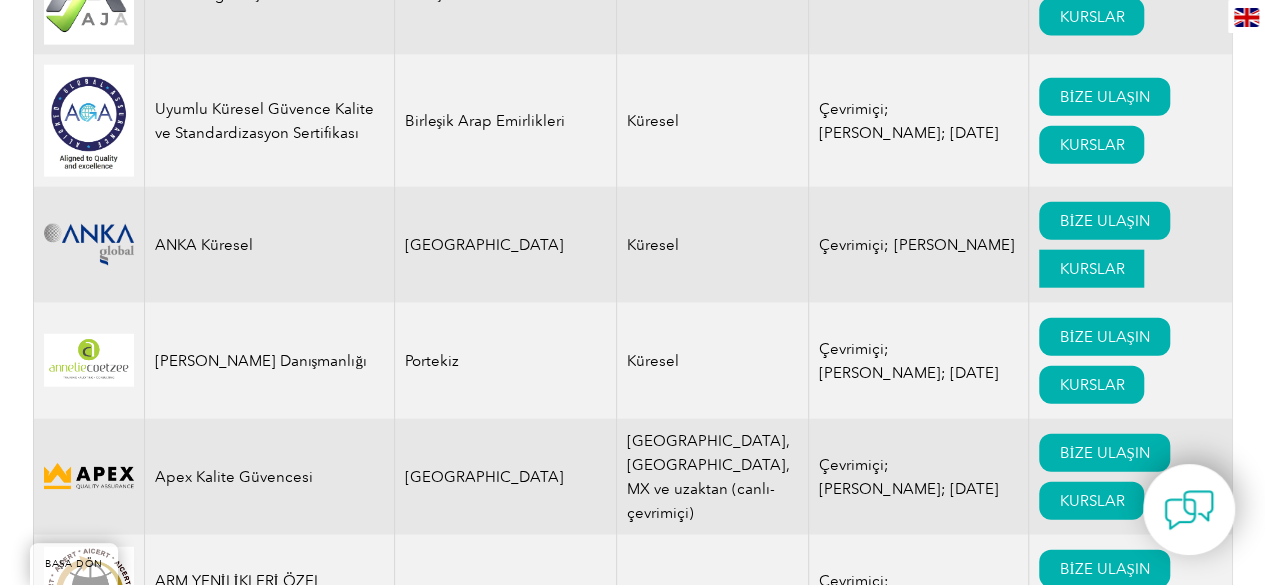click on "KURSLAR" at bounding box center [1091, 269] 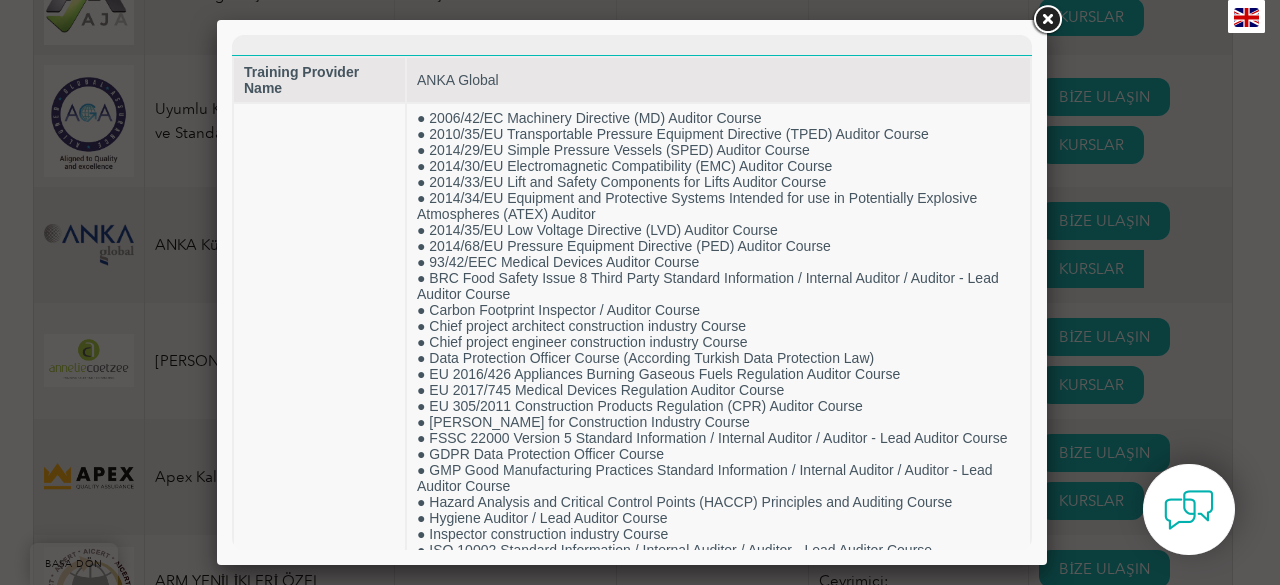 scroll, scrollTop: 0, scrollLeft: 0, axis: both 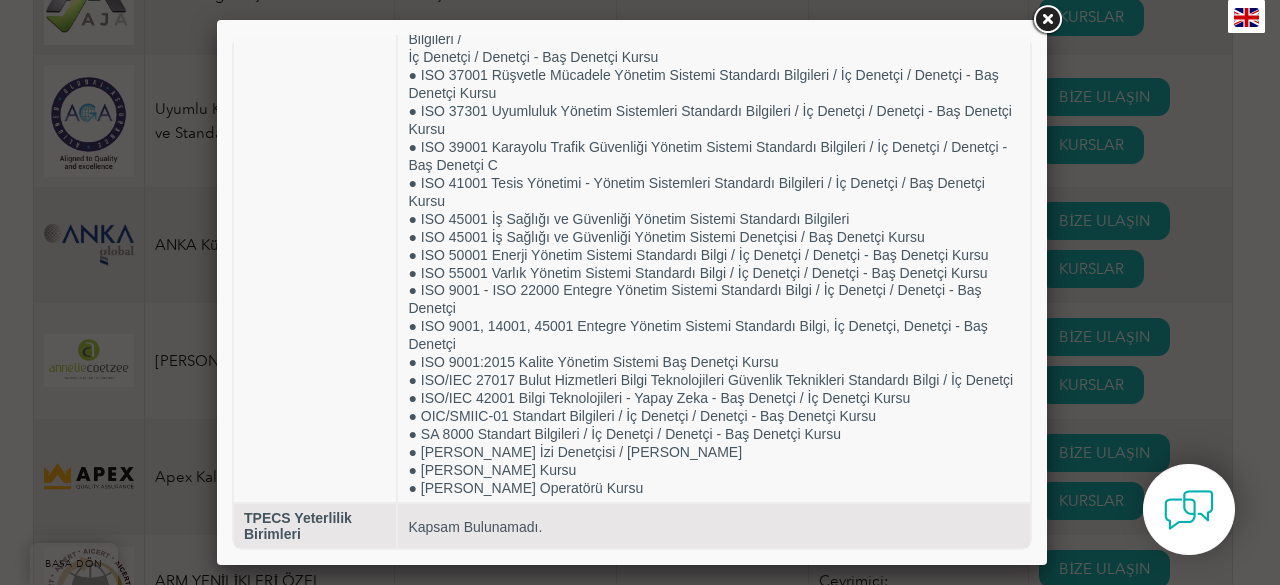click at bounding box center [1047, 20] 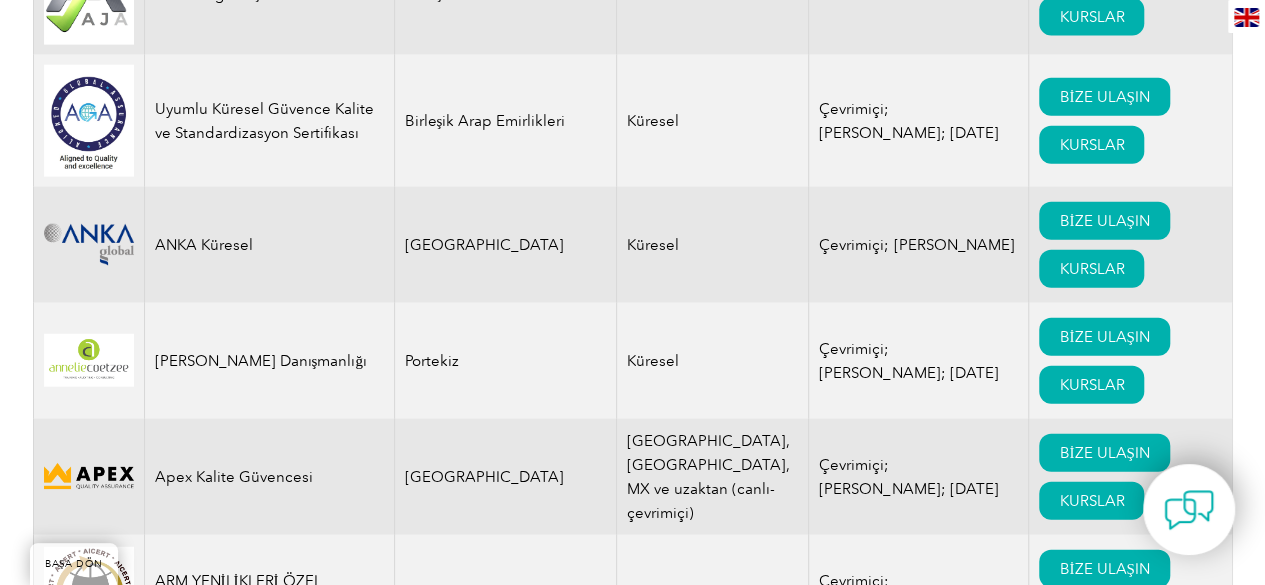 click on "Exemplar Global, mesleki gelişimi ilerletme konusundaki özverimizi paylaşan eğitim sağlayıcıları, danışmanlar ve kuruluşlardan oluşan küresel bir ağ ile gururla çalışmaktadır.
Ortaklarımızın detaylı profillerini ve tekliflerini keşfetmek için aşağıdaki kayıt defterini kullanın. İster becerilerinizi geliştirmek, ister sertifikalı bir kurs bulmak veya güvenilir bir uzmanla iletişime geçmek isteyin, bu kaynak profesyonel yolculuğunuzda size rehberlik etmek ve destek olmak için burada.
Exemplar Global eğitim sertifikasına ilişkin yanlış iddiaların veya Exemplar Global markası ve logosunun onaylanmamış kullanımının listesini görmek için  buraya tıklayın  .
Daha önce Exemplar Global ile ilişkili olan aktif olmayan şirketlerin listesini görmek için  buraya tıklayın  .
İşvereninizden maddi desteğe mi ihtiyacınız var?" at bounding box center [632, 14741] 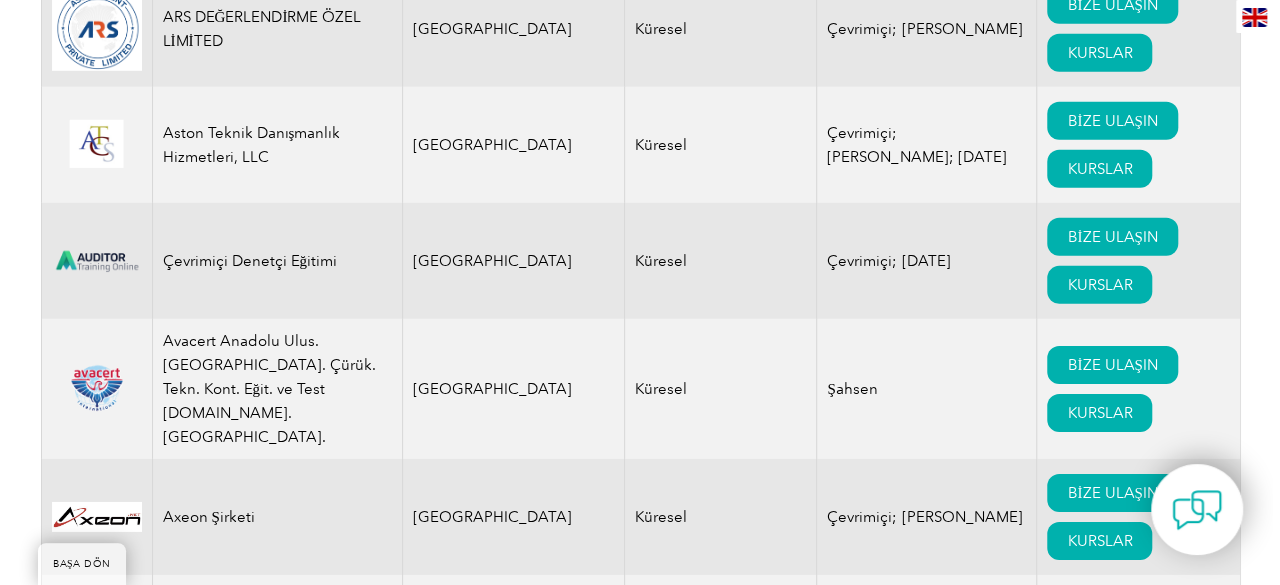 scroll, scrollTop: 3040, scrollLeft: 0, axis: vertical 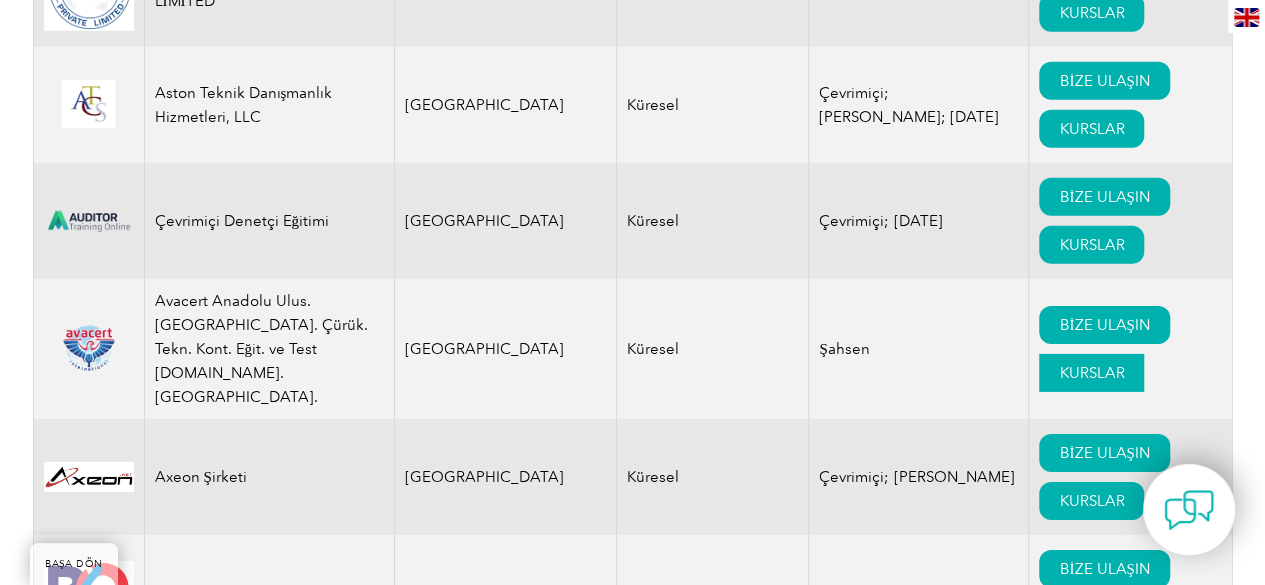 click on "KURSLAR" at bounding box center [1091, 373] 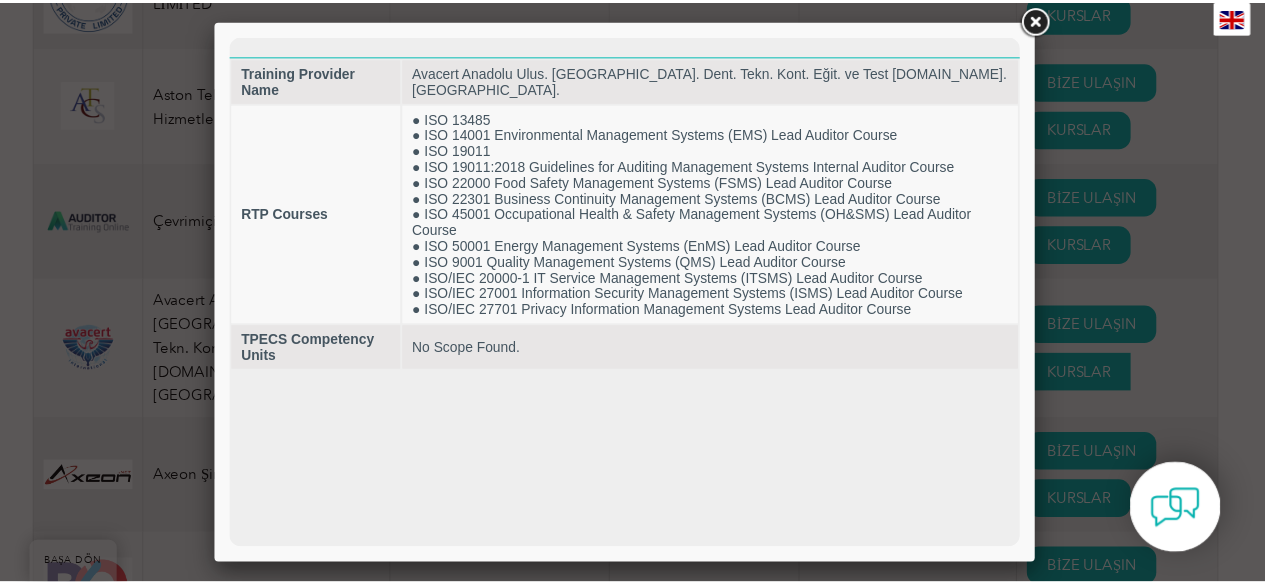 scroll, scrollTop: 0, scrollLeft: 0, axis: both 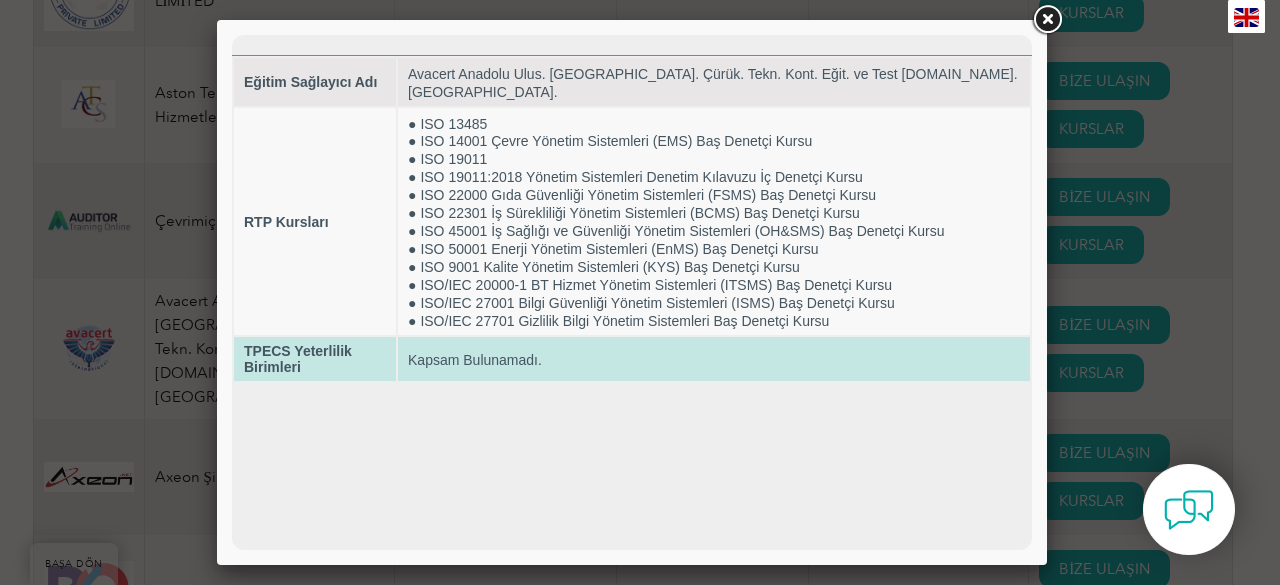 click on "Kapsam Bulunamadı." at bounding box center [475, 360] 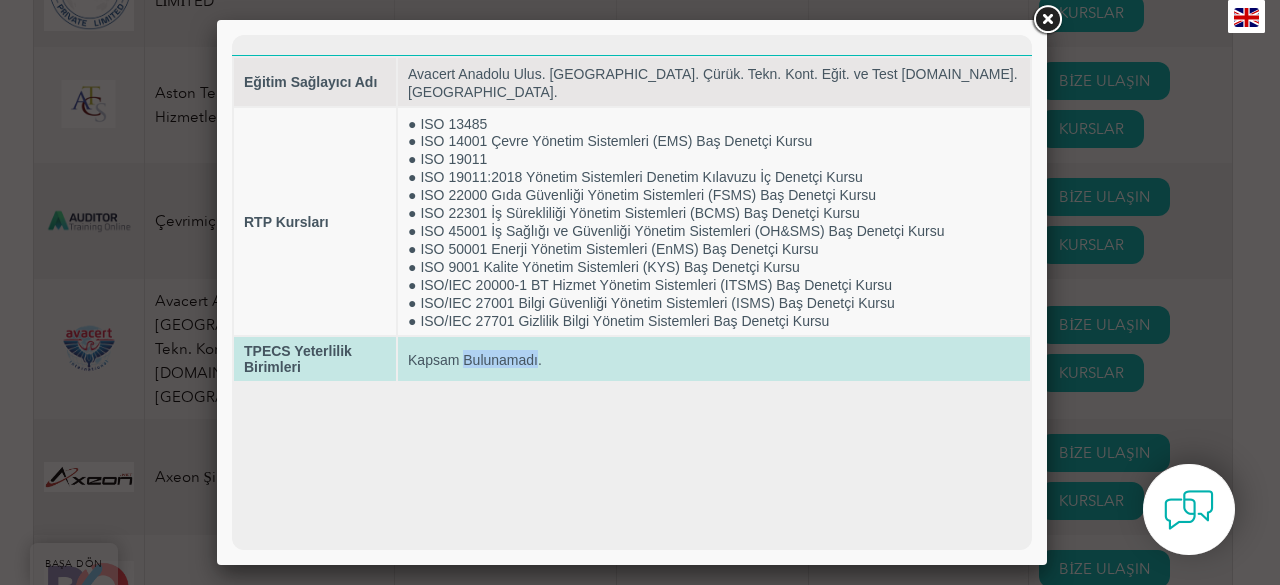 click on "Kapsam Bulunamadı." at bounding box center (475, 360) 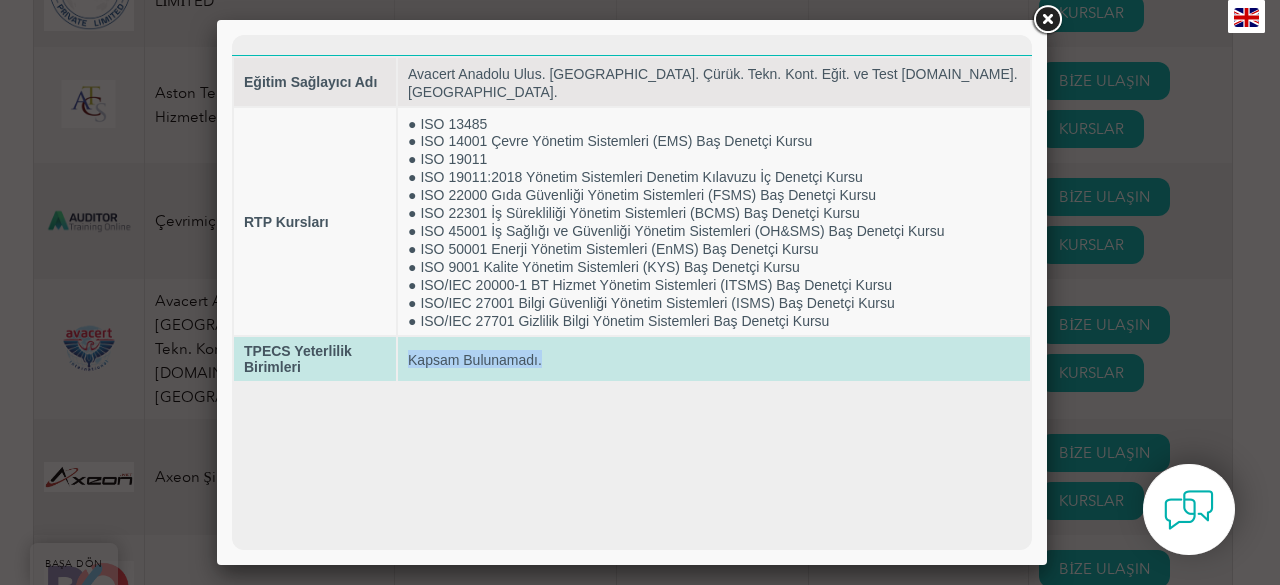 click on "Kapsam Bulunamadı." at bounding box center (475, 360) 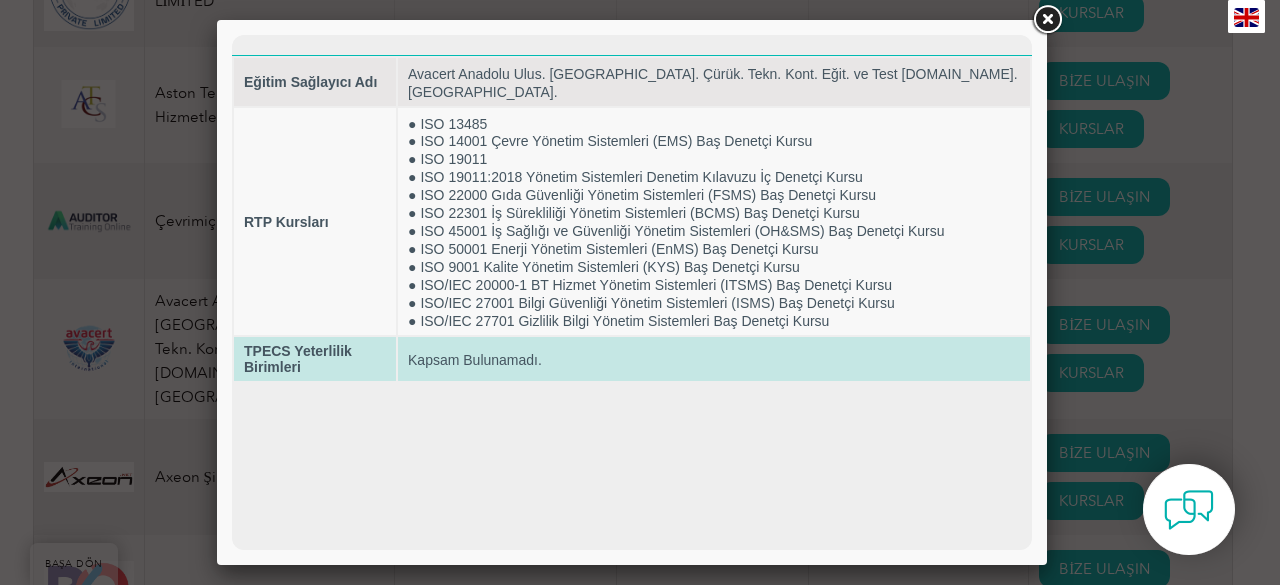 click on "TPECS Yeterlilik Birimleri" at bounding box center (315, 359) 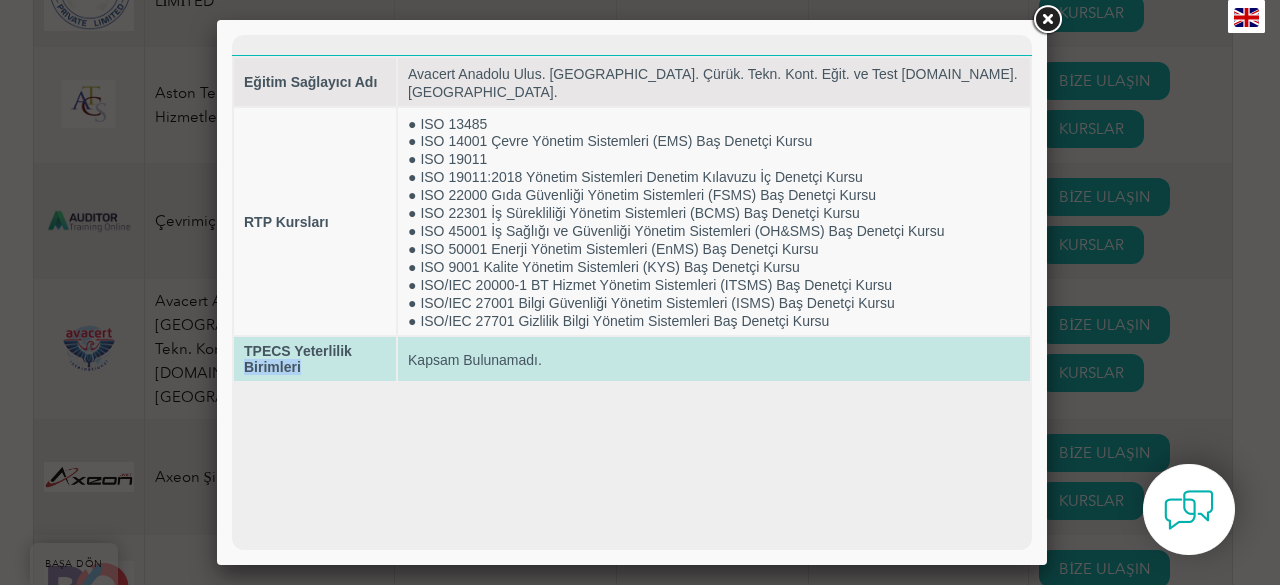 click on "TPECS Yeterlilik Birimleri" at bounding box center [315, 359] 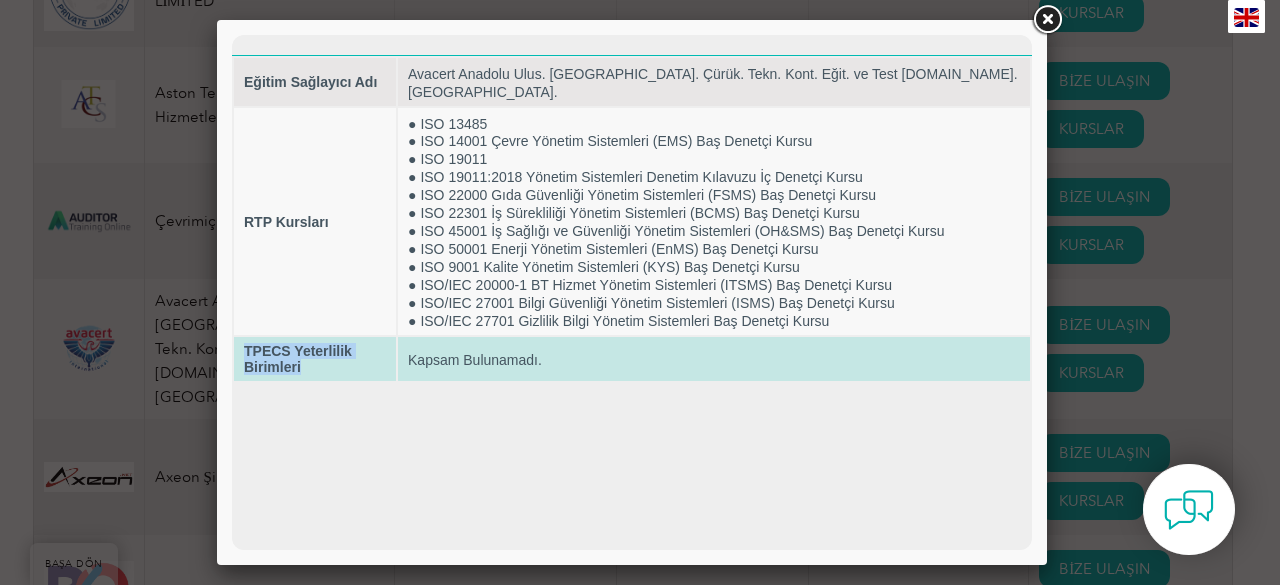 click on "TPECS Yeterlilik Birimleri" at bounding box center (315, 359) 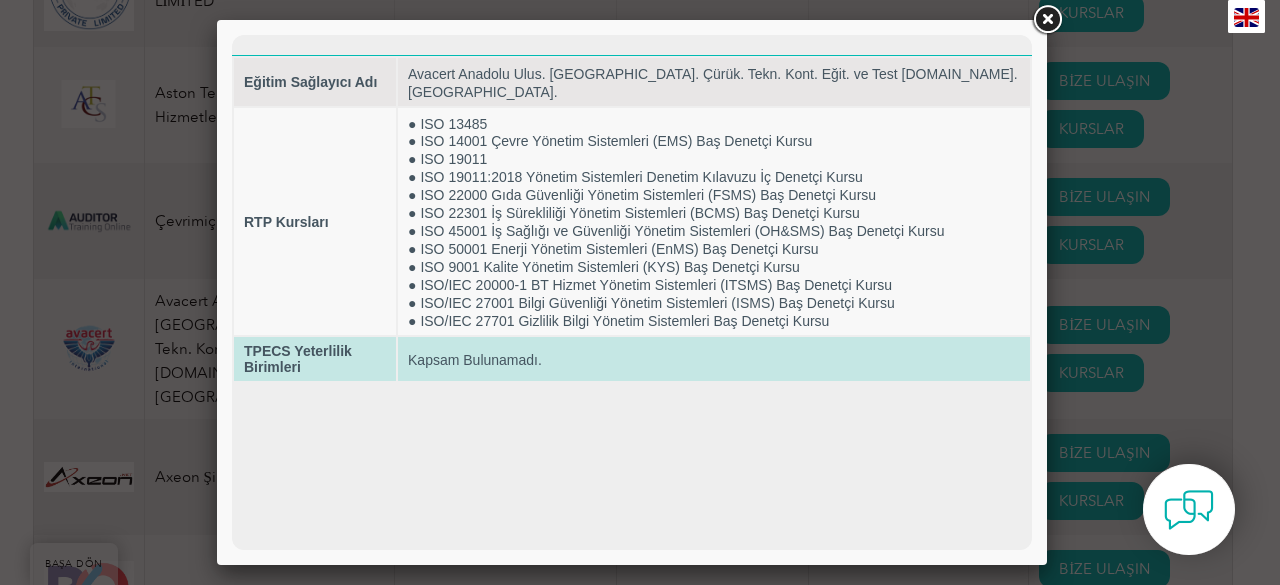 click on "Kapsam Bulunamadı." at bounding box center [714, 359] 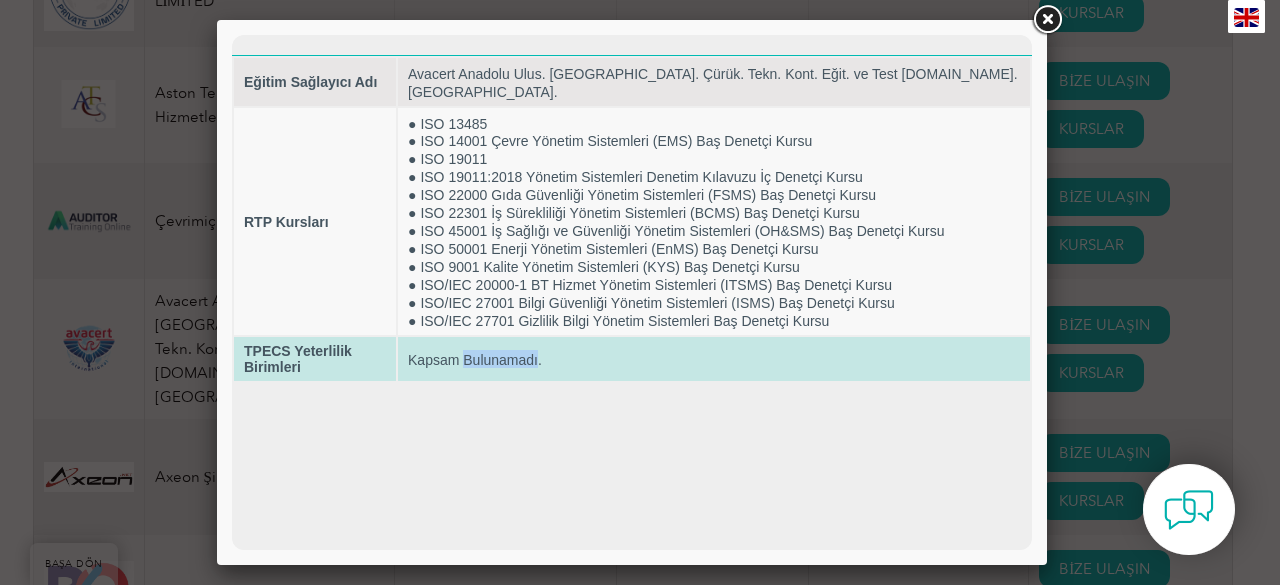 click on "Kapsam Bulunamadı." at bounding box center (714, 359) 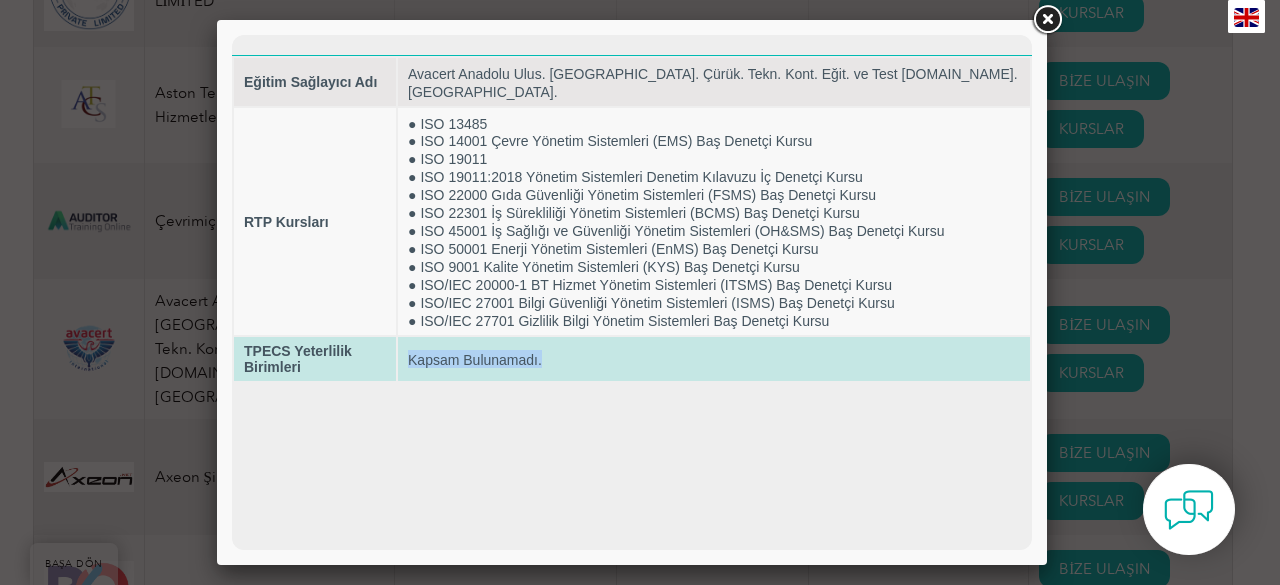 click on "Kapsam Bulunamadı." at bounding box center (714, 359) 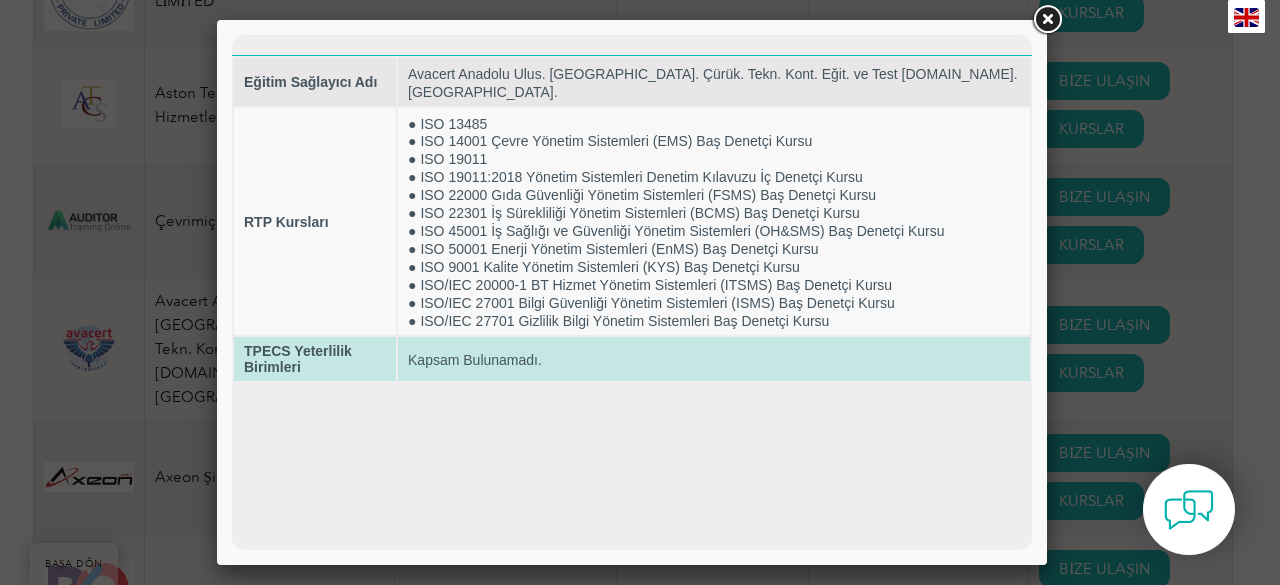 click on "TPECS Yeterlilik Birimleri" at bounding box center [315, 359] 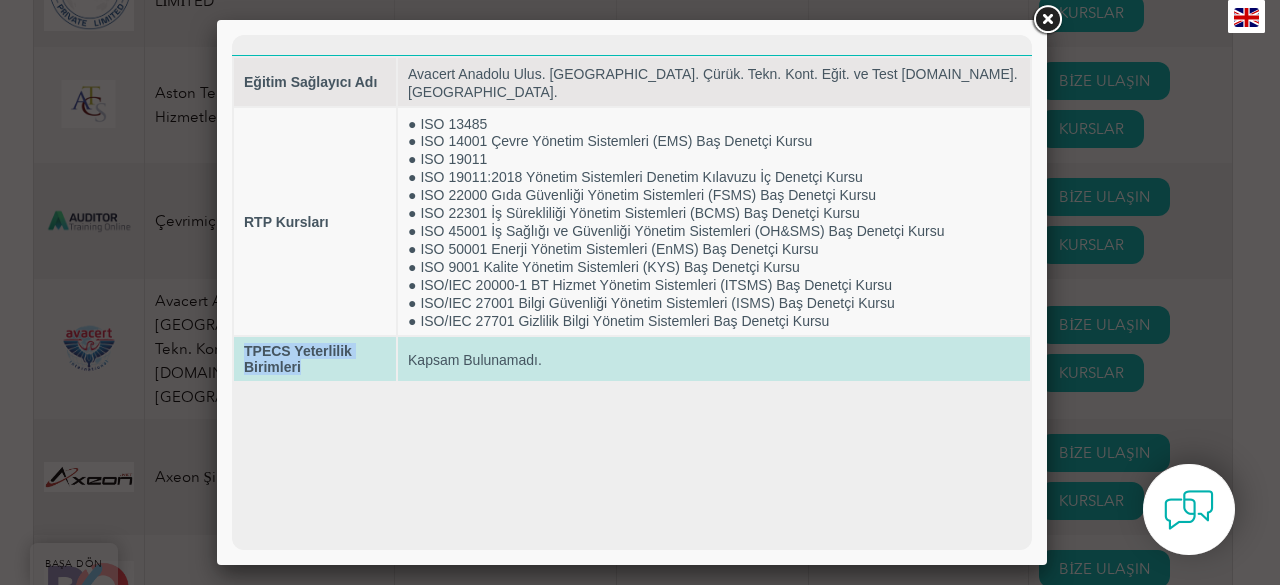 click on "TPECS Yeterlilik Birimleri" at bounding box center [315, 359] 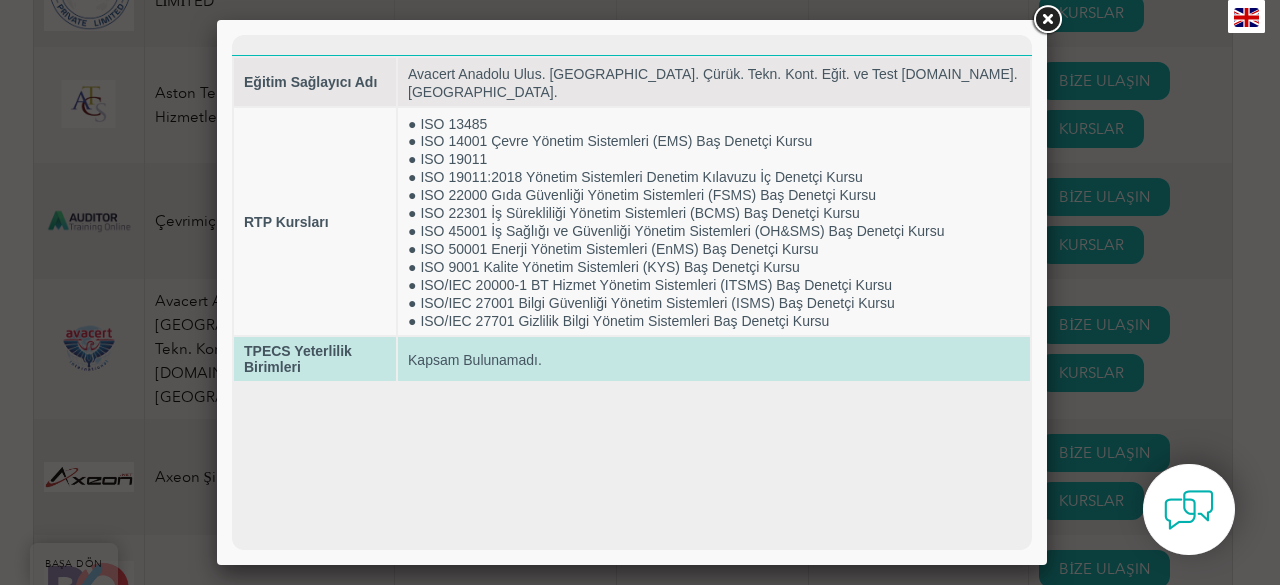 click on "TPECS Yeterlilik Birimleri" at bounding box center (315, 359) 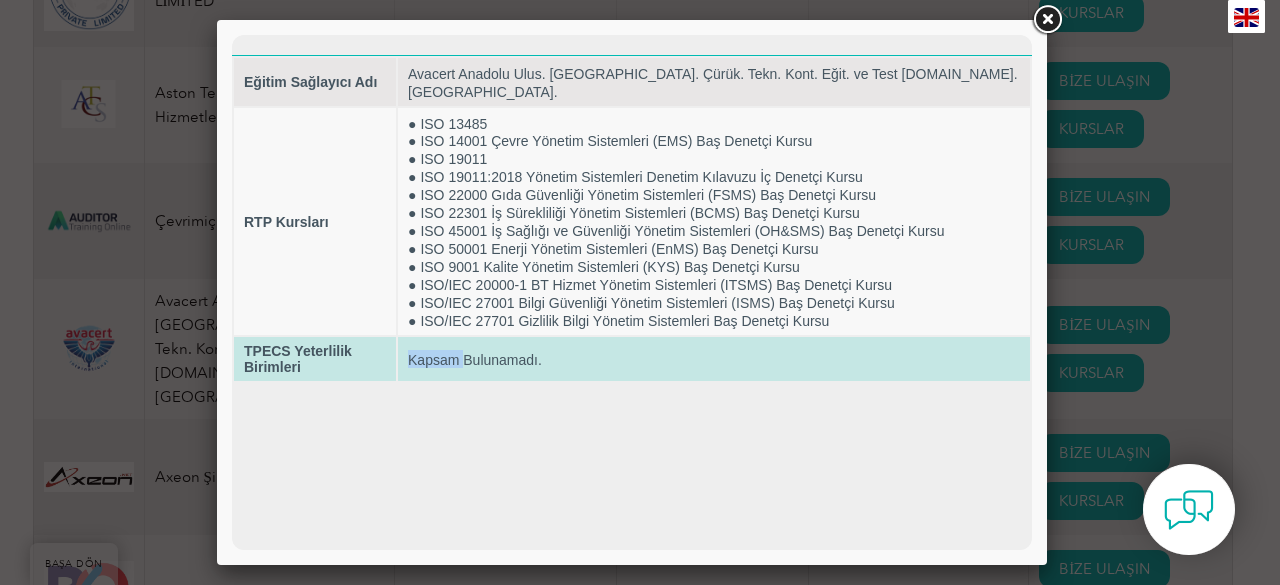 click on "Kapsam Bulunamadı." at bounding box center [475, 360] 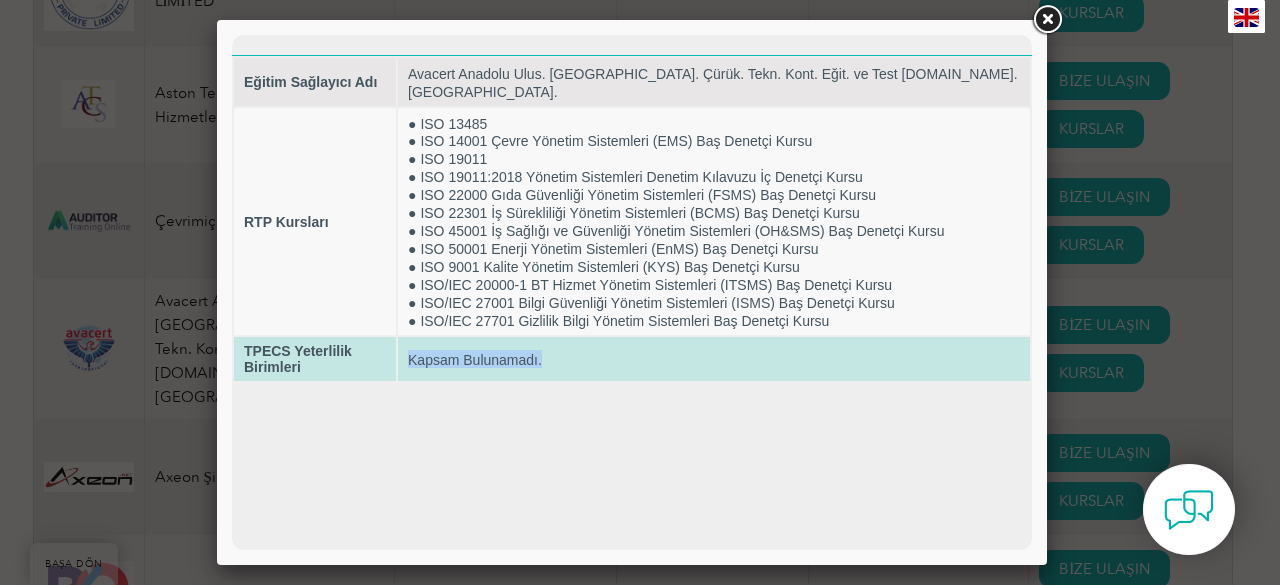 click on "Kapsam Bulunamadı." at bounding box center (475, 360) 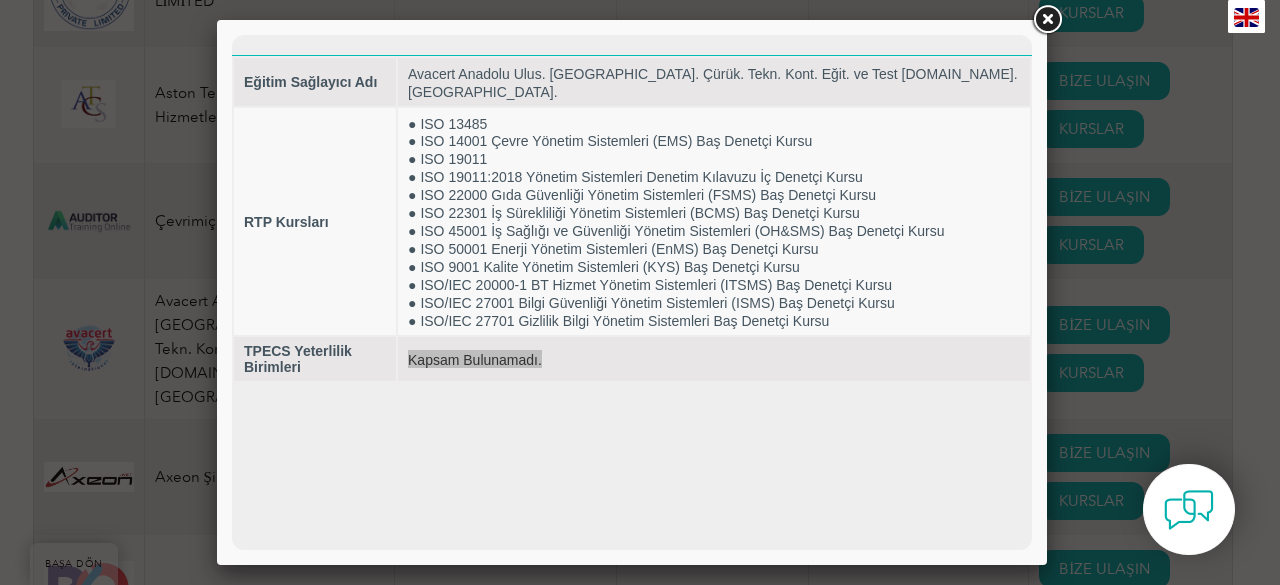 click at bounding box center [1047, 20] 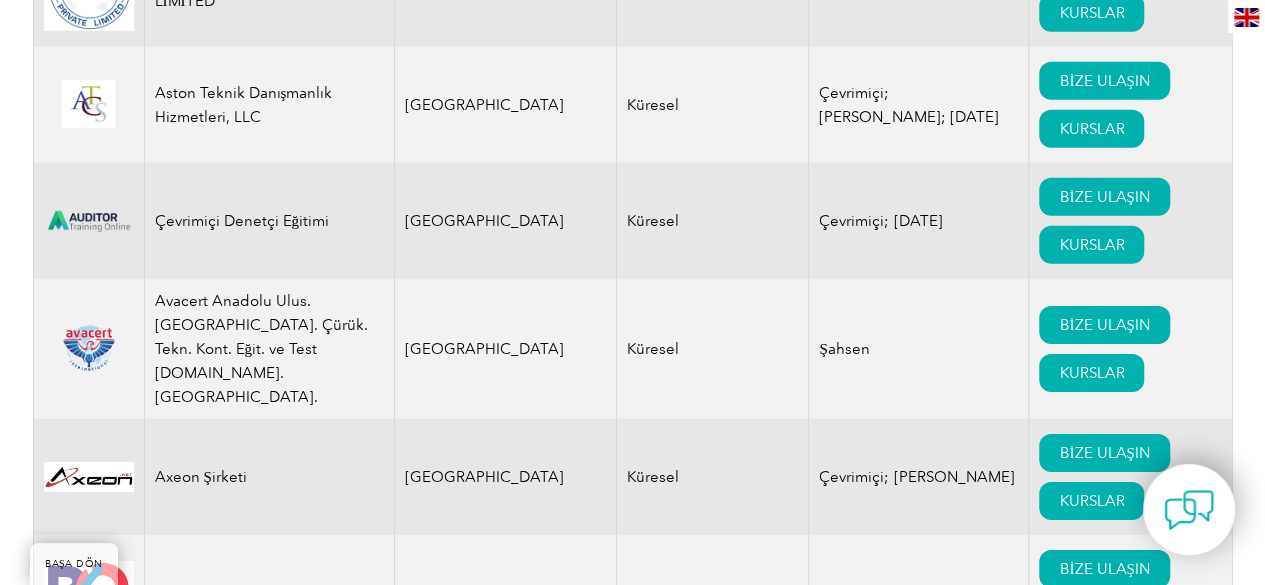 click on "Exemplar Global, mesleki gelişimi ilerletme konusundaki özverimizi paylaşan eğitim sağlayıcıları, danışmanlar ve kuruluşlardan oluşan küresel bir ağ ile gururla çalışmaktadır.
Ortaklarımızın detaylı profillerini ve tekliflerini keşfetmek için aşağıdaki kayıt defterini kullanın. İster becerilerinizi geliştirmek, ister sertifikalı bir kurs bulmak veya güvenilir bir uzmanla iletişime geçmek isteyin, bu kaynak profesyonel yolculuğunuzda size rehberlik etmek ve destek olmak için burada.
Exemplar Global eğitim sertifikasına ilişkin yanlış iddiaların veya Exemplar Global markası ve logosunun onaylanmamış kullanımının listesini görmek için  buraya tıklayın  .
Daha önce Exemplar Global ile ilişkili olan aktif olmayan şirketlerin listesini görmek için  buraya tıklayın  .
İşvereninizden maddi desteğe mi ihtiyacınız var?" at bounding box center (632, 14021) 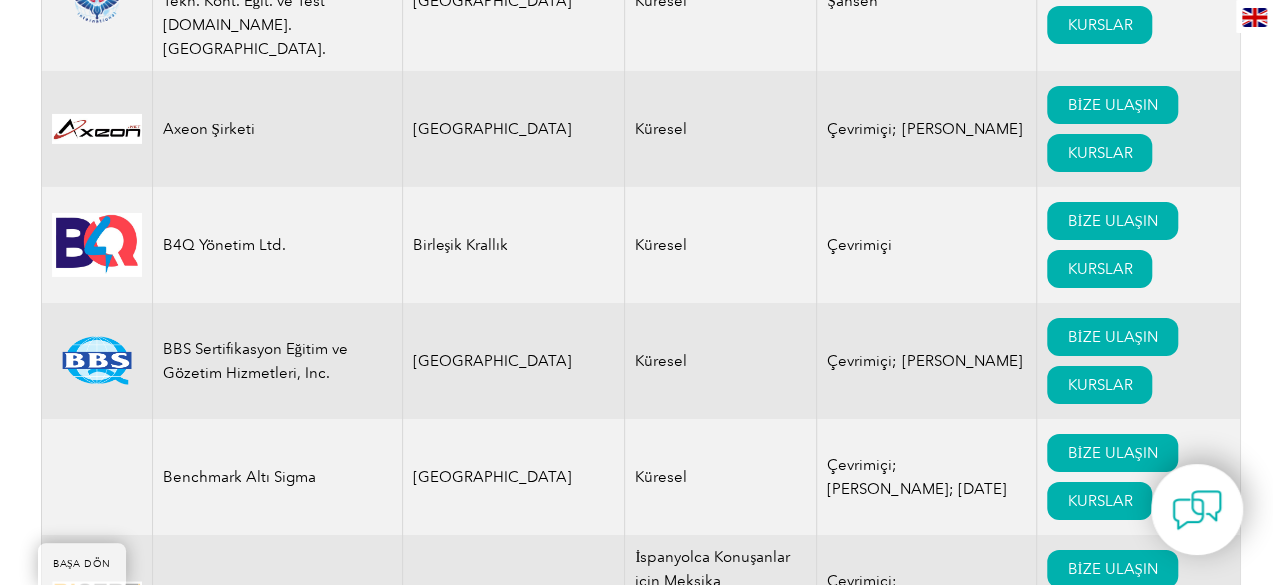 scroll, scrollTop: 3400, scrollLeft: 0, axis: vertical 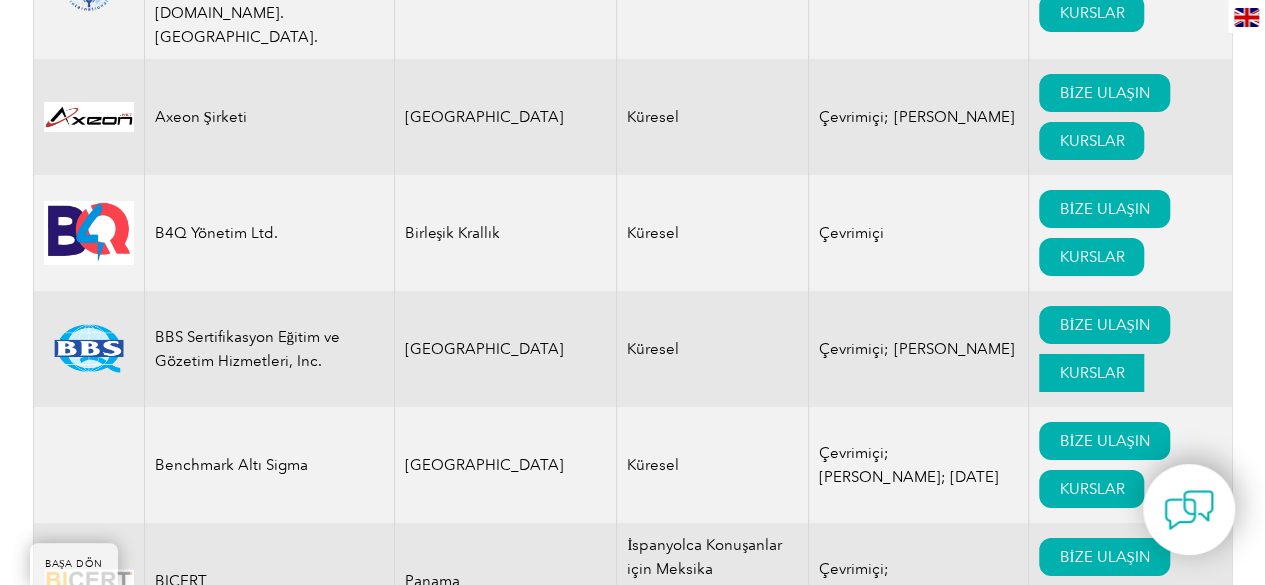 click on "KURSLAR" at bounding box center (1091, 373) 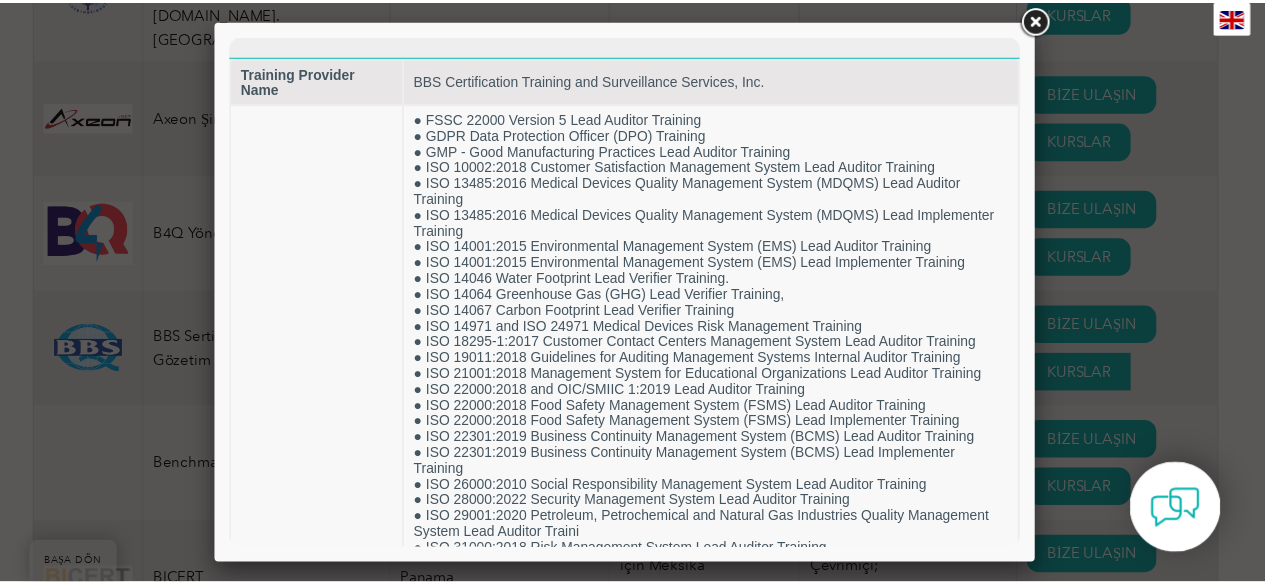 scroll, scrollTop: 0, scrollLeft: 0, axis: both 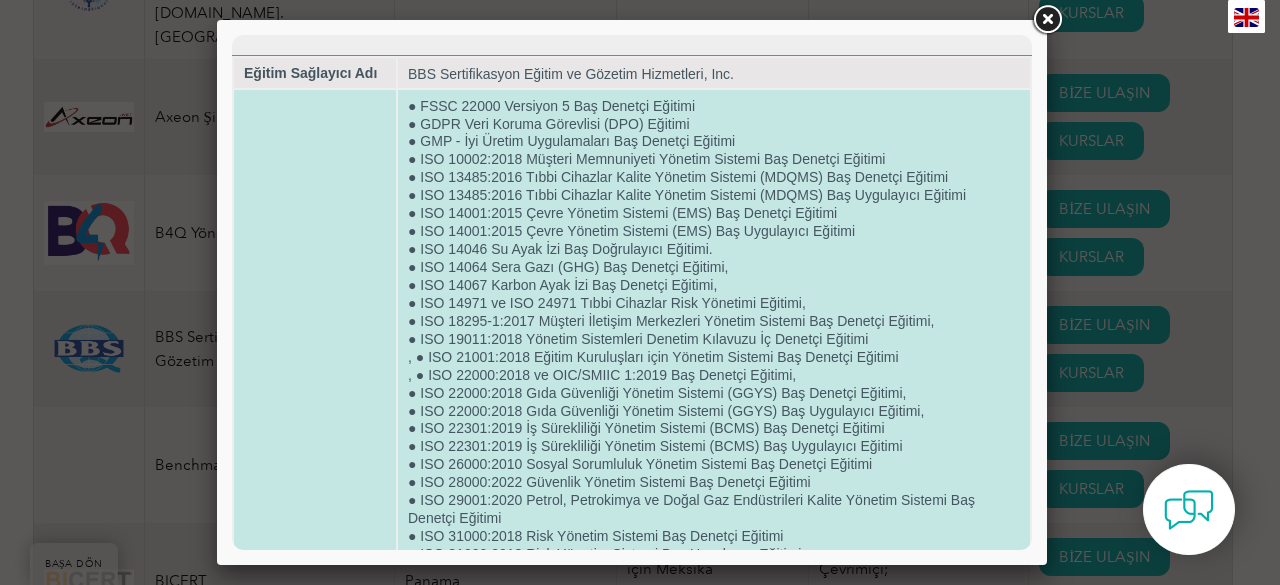 click on "● ISO 22000:2018 Gıda Güvenliği Yönetim Sistemi (GGYS) Baş Uygulayıcı Eğitimi," at bounding box center (666, 411) 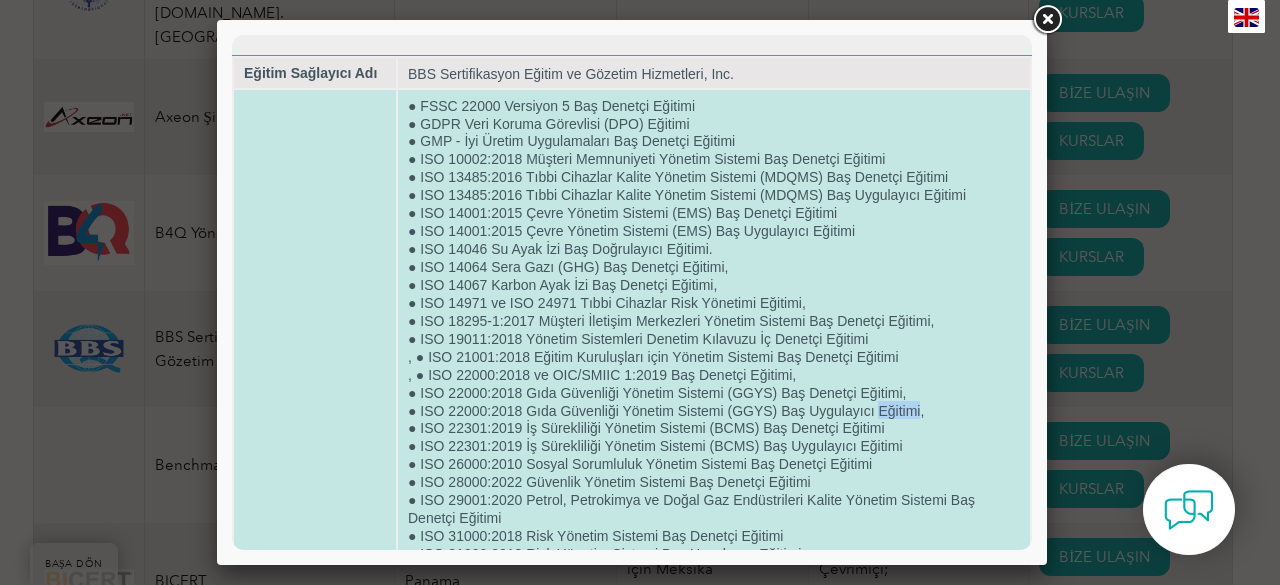 click on "● ISO 22000:2018 Gıda Güvenliği Yönetim Sistemi (GGYS) Baş Uygulayıcı Eğitimi," at bounding box center (666, 411) 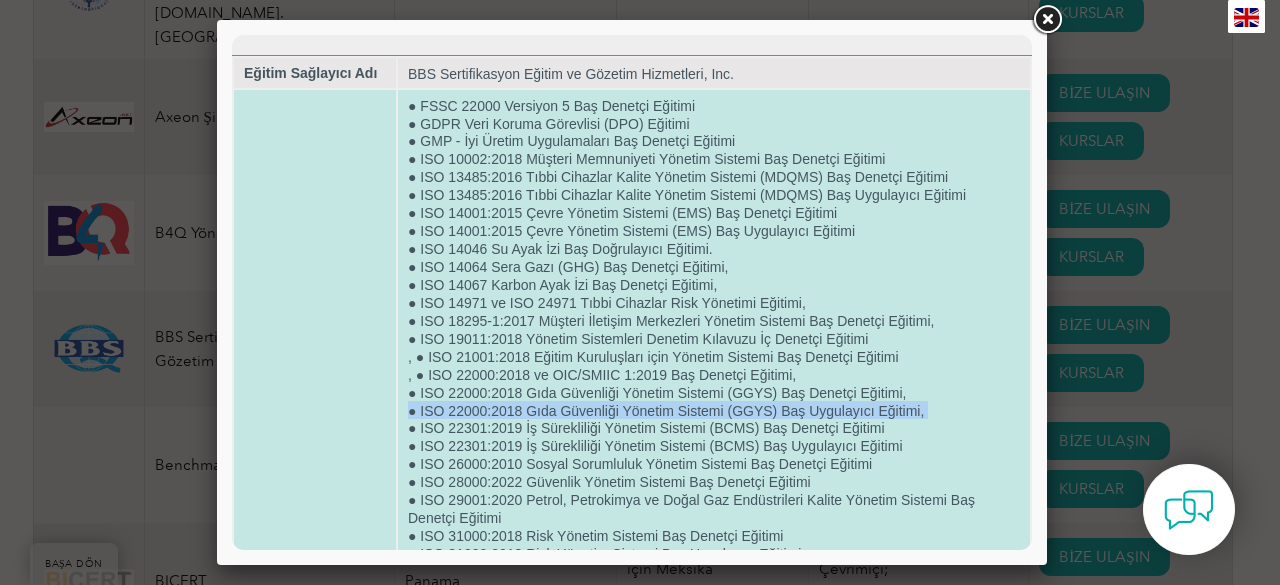 click on "● ISO 22000:2018 Gıda Güvenliği Yönetim Sistemi (GGYS) Baş Uygulayıcı Eğitimi," at bounding box center [666, 411] 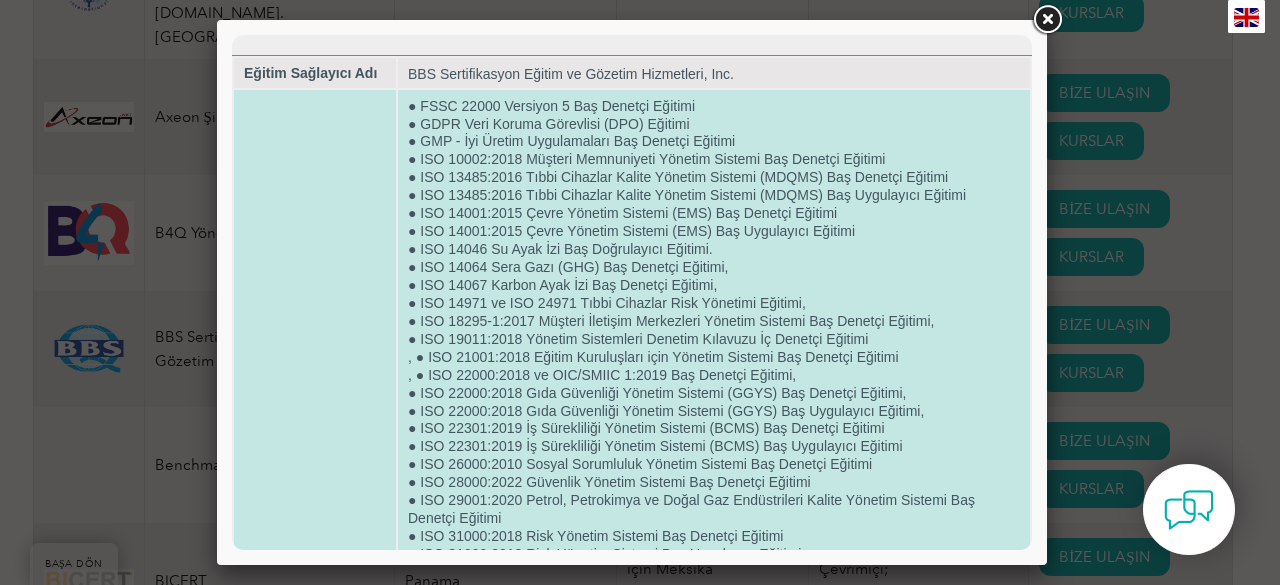 click on "● ISO 28000:2022 Güvenlik Yönetim Sistemi Baş Denetçi Eğitimi" at bounding box center [609, 483] 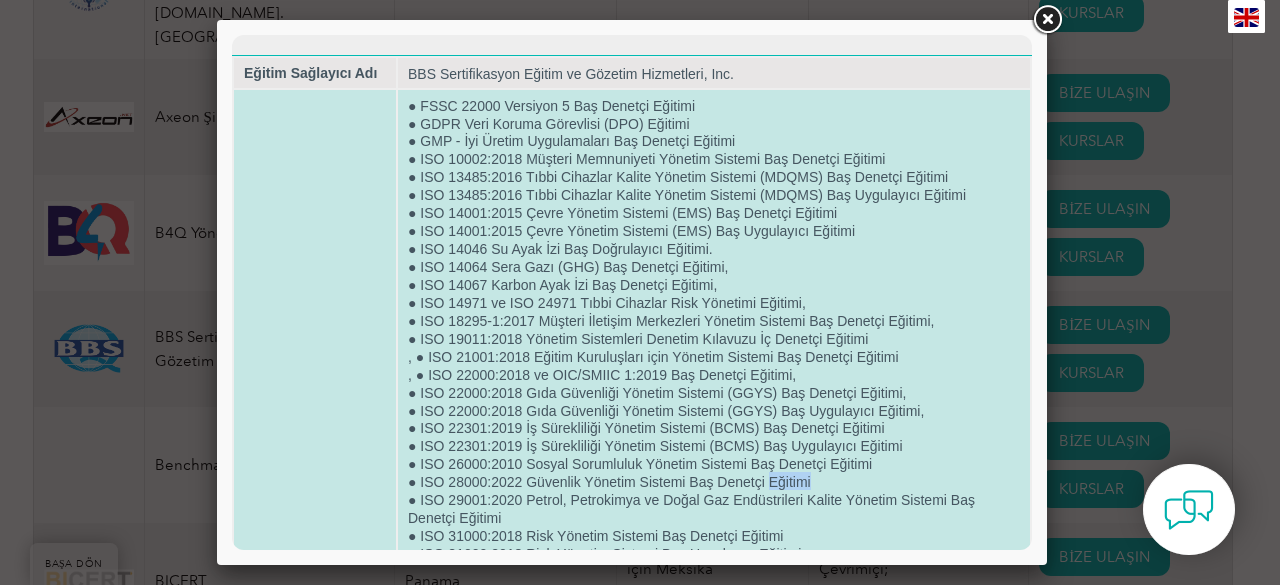 click on "● ISO 28000:2022 Güvenlik Yönetim Sistemi Baş Denetçi Eğitimi" at bounding box center [609, 483] 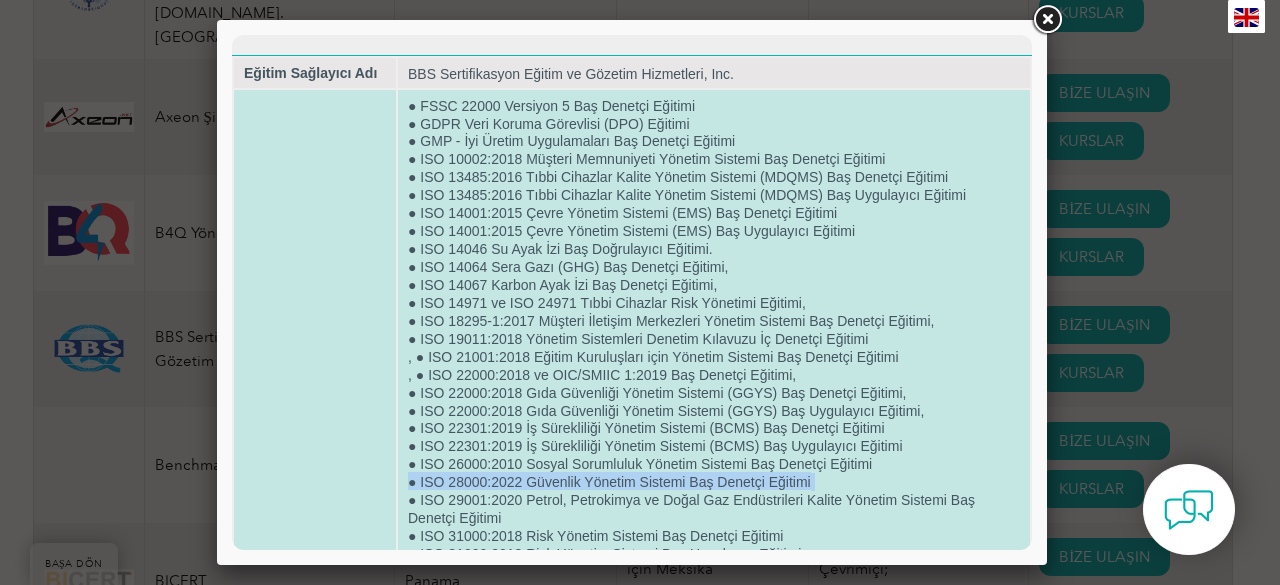 click on "● ISO 28000:2022 Güvenlik Yönetim Sistemi Baş Denetçi Eğitimi" at bounding box center [609, 483] 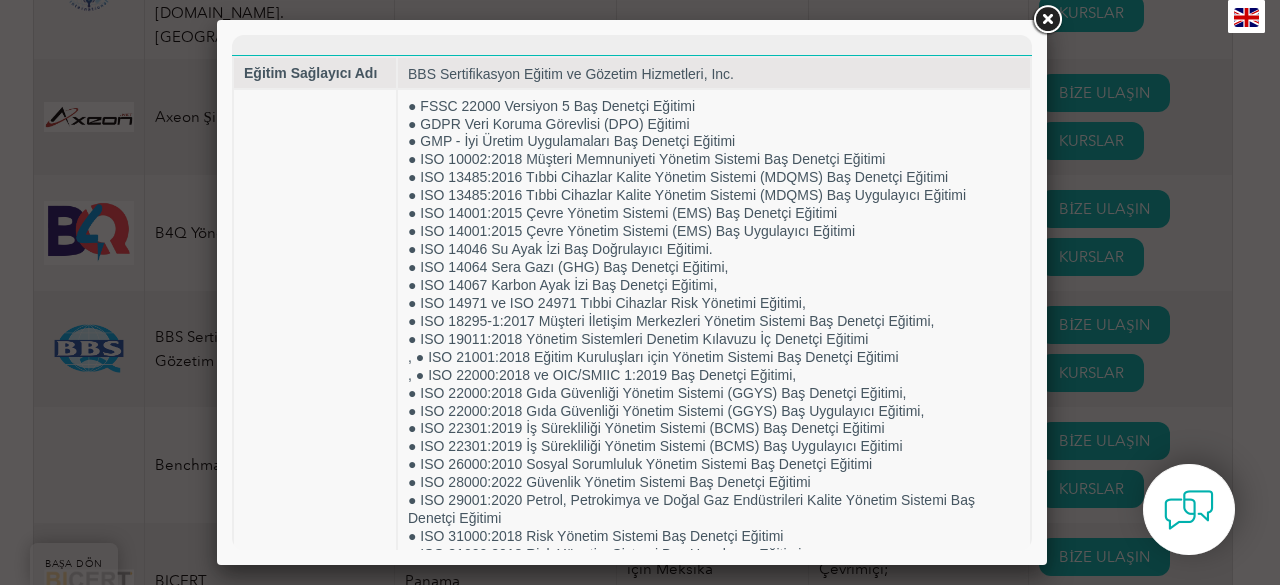 click at bounding box center [640, 292] 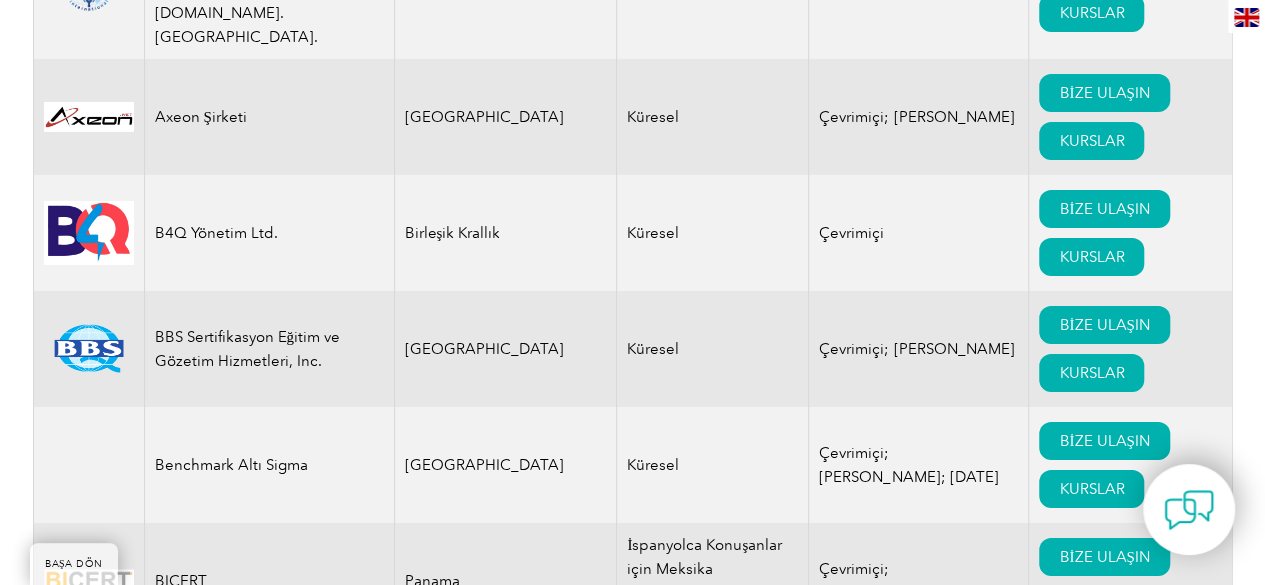 click on "Exemplar Global, mesleki gelişimi ilerletme konusundaki özverimizi paylaşan eğitim sağlayıcıları, danışmanlar ve kuruluşlardan oluşan küresel bir ağ ile gururla çalışmaktadır.
Ortaklarımızın detaylı profillerini ve tekliflerini keşfetmek için aşağıdaki kayıt defterini kullanın. İster becerilerinizi geliştirmek, ister sertifikalı bir kurs bulmak veya güvenilir bir uzmanla iletişime geçmek isteyin, bu kaynak profesyonel yolculuğunuzda size rehberlik etmek ve destek olmak için burada.
Exemplar Global eğitim sertifikasına ilişkin yanlış iddiaların veya Exemplar Global markası ve logosunun onaylanmamış kullanımının listesini görmek için  buraya tıklayın  .
Daha önce Exemplar Global ile ilişkili olan aktif olmayan şirketlerin listesini görmek için  buraya tıklayın  .
İşvereninizden maddi desteğe mi ihtiyacınız var?" at bounding box center (632, 13661) 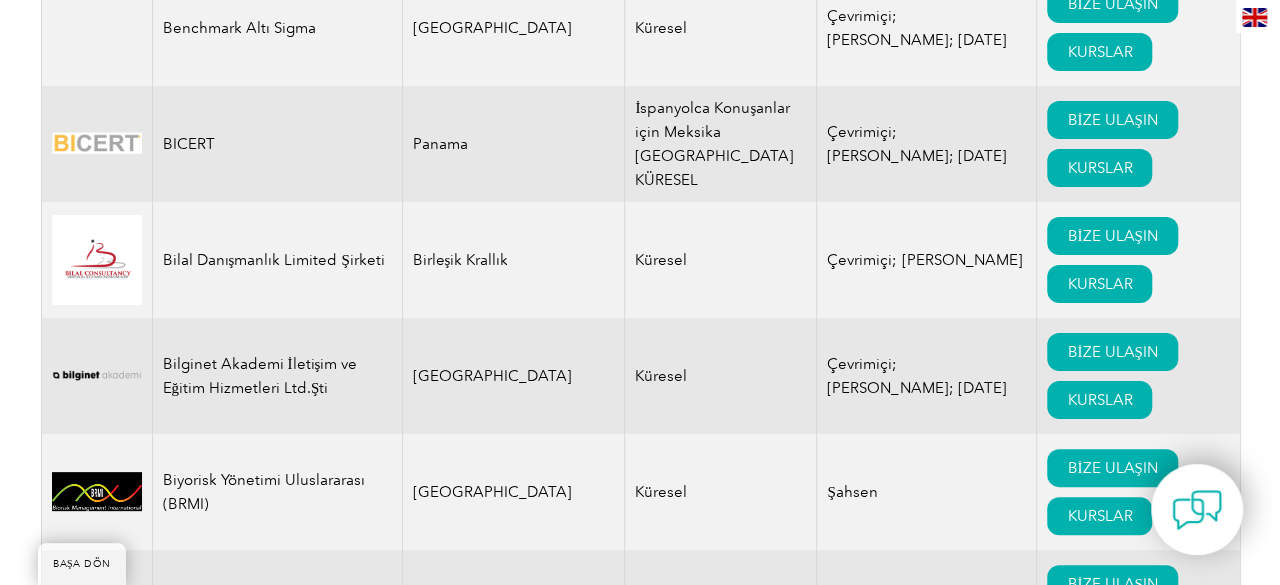 scroll, scrollTop: 3840, scrollLeft: 0, axis: vertical 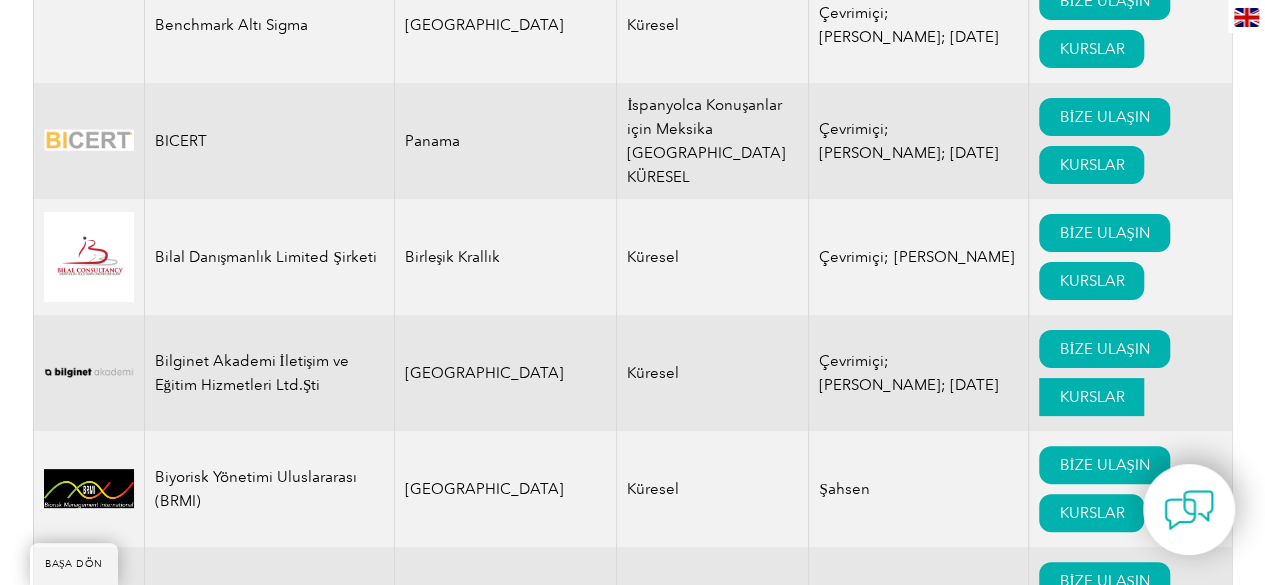 click on "KURSLAR" at bounding box center (1091, 397) 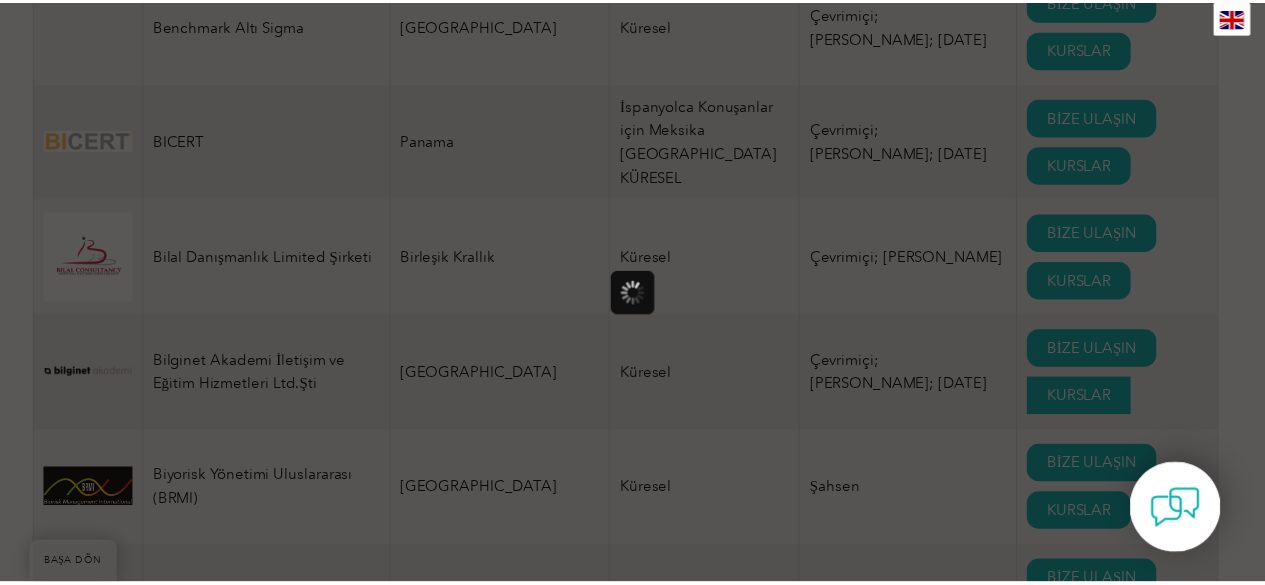 scroll, scrollTop: 0, scrollLeft: 0, axis: both 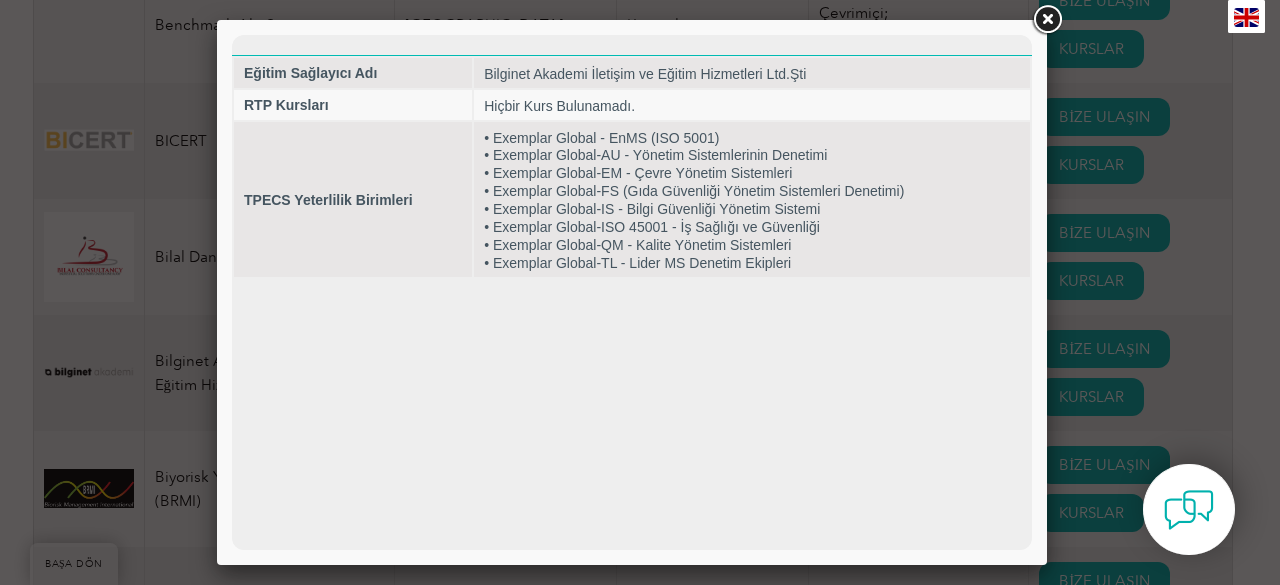 click at bounding box center [1047, 20] 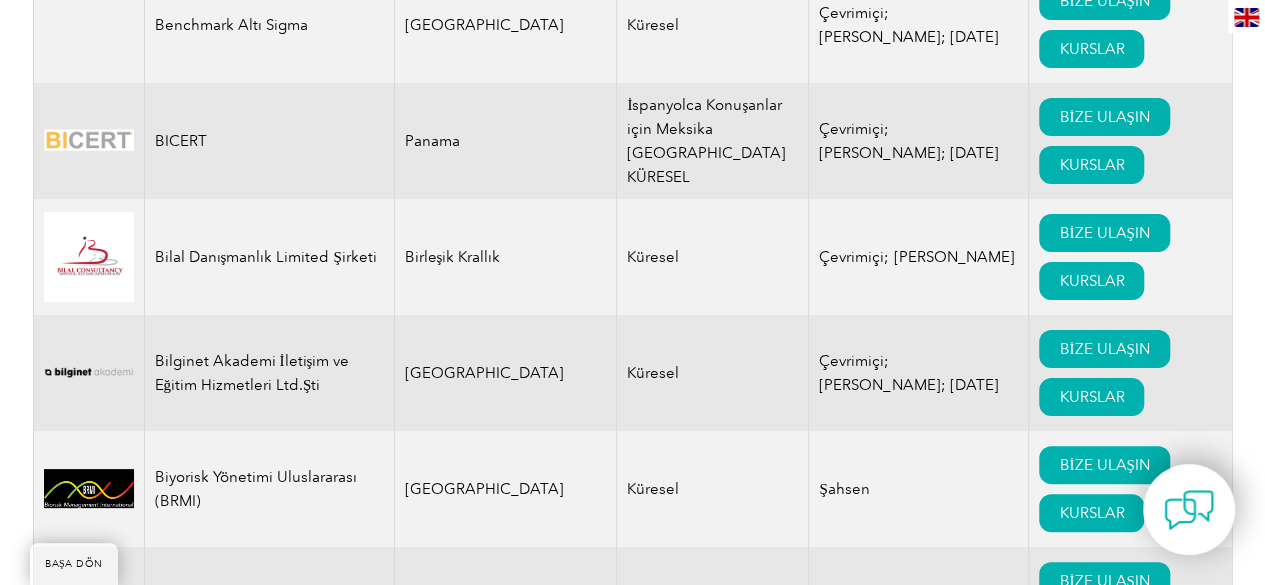 click on "Exemplar Global, mesleki gelişimi ilerletme konusundaki özverimizi paylaşan eğitim sağlayıcıları, danışmanlar ve kuruluşlardan oluşan küresel bir ağ ile gururla çalışmaktadır.
Ortaklarımızın detaylı profillerini ve tekliflerini keşfetmek için aşağıdaki kayıt defterini kullanın. İster becerilerinizi geliştirmek, ister sertifikalı bir kurs bulmak veya güvenilir bir uzmanla iletişime geçmek isteyin, bu kaynak profesyonel yolculuğunuzda size rehberlik etmek ve destek olmak için burada.
Exemplar Global eğitim sertifikasına ilişkin yanlış iddiaların veya Exemplar Global markası ve logosunun onaylanmamış kullanımının listesini görmek için  buraya tıklayın  .
Daha önce Exemplar Global ile ilişkili olan aktif olmayan şirketlerin listesini görmek için  buraya tıklayın  .
İşvereninizden maddi desteğe mi ihtiyacınız var?" at bounding box center (632, 13221) 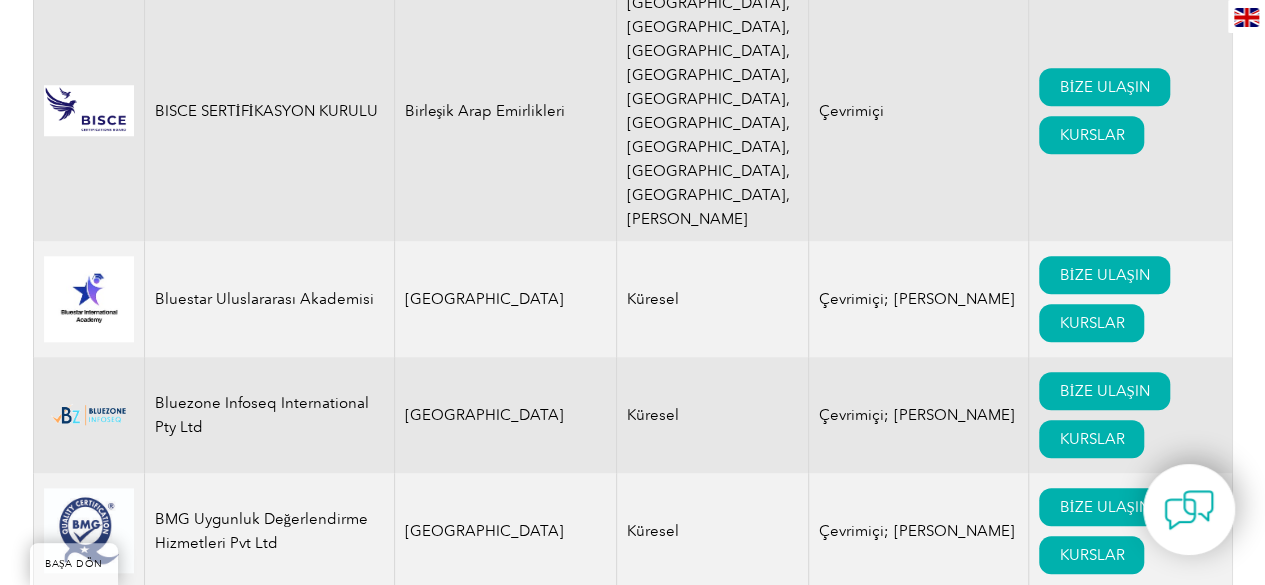 scroll, scrollTop: 4640, scrollLeft: 0, axis: vertical 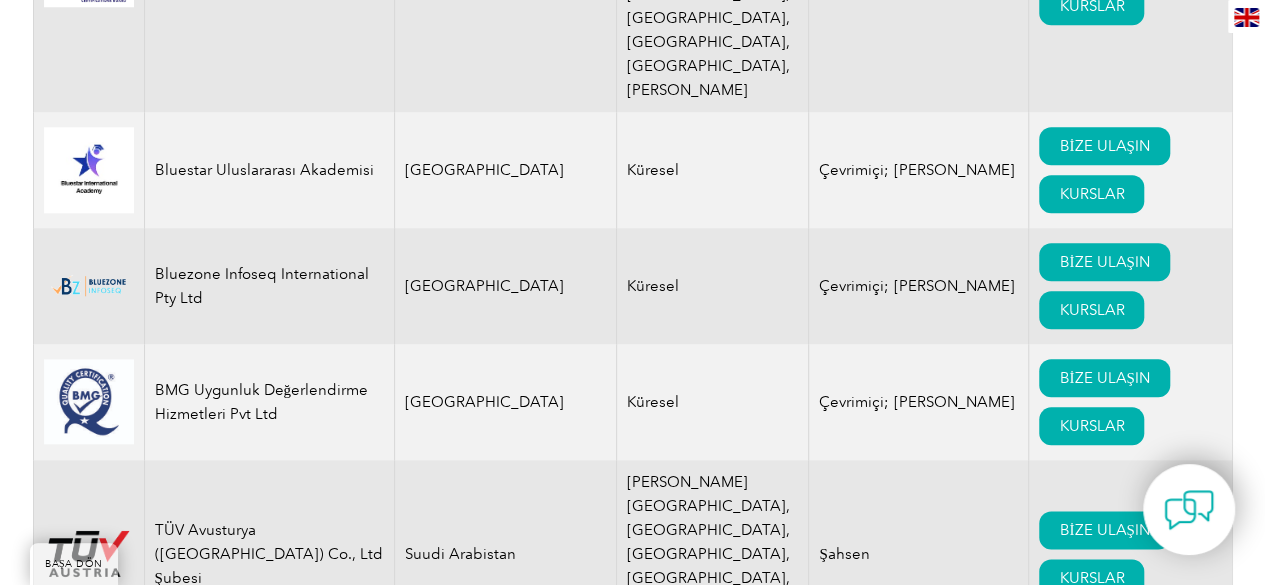 click on "Exemplar Global, mesleki gelişimi ilerletme konusundaki özverimizi paylaşan eğitim sağlayıcıları, danışmanlar ve kuruluşlardan oluşan küresel bir ağ ile gururla çalışmaktadır.
Ortaklarımızın detaylı profillerini ve tekliflerini keşfetmek için aşağıdaki kayıt defterini kullanın. İster becerilerinizi geliştirmek, ister sertifikalı bir kurs bulmak veya güvenilir bir uzmanla iletişime geçmek isteyin, bu kaynak profesyonel yolculuğunuzda size rehberlik etmek ve destek olmak için burada.
Exemplar Global eğitim sertifikasına ilişkin yanlış iddiaların veya Exemplar Global markası ve logosunun onaylanmamış kullanımının listesini görmek için  buraya tıklayın  .
Daha önce Exemplar Global ile ilişkili olan aktif olmayan şirketlerin listesini görmek için  buraya tıklayın  .
İşvereninizden maddi desteğe mi ihtiyacınız var?" at bounding box center [632, 12294] 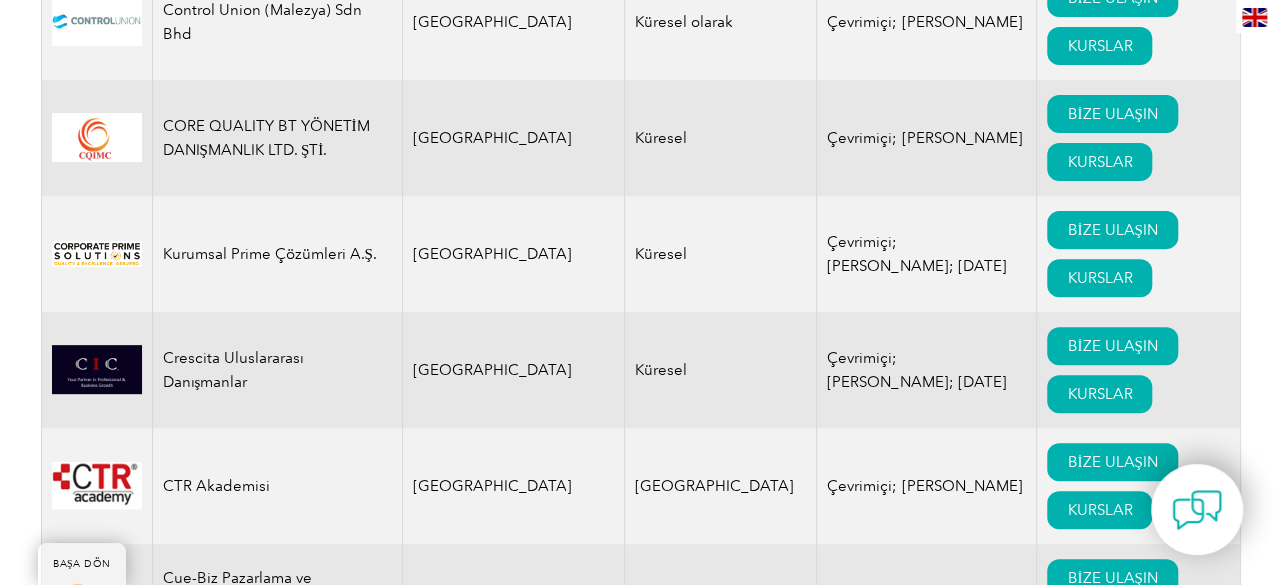 scroll, scrollTop: 7960, scrollLeft: 0, axis: vertical 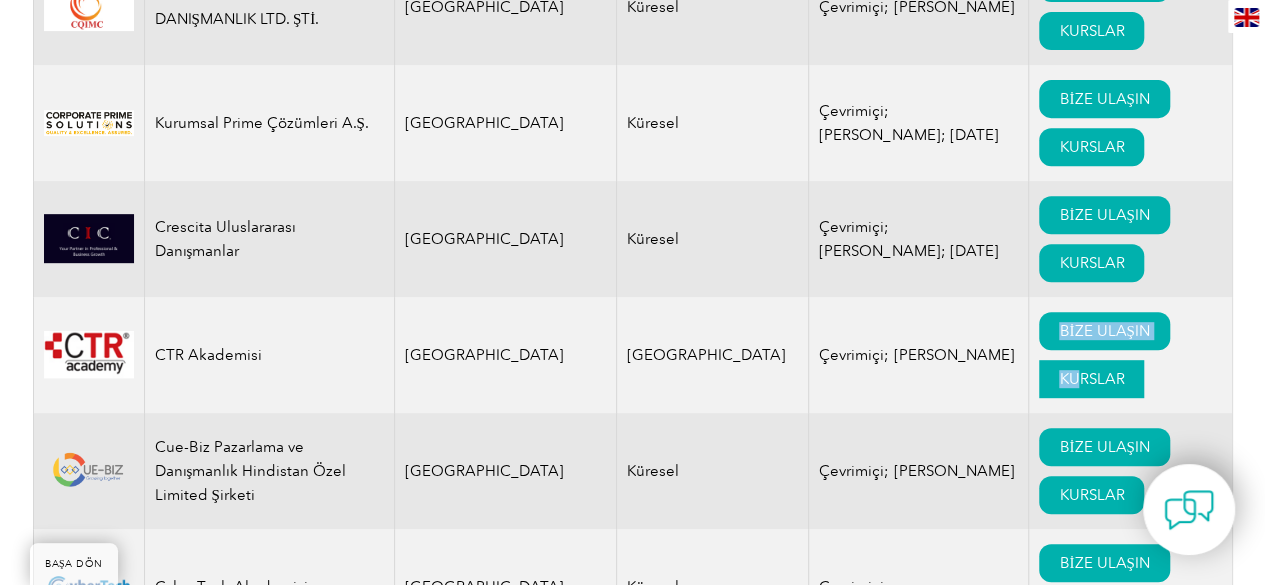 drag, startPoint x: 1002, startPoint y: 232, endPoint x: 1002, endPoint y: 217, distance: 15 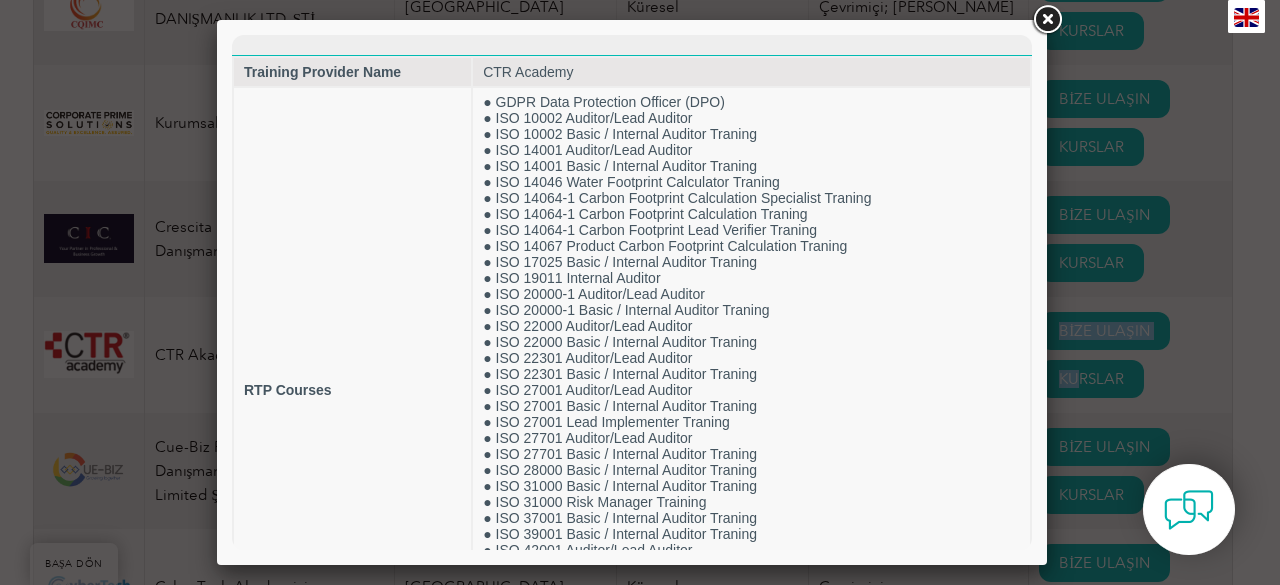 scroll, scrollTop: 0, scrollLeft: 0, axis: both 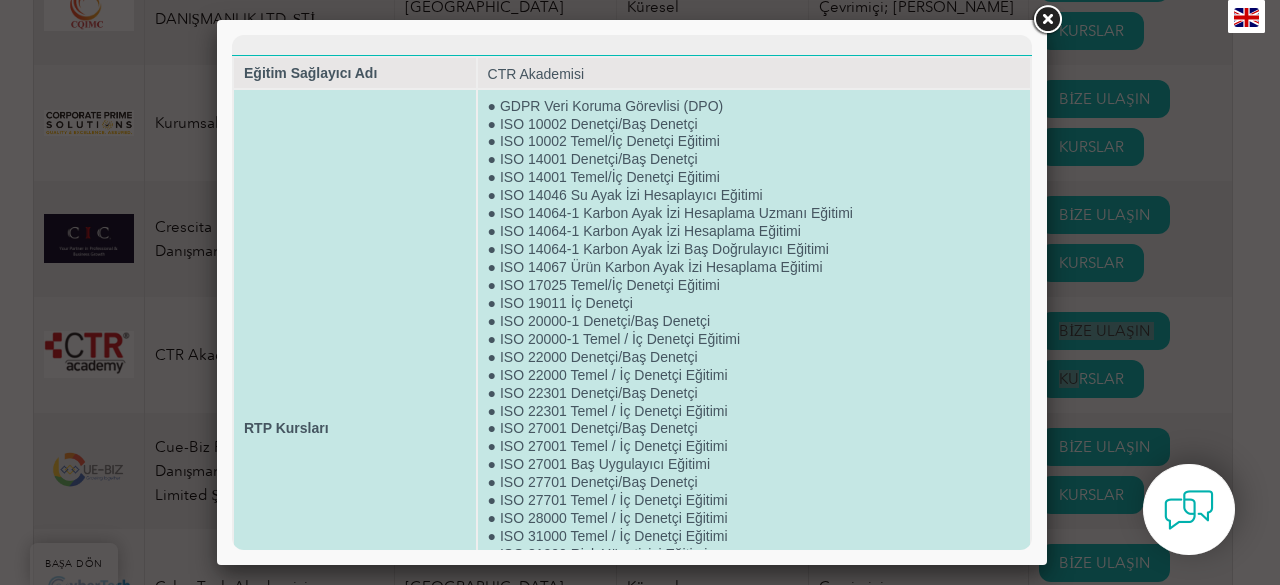 click on "● ISO 14067 Ürün Karbon Ayak İzi Hesaplama Eğitimi" at bounding box center (655, 267) 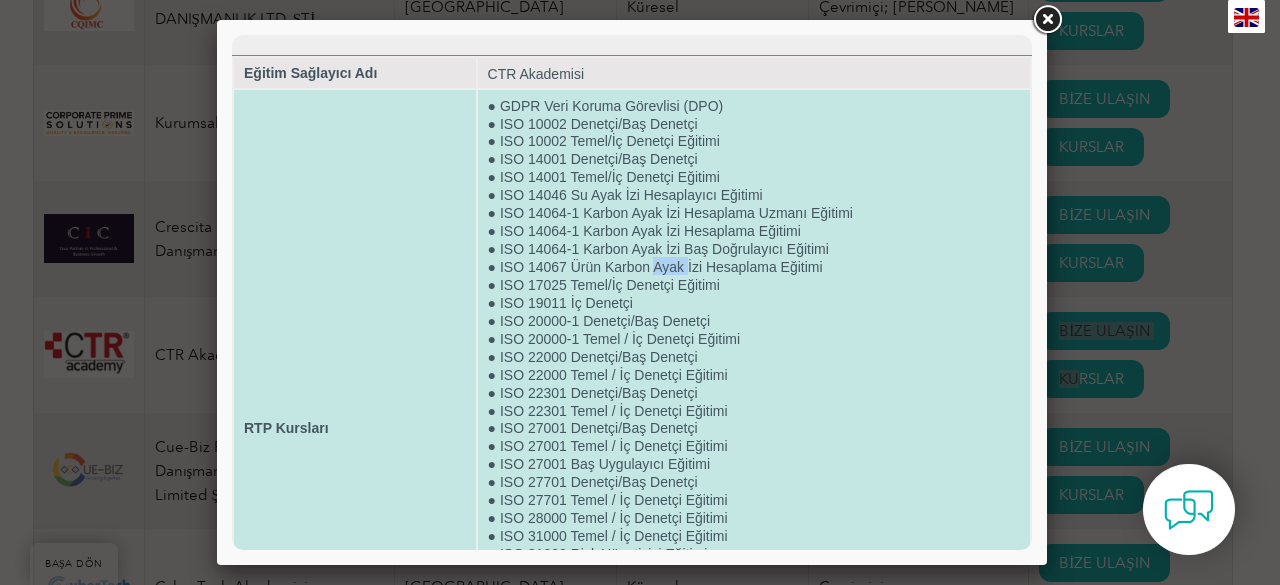 click on "● ISO 14067 Ürün Karbon Ayak İzi Hesaplama Eğitimi" at bounding box center (655, 267) 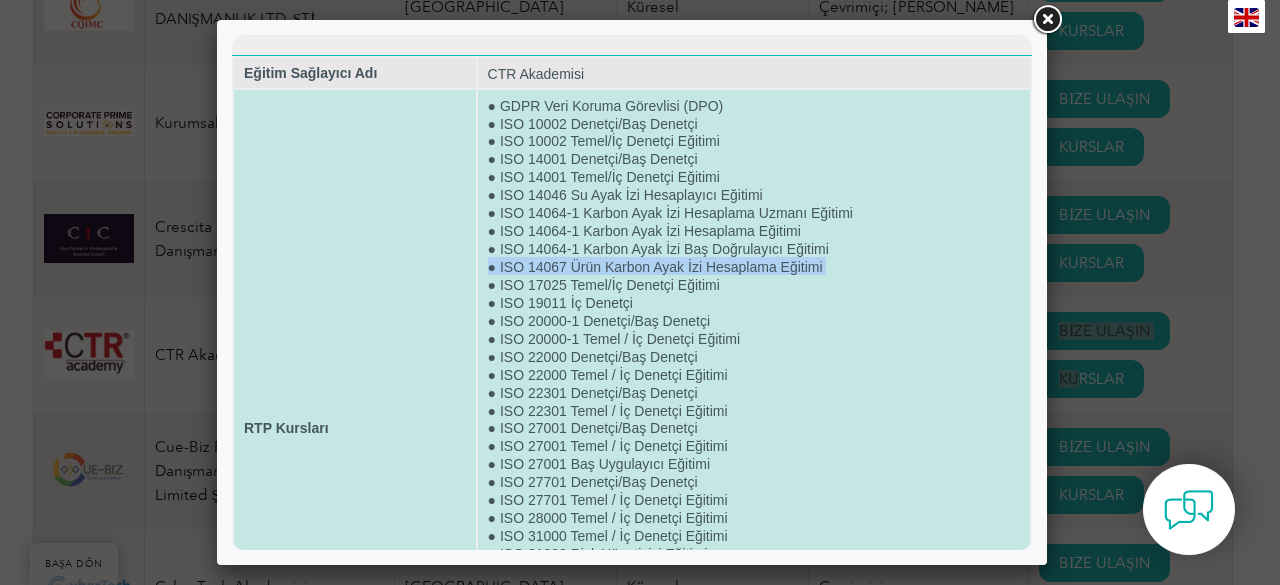 click on "● ISO 14067 Ürün Karbon Ayak İzi Hesaplama Eğitimi" at bounding box center (655, 267) 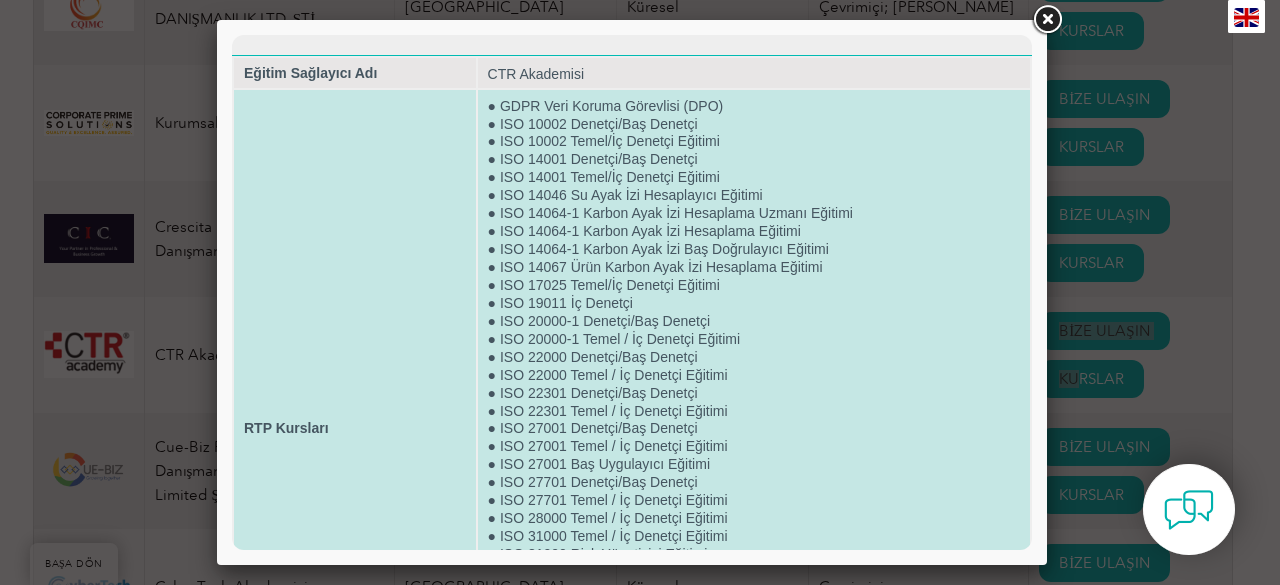 click on "● ISO 17025 Temel/İç Denetçi Eğitimi" at bounding box center (604, 285) 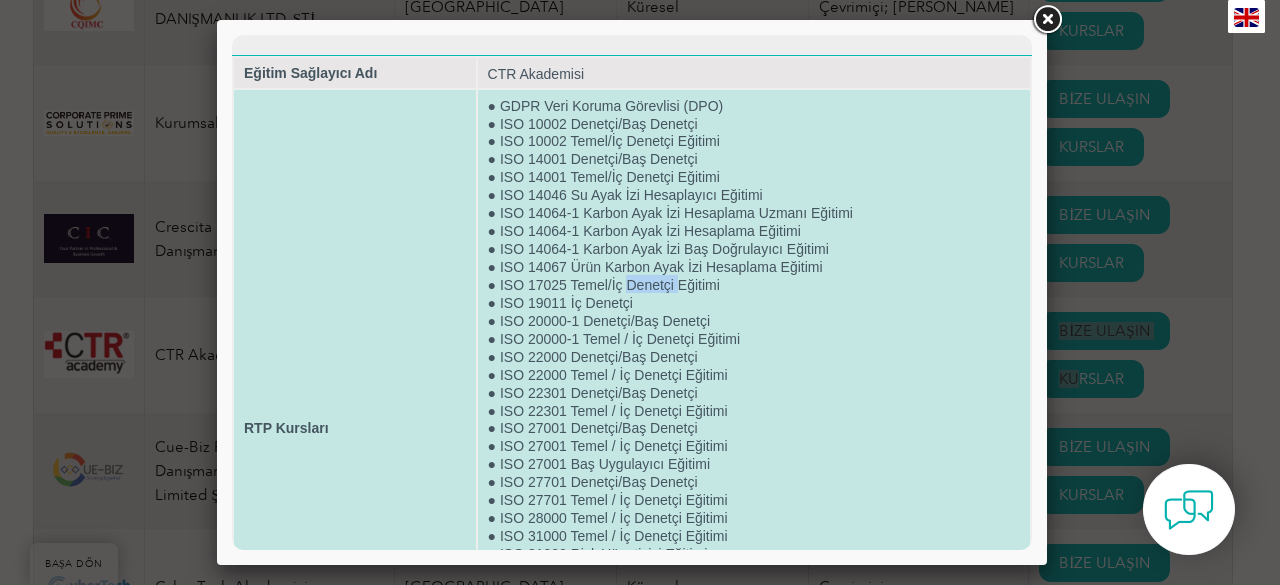 click on "● ISO 17025 Temel/İç Denetçi Eğitimi" at bounding box center (604, 285) 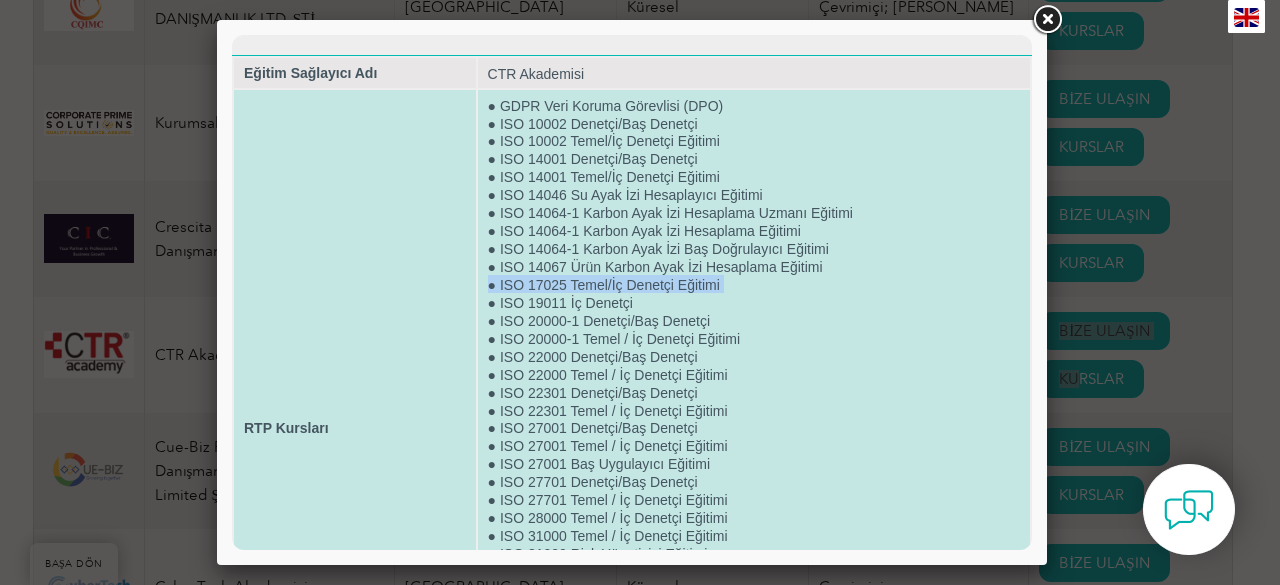 click on "● ISO 17025 Temel/İç Denetçi Eğitimi" at bounding box center (604, 285) 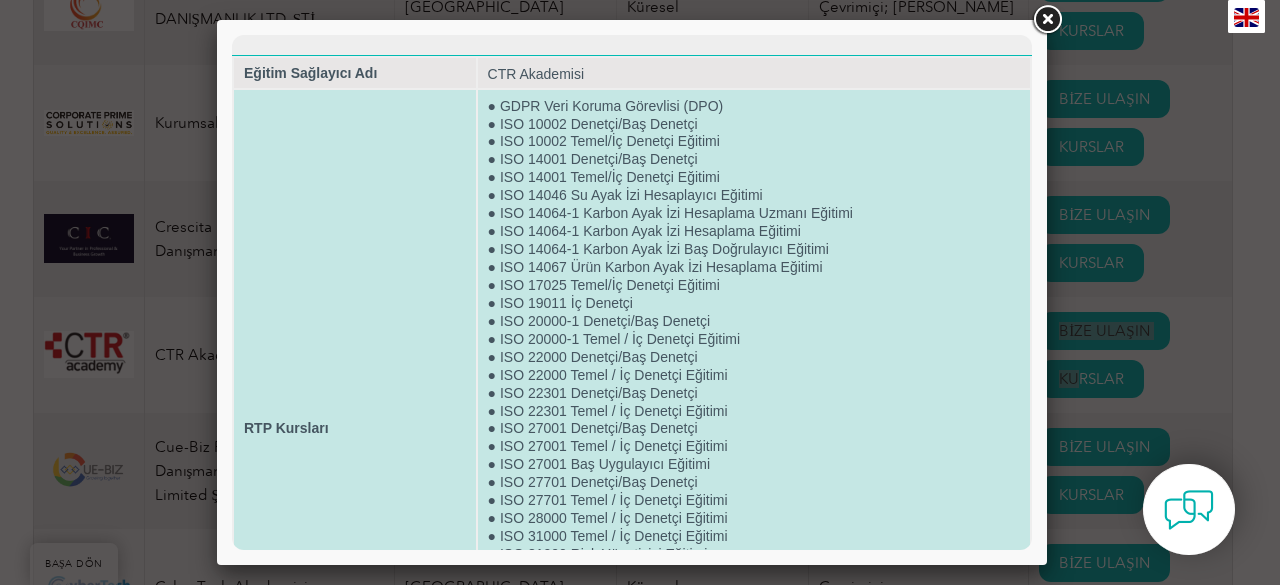 click on "● ISO 22000 Temel / İç Denetçi Eğitimi" at bounding box center (608, 375) 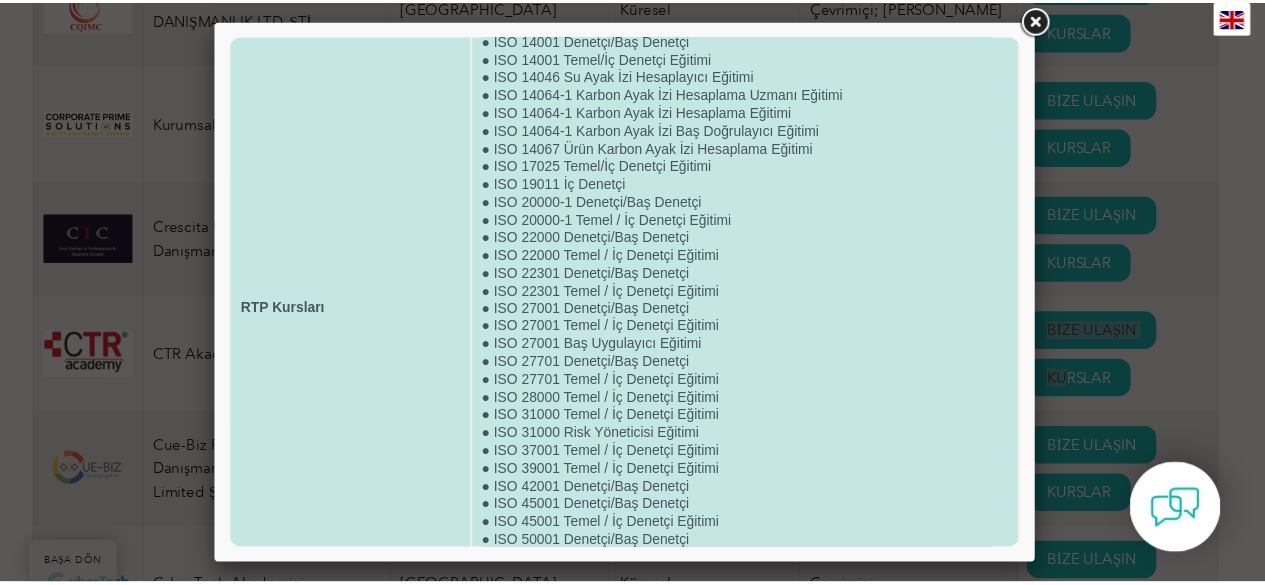 scroll, scrollTop: 234, scrollLeft: 0, axis: vertical 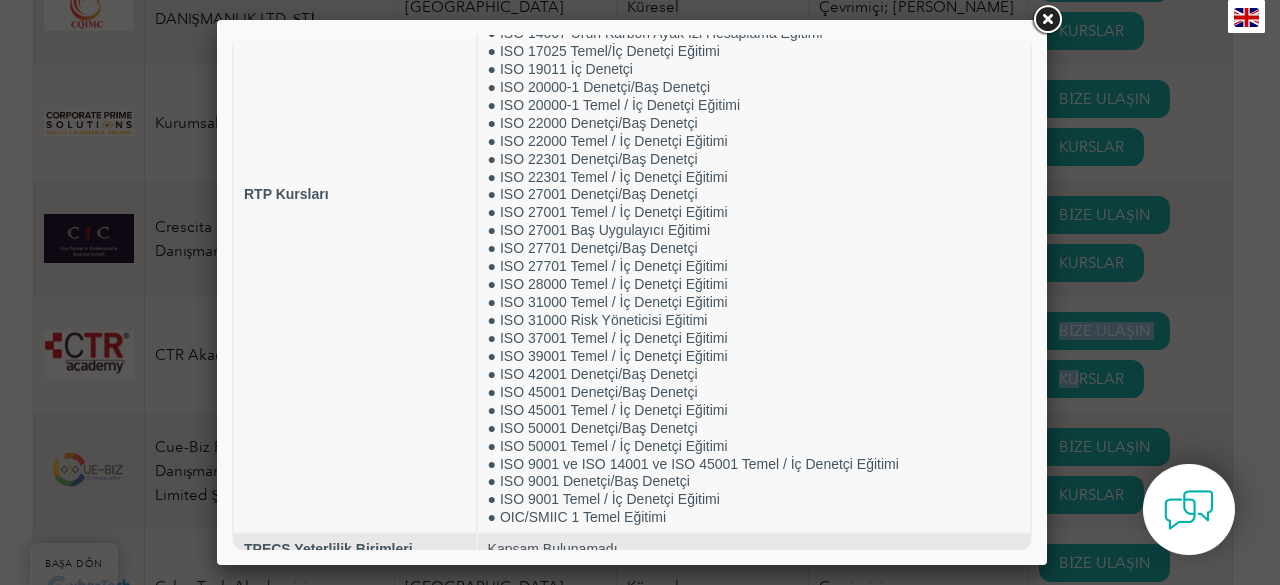 click at bounding box center (1047, 20) 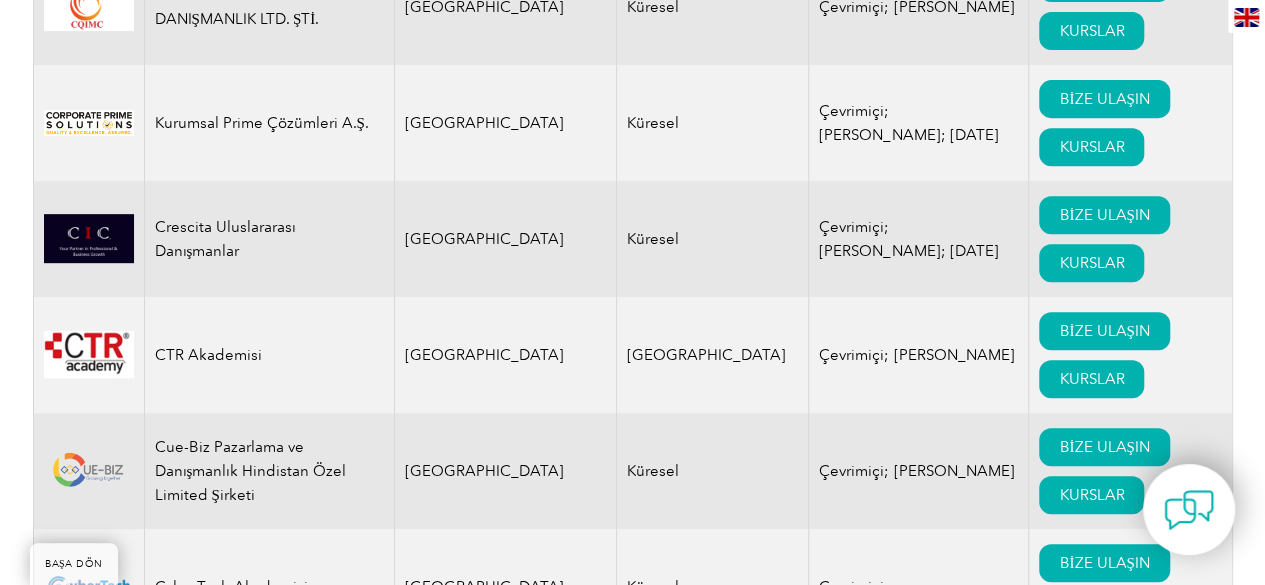 click on "Exemplar Global, mesleki gelişimi ilerletme konusundaki özverimizi paylaşan eğitim sağlayıcıları, danışmanlar ve kuruluşlardan oluşan küresel bir ağ ile gururla çalışmaktadır.
Ortaklarımızın detaylı profillerini ve tekliflerini keşfetmek için aşağıdaki kayıt defterini kullanın. İster becerilerinizi geliştirmek, ister sertifikalı bir kurs bulmak veya güvenilir bir uzmanla iletişime geçmek isteyin, bu kaynak profesyonel yolculuğunuzda size rehberlik etmek ve destek olmak için burada.
Exemplar Global eğitim sertifikasına ilişkin yanlış iddiaların veya Exemplar Global markası ve logosunun onaylanmamış kullanımının listesini görmek için  buraya tıklayın  .
Daha önce Exemplar Global ile ilişkili olan aktif olmayan şirketlerin listesini görmek için  buraya tıklayın  .
İşvereninizden maddi desteğe mi ihtiyacınız var?" at bounding box center (632, 9101) 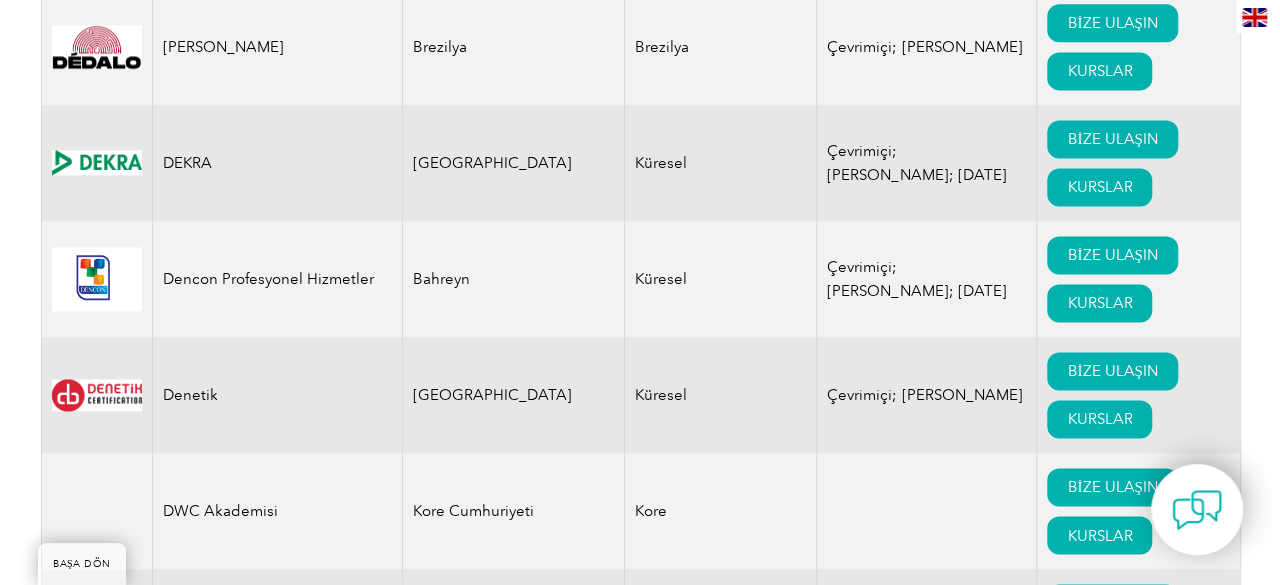 scroll, scrollTop: 9000, scrollLeft: 0, axis: vertical 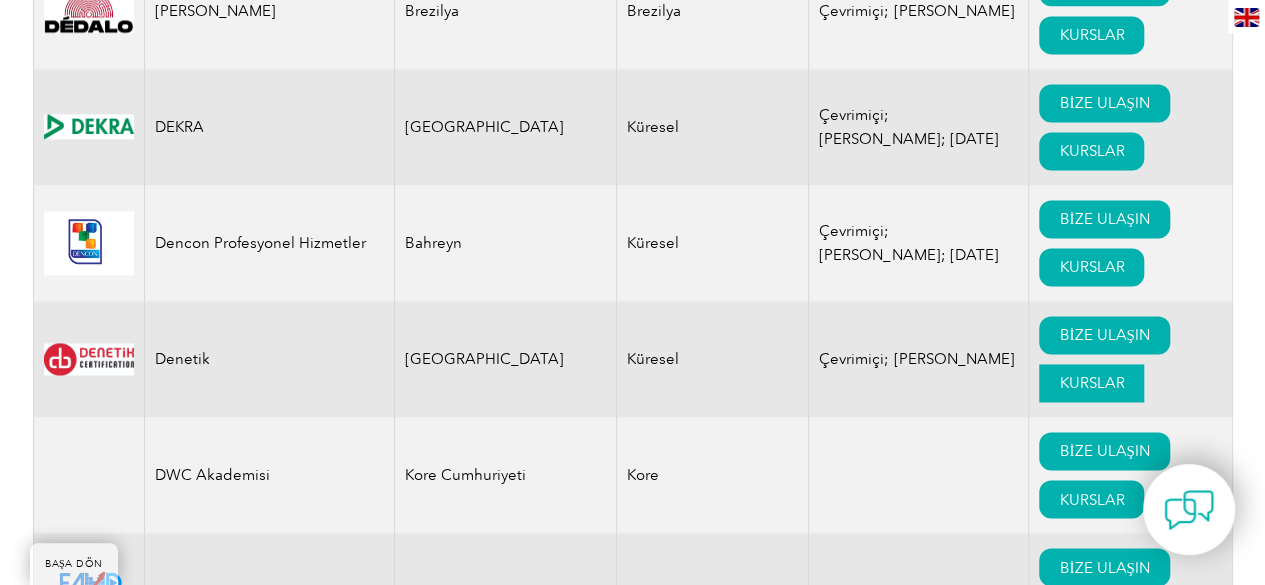 click on "KURSLAR" at bounding box center (1091, 383) 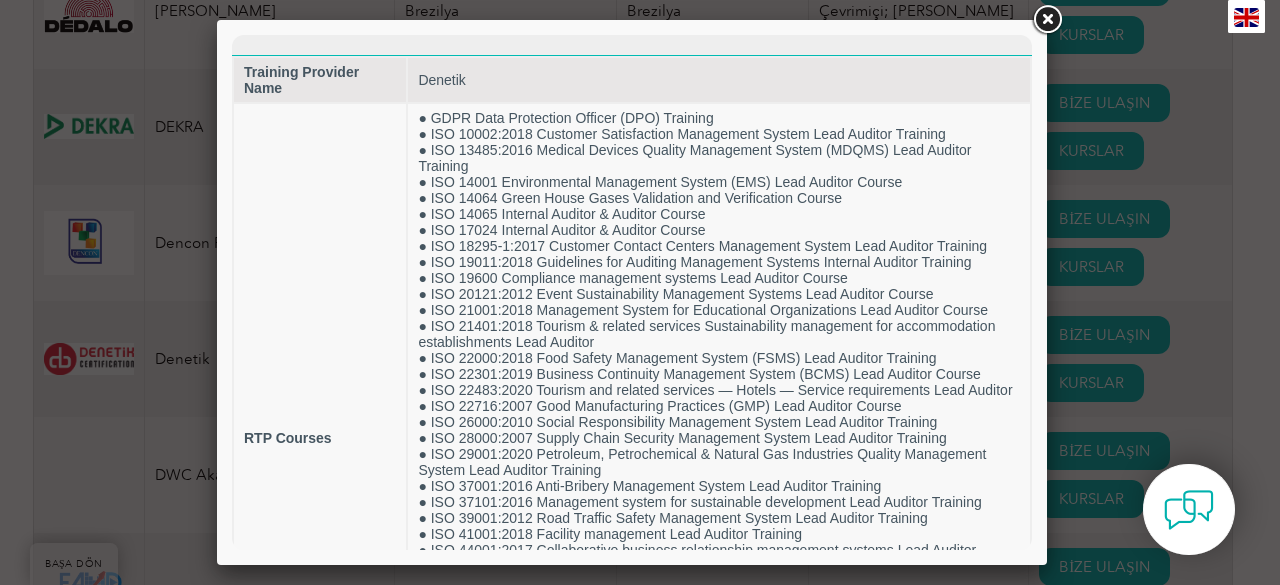 scroll, scrollTop: 0, scrollLeft: 0, axis: both 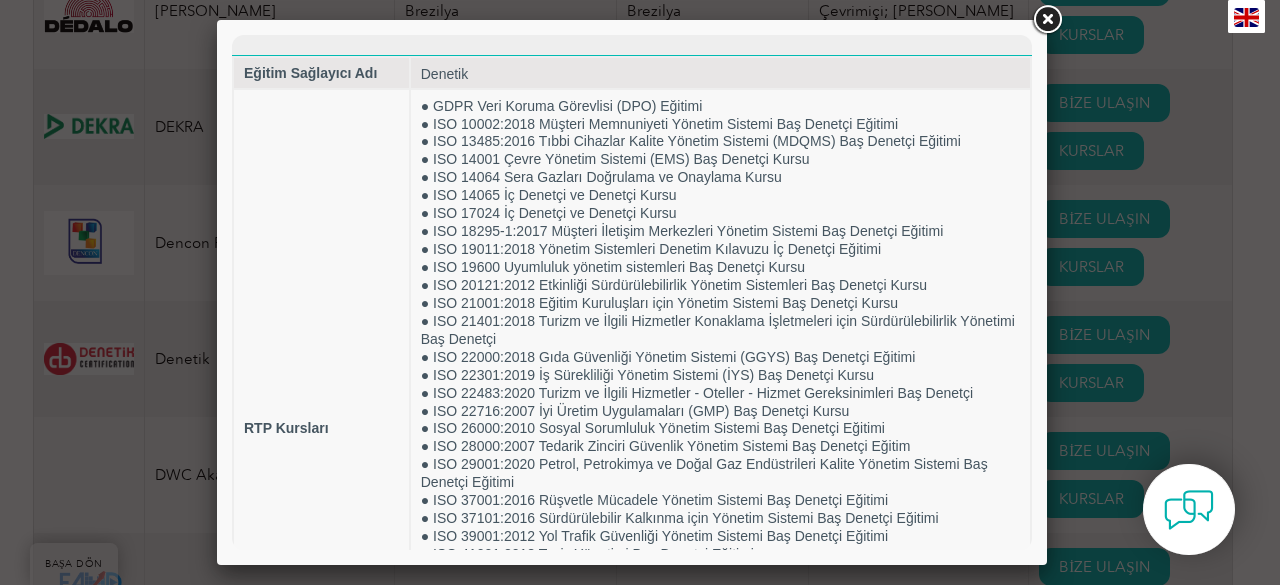 click on "● ISO 21401:2018 Turizm ve İlgili Hizmetler Konaklama İşletmeleri için Sürdürülebilirlik Yönetimi Baş Denetçi" at bounding box center [718, 330] 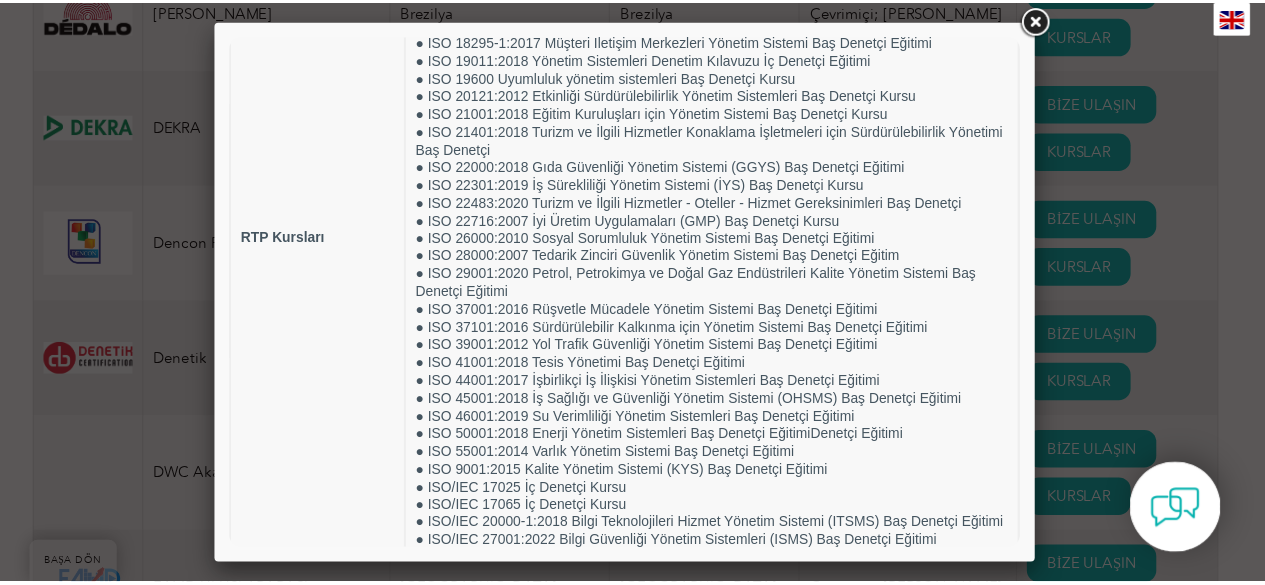 scroll, scrollTop: 266, scrollLeft: 0, axis: vertical 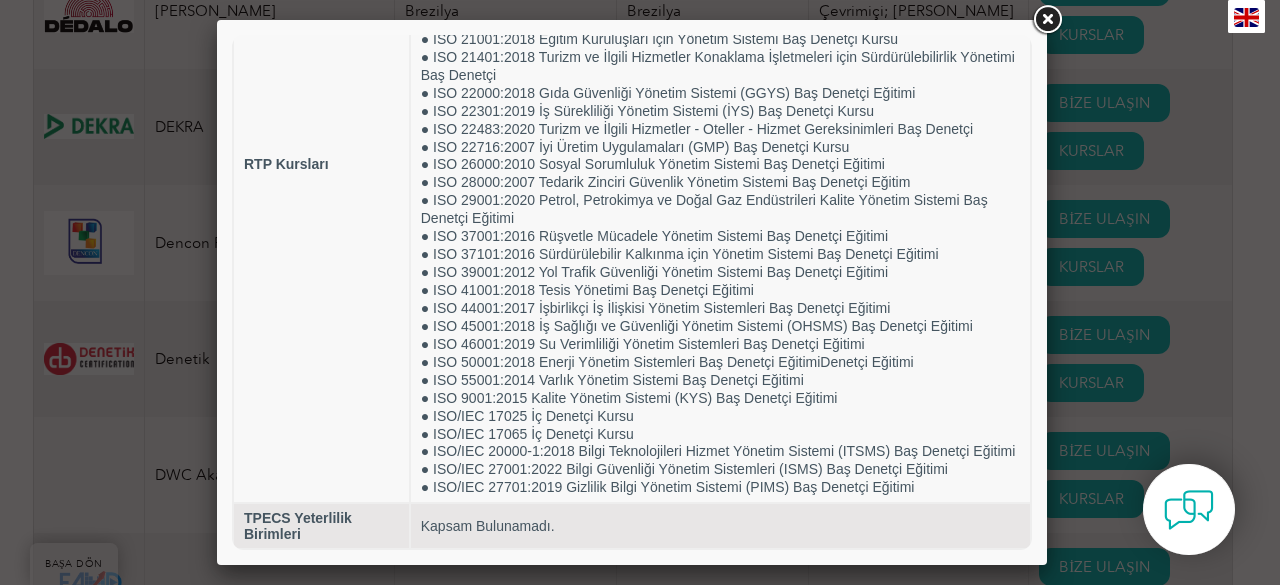 click at bounding box center (1047, 20) 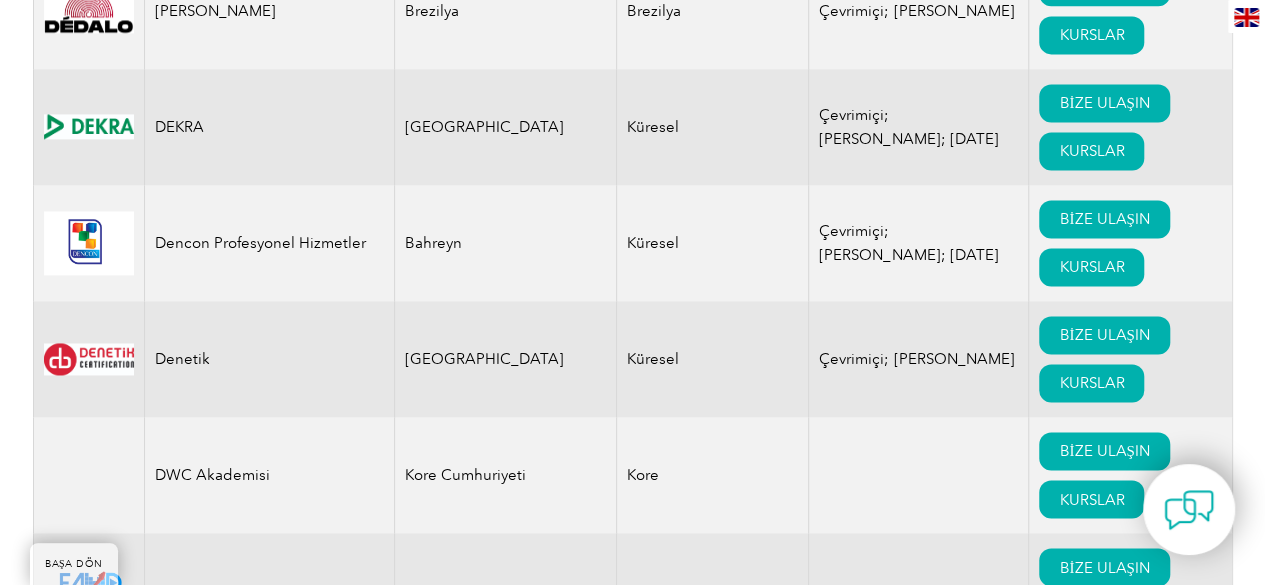 click on "Exemplar Global, mesleki gelişimi ilerletme konusundaki özverimizi paylaşan eğitim sağlayıcıları, danışmanlar ve kuruluşlardan oluşan küresel bir ağ ile gururla çalışmaktadır.
Ortaklarımızın detaylı profillerini ve tekliflerini keşfetmek için aşağıdaki kayıt defterini kullanın. İster becerilerinizi geliştirmek, ister sertifikalı bir kurs bulmak veya güvenilir bir uzmanla iletişime geçmek isteyin, bu kaynak profesyonel yolculuğunuzda size rehberlik etmek ve destek olmak için burada.
Exemplar Global eğitim sertifikasına ilişkin yanlış iddiaların veya Exemplar Global markası ve logosunun onaylanmamış kullanımının listesini görmek için  buraya tıklayın  .
Daha önce Exemplar Global ile ilişkili olan aktif olmayan şirketlerin listesini görmek için  buraya tıklayın  .
İşvereninizden maddi desteğe mi ihtiyacınız var?" at bounding box center [632, 8061] 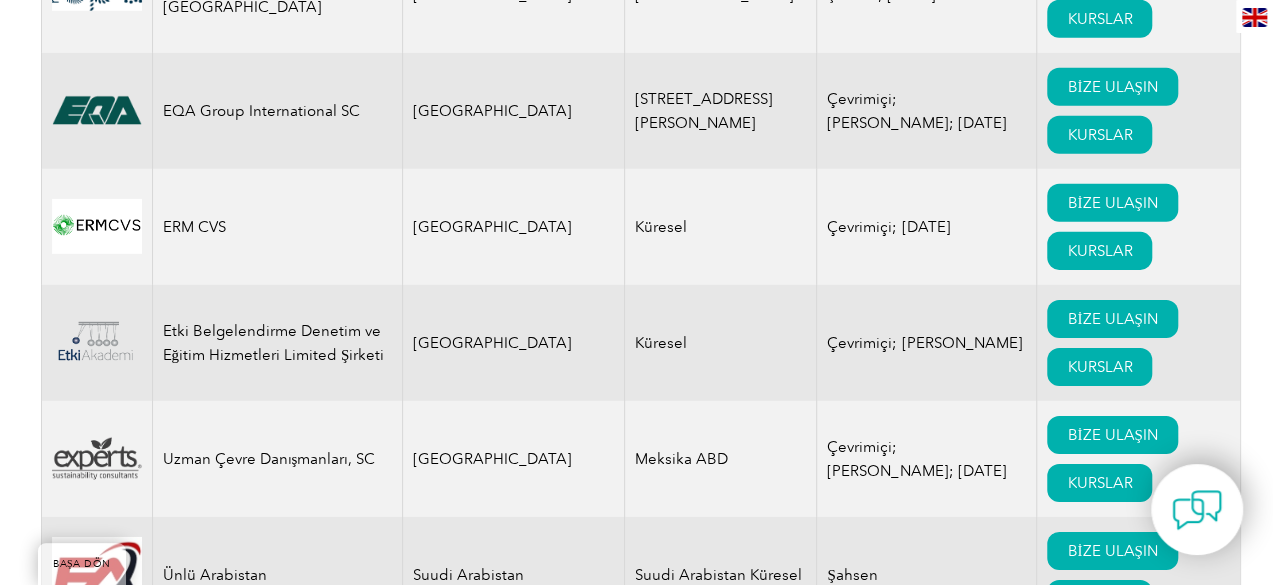 scroll, scrollTop: 10680, scrollLeft: 0, axis: vertical 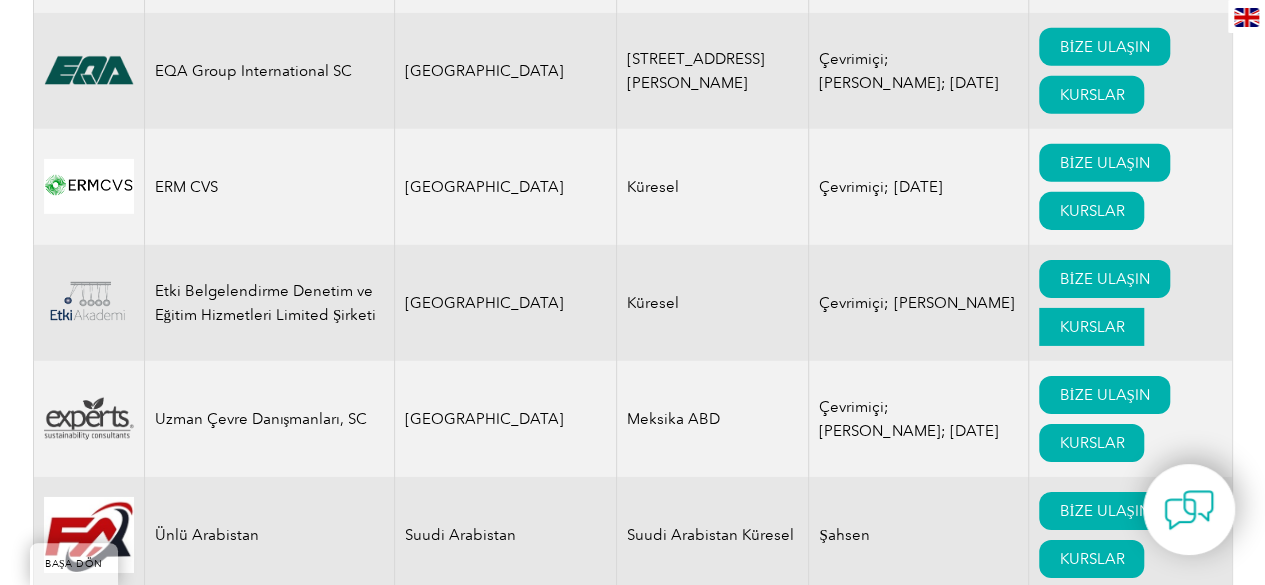 click on "KURSLAR" at bounding box center (1091, 327) 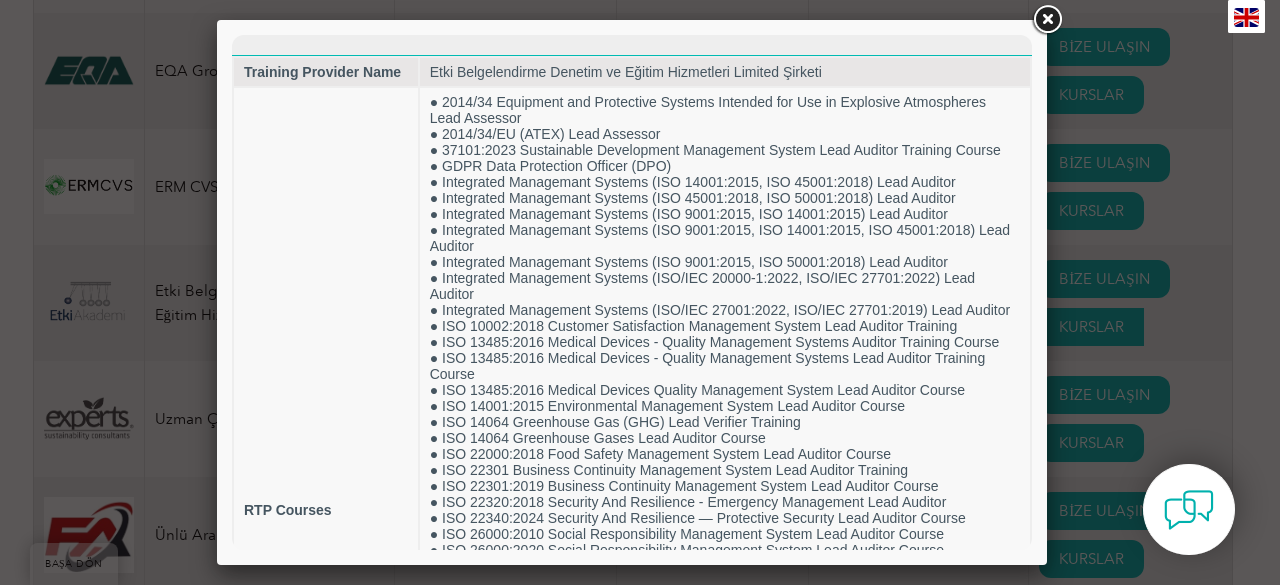scroll, scrollTop: 0, scrollLeft: 0, axis: both 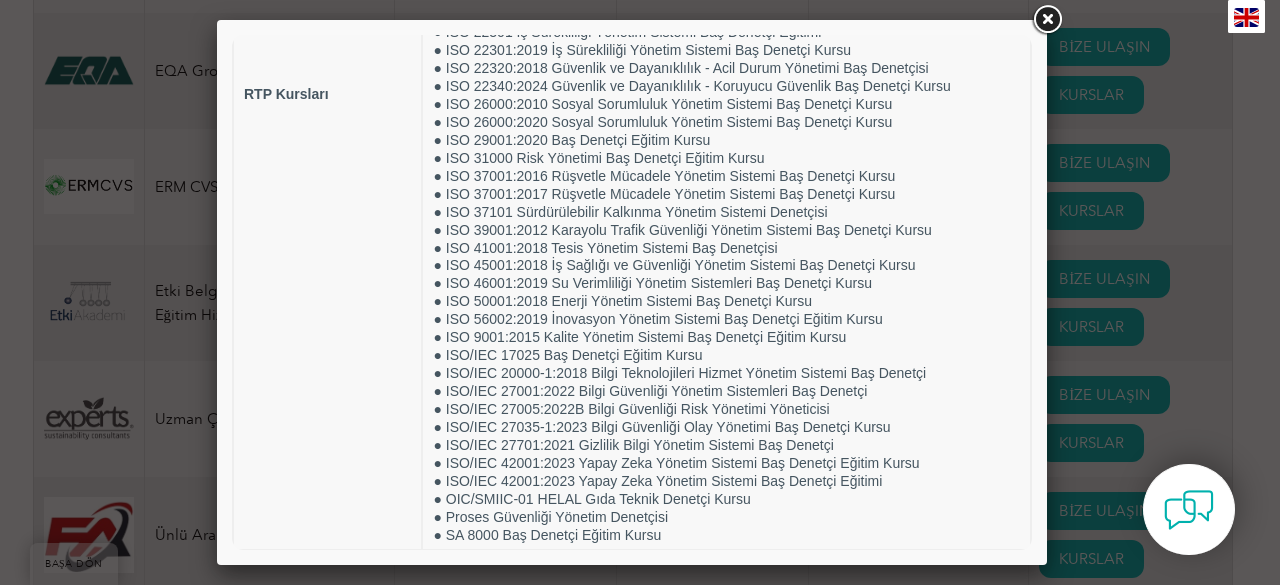 click at bounding box center (1047, 20) 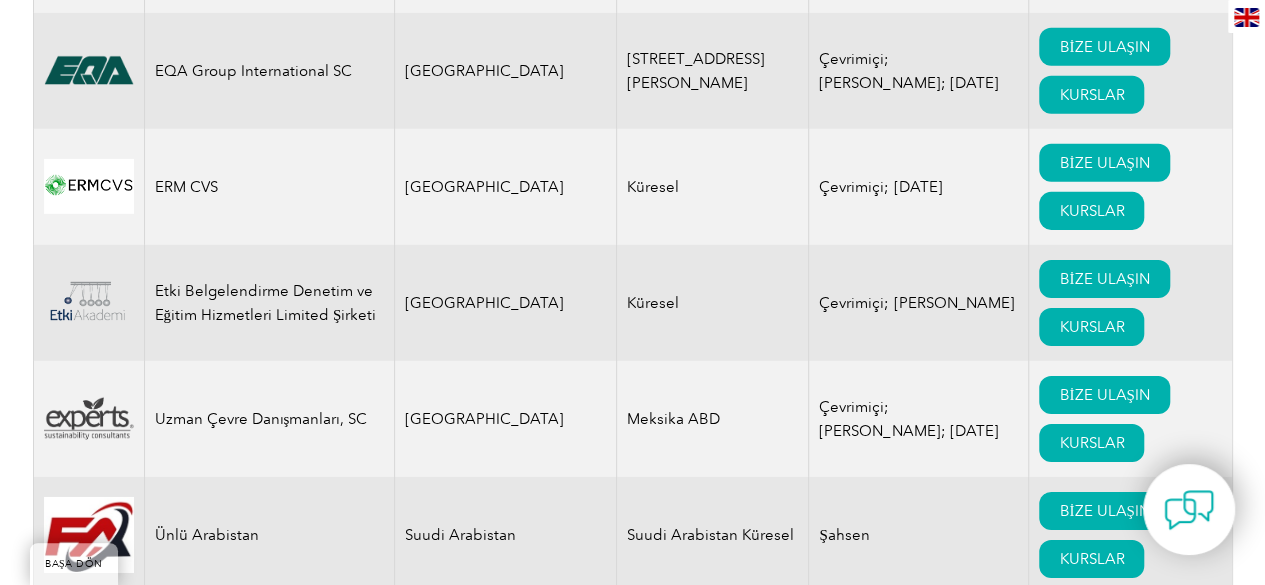 click on "Exemplar Global, mesleki gelişimi ilerletme konusundaki özverimizi paylaşan eğitim sağlayıcıları, danışmanlar ve kuruluşlardan oluşan küresel bir ağ ile gururla çalışmaktadır.
Ortaklarımızın detaylı profillerini ve tekliflerini keşfetmek için aşağıdaki kayıt defterini kullanın. İster becerilerinizi geliştirmek, ister sertifikalı bir kurs bulmak veya güvenilir bir uzmanla iletişime geçmek isteyin, bu kaynak profesyonel yolculuğunuzda size rehberlik etmek ve destek olmak için burada.
Exemplar Global eğitim sertifikasına ilişkin yanlış iddiaların veya Exemplar Global markası ve logosunun onaylanmamış kullanımının listesini görmek için  buraya tıklayın  .
Daha önce Exemplar Global ile ilişkili olan aktif olmayan şirketlerin listesini görmek için  buraya tıklayın  .
İşvereninizden maddi desteğe mi ihtiyacınız var?" at bounding box center [632, 6381] 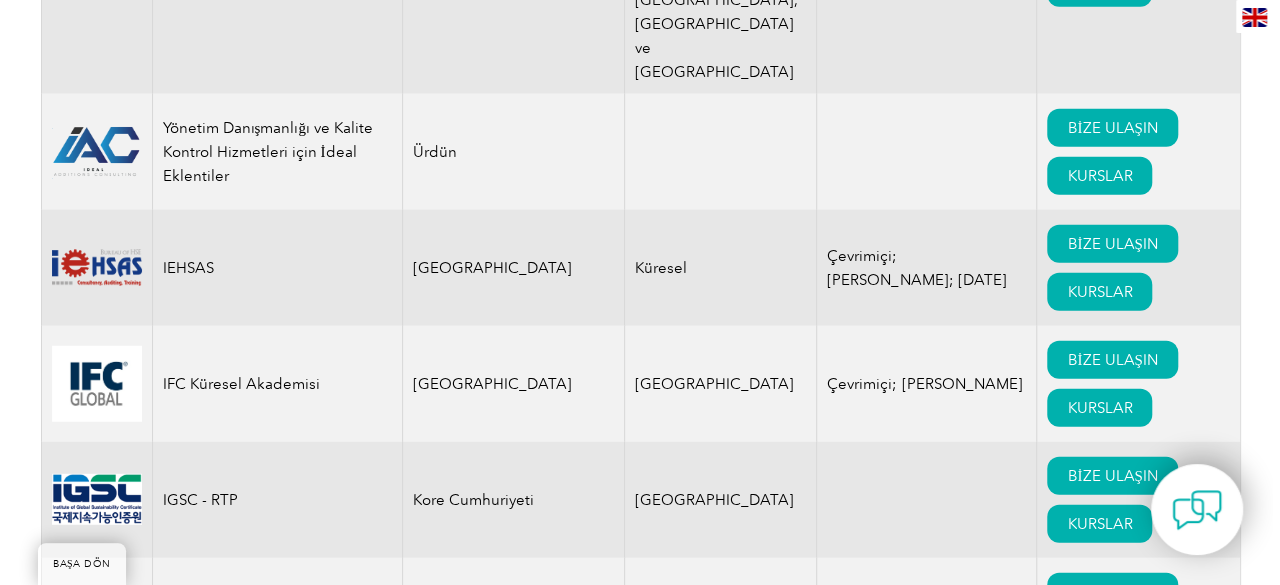scroll, scrollTop: 13880, scrollLeft: 0, axis: vertical 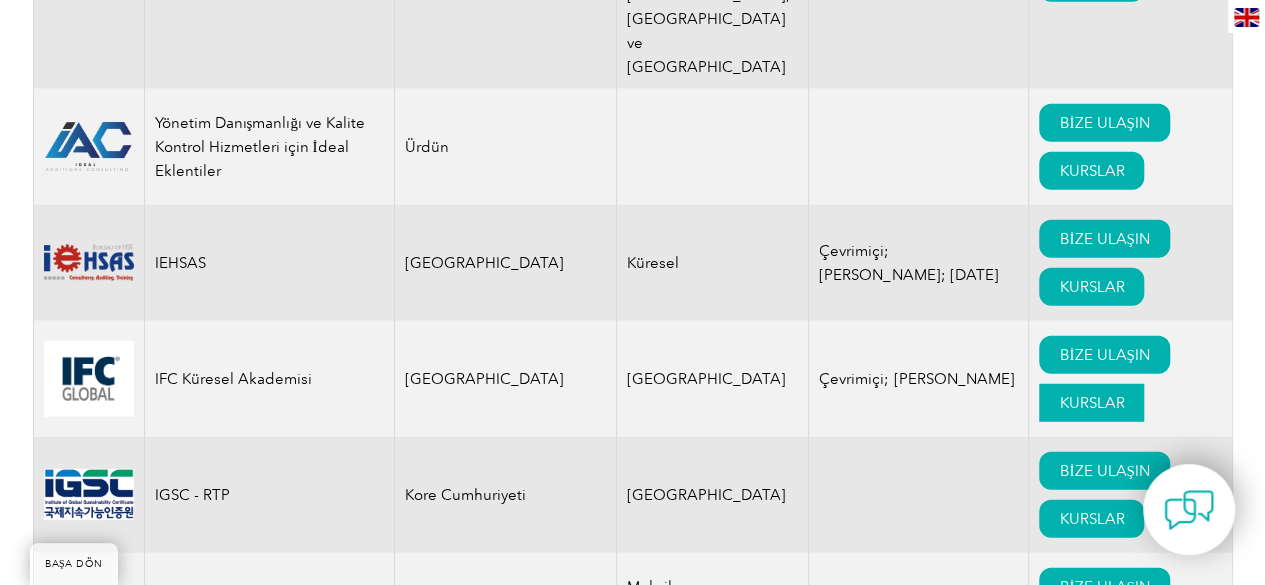 click on "KURSLAR" at bounding box center (1091, 403) 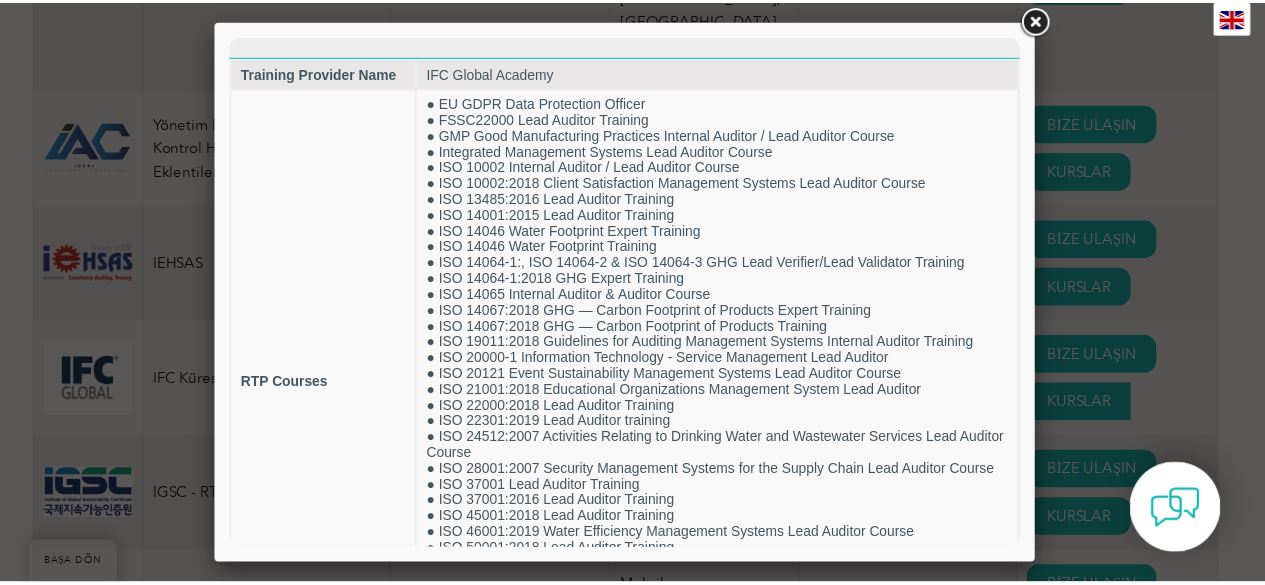 scroll, scrollTop: 0, scrollLeft: 0, axis: both 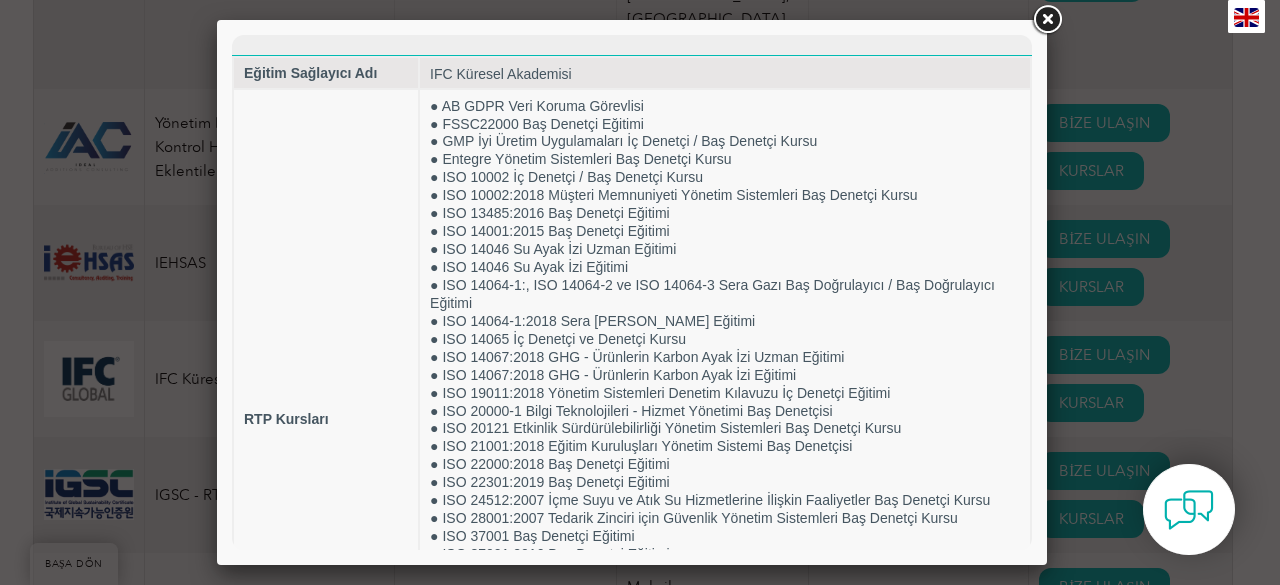 click at bounding box center (632, 292) 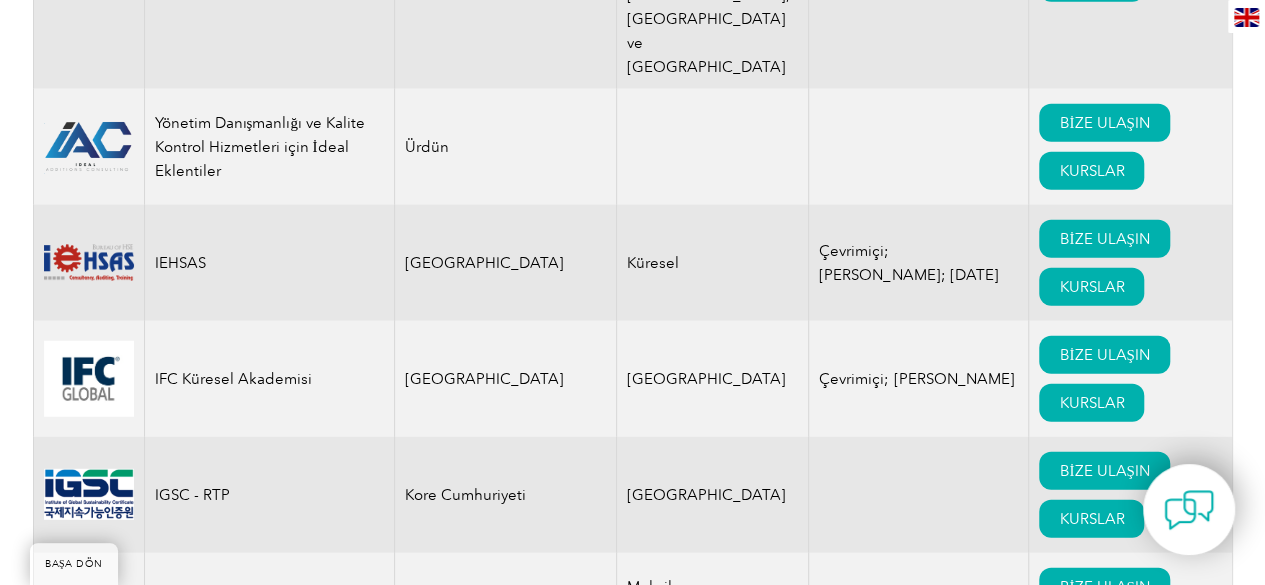 click on "Exemplar Global, mesleki gelişimi ilerletme konusundaki özverimizi paylaşan eğitim sağlayıcıları, danışmanlar ve kuruluşlardan oluşan küresel bir ağ ile gururla çalışmaktadır.
Ortaklarımızın detaylı profillerini ve tekliflerini keşfetmek için aşağıdaki kayıt defterini kullanın. İster becerilerinizi geliştirmek, ister sertifikalı bir kurs bulmak veya güvenilir bir uzmanla iletişime geçmek isteyin, bu kaynak profesyonel yolculuğunuzda size rehberlik etmek ve destek olmak için burada.
Exemplar Global eğitim sertifikasına ilişkin yanlış iddiaların veya Exemplar Global markası ve logosunun onaylanmamış kullanımının listesini görmek için  buraya tıklayın  .
Daha önce Exemplar Global ile ilişkili olan aktif olmayan şirketlerin listesini görmek için  buraya tıklayın  .
İşvereninizden maddi desteğe mi ihtiyacınız var?" at bounding box center [632, 3181] 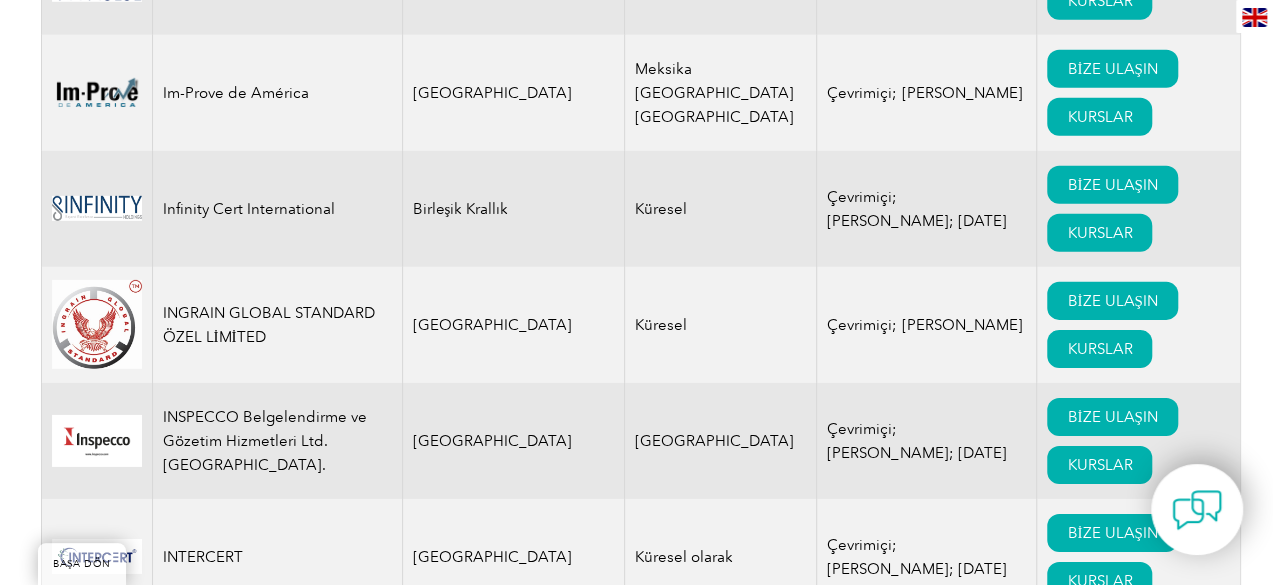 scroll, scrollTop: 14400, scrollLeft: 0, axis: vertical 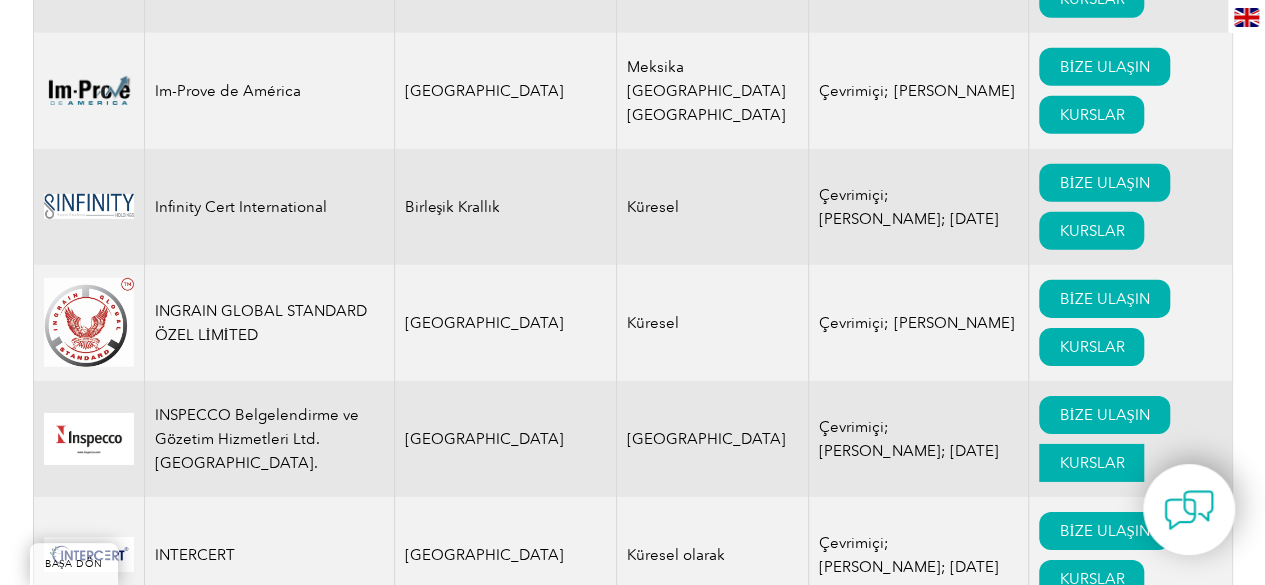 click on "KURSLAR" at bounding box center (1091, 463) 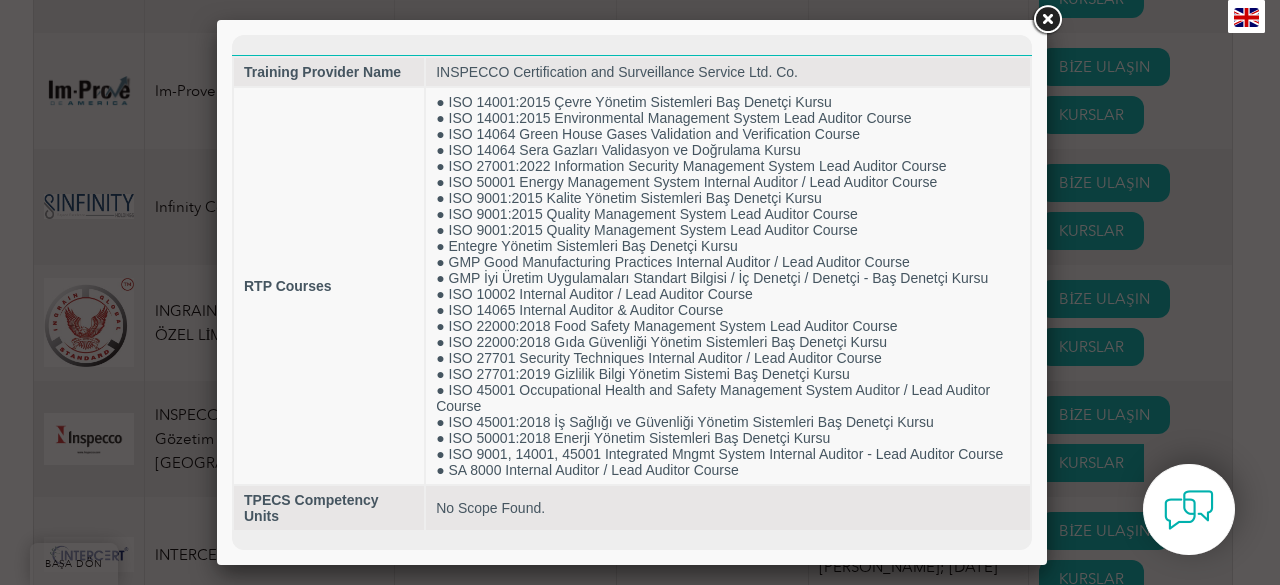 scroll, scrollTop: 0, scrollLeft: 0, axis: both 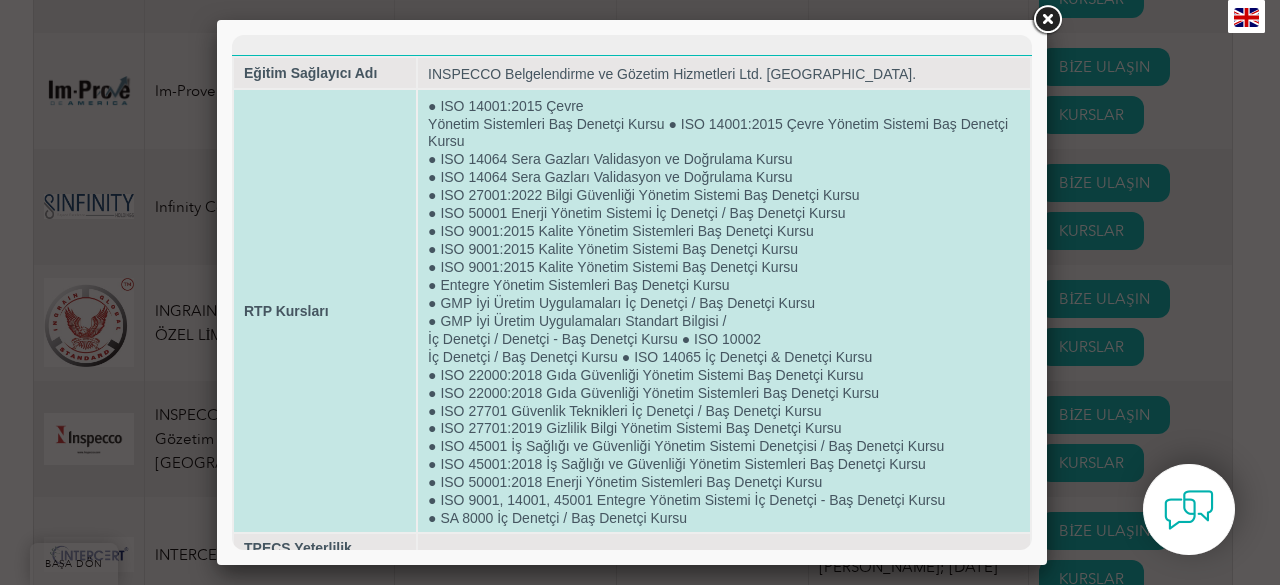 click on "● ISO 50001 Enerji Yönetim Sistemi İç Denetçi / Baş Denetçi Kursu" at bounding box center (637, 214) 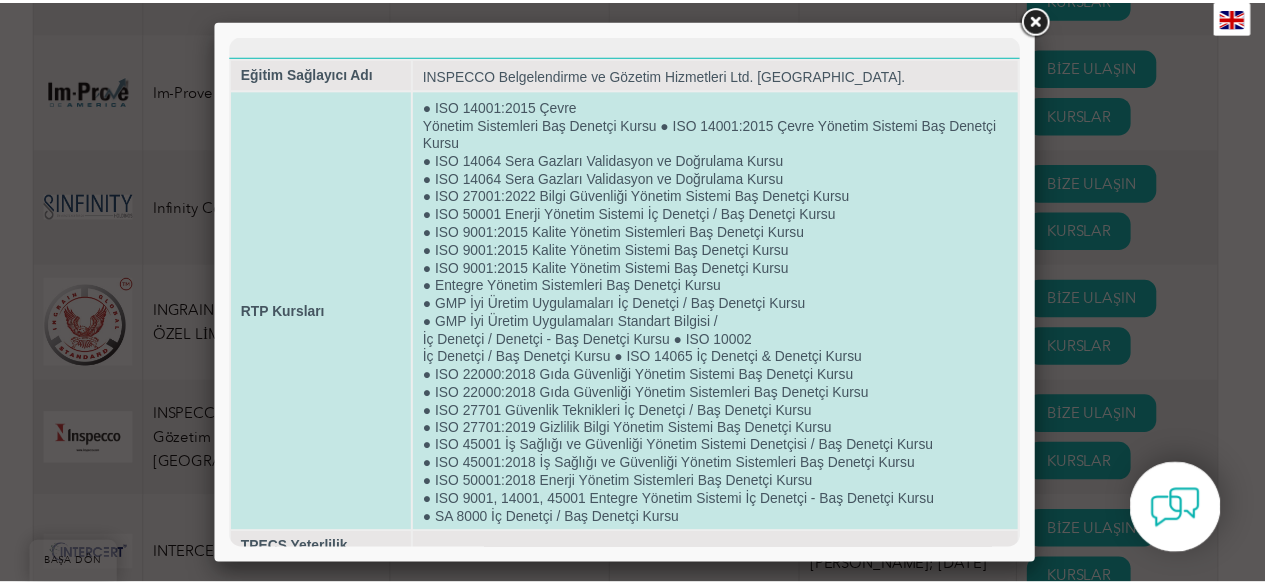 scroll, scrollTop: 20, scrollLeft: 0, axis: vertical 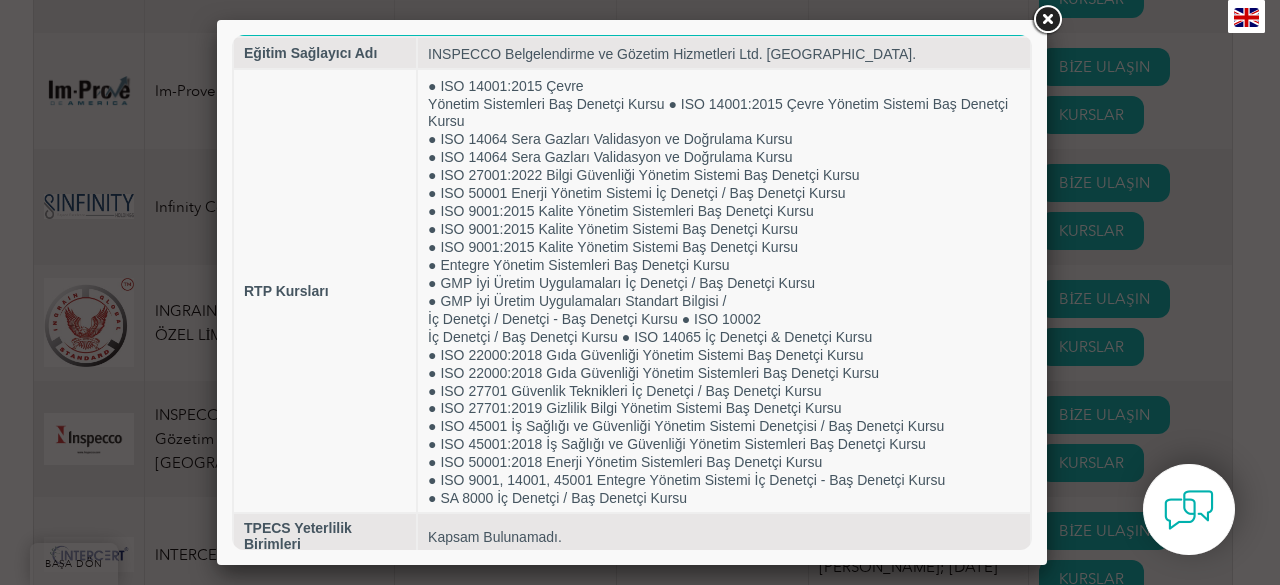 click at bounding box center [1047, 20] 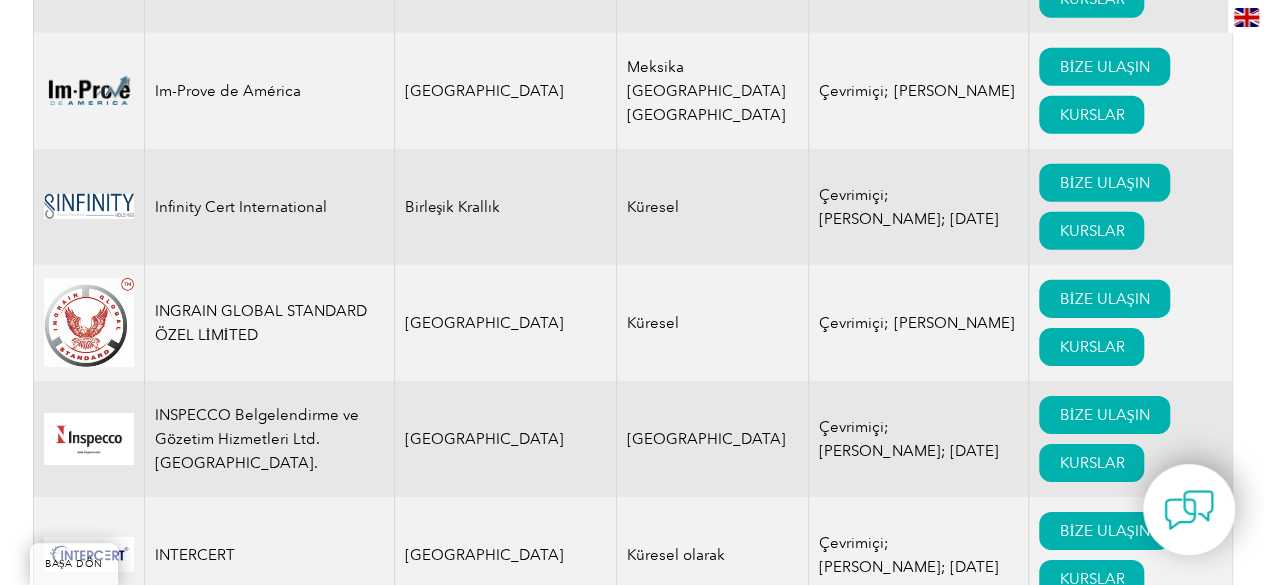 click on "Exemplar Global, mesleki gelişimi ilerletme konusundaki özverimizi paylaşan eğitim sağlayıcıları, danışmanlar ve kuruluşlardan oluşan küresel bir ağ ile gururla çalışmaktadır.
Ortaklarımızın detaylı profillerini ve tekliflerini keşfetmek için aşağıdaki kayıt defterini kullanın. İster becerilerinizi geliştirmek, ister sertifikalı bir kurs bulmak veya güvenilir bir uzmanla iletişime geçmek isteyin, bu kaynak profesyonel yolculuğunuzda size rehberlik etmek ve destek olmak için burada.
Exemplar Global eğitim sertifikasına ilişkin yanlış iddiaların veya Exemplar Global markası ve logosunun onaylanmamış kullanımının listesini görmek için  buraya tıklayın  .
Daha önce Exemplar Global ile ilişkili olan aktif olmayan şirketlerin listesini görmek için  buraya tıklayın  .
İşvereninizden maddi desteğe mi ihtiyacınız var?" at bounding box center (632, 2661) 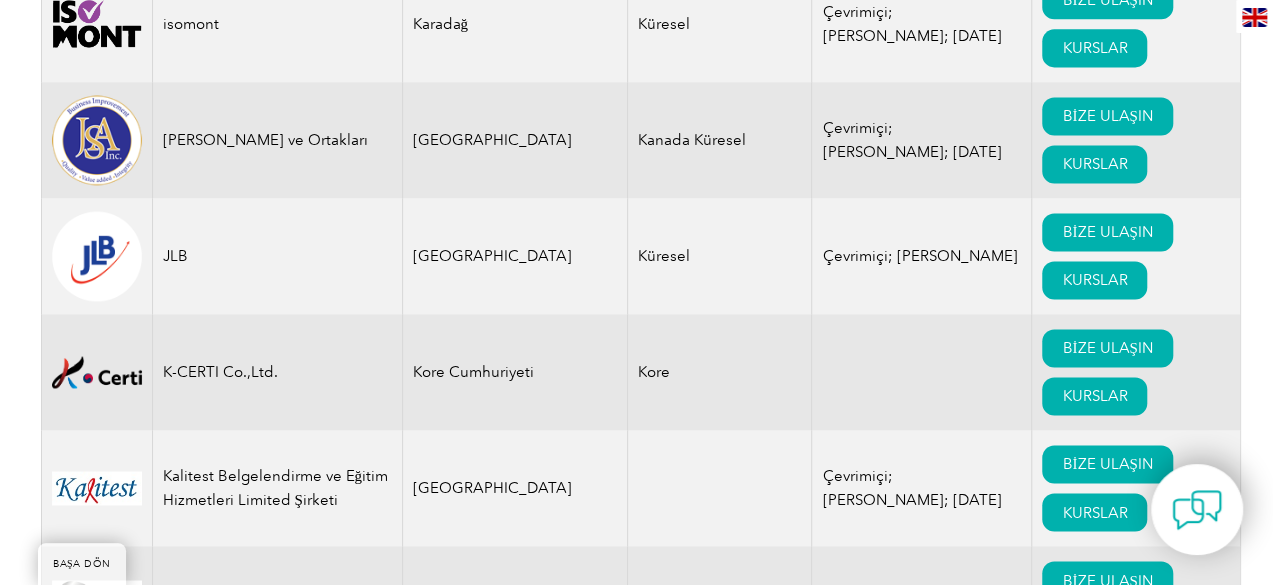 scroll, scrollTop: 16600, scrollLeft: 0, axis: vertical 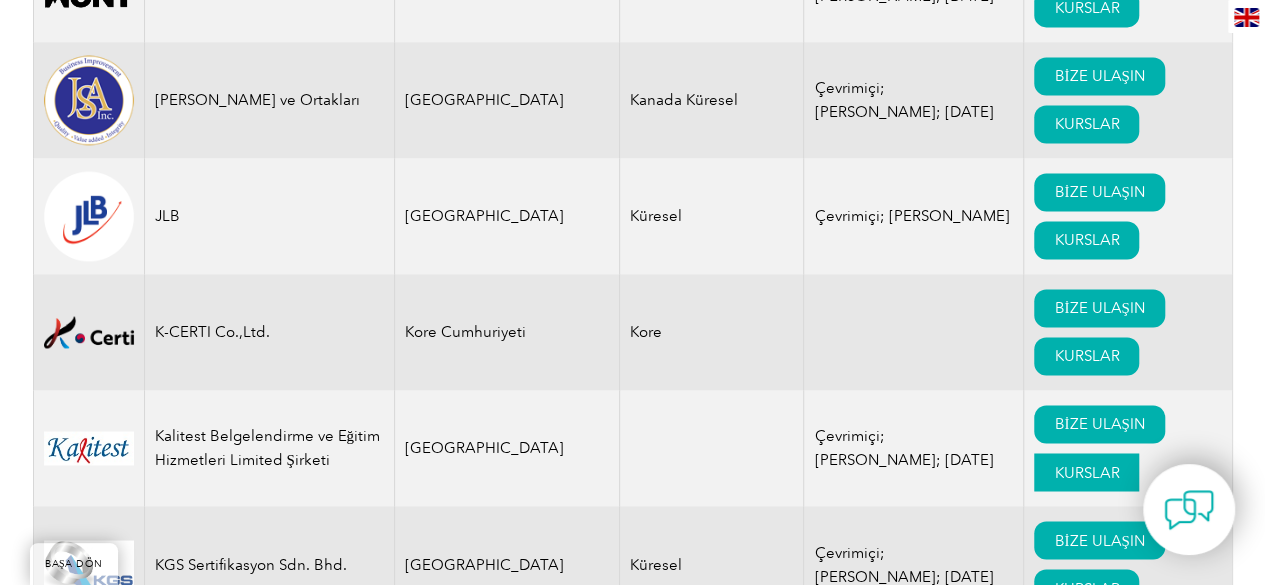 click on "KURSLAR" at bounding box center (1086, 472) 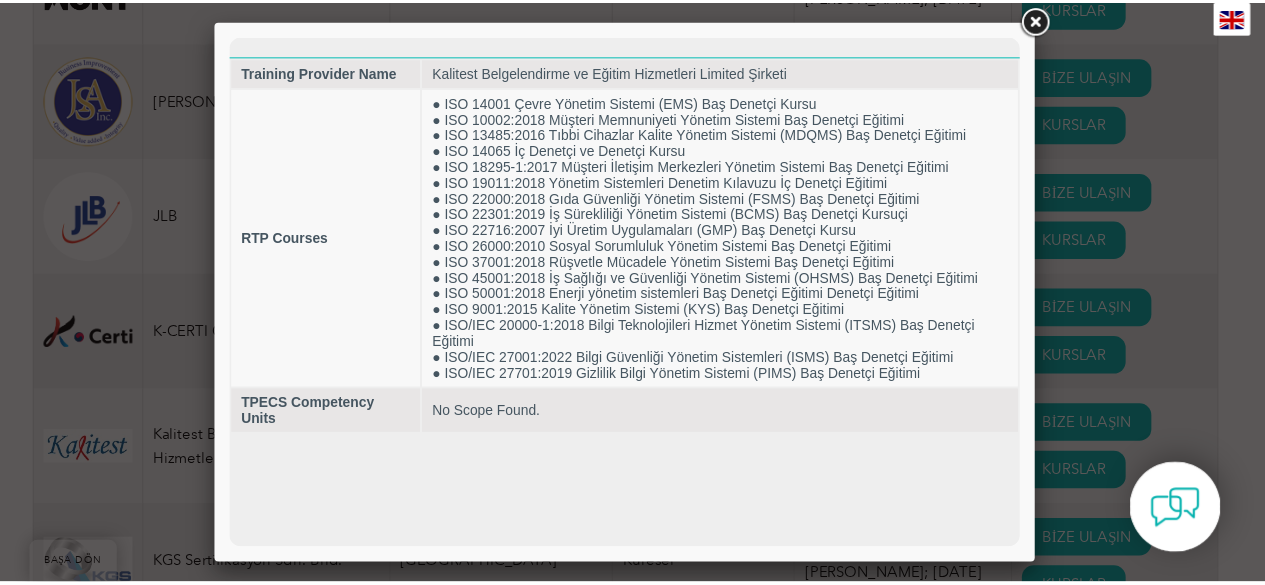 scroll, scrollTop: 0, scrollLeft: 0, axis: both 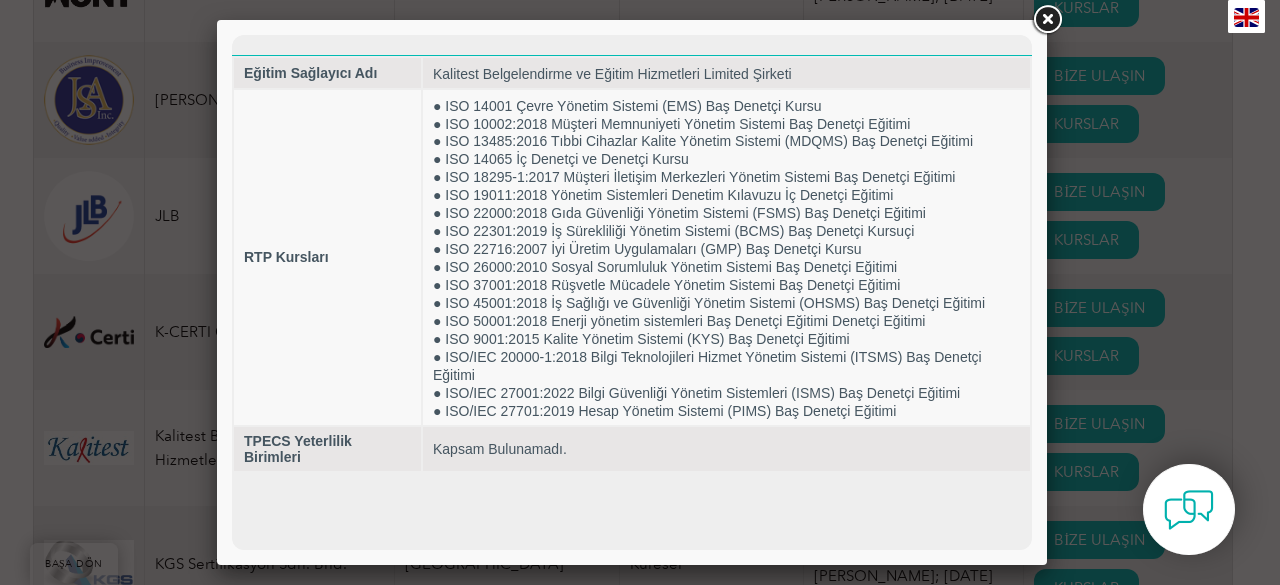 click at bounding box center [1047, 20] 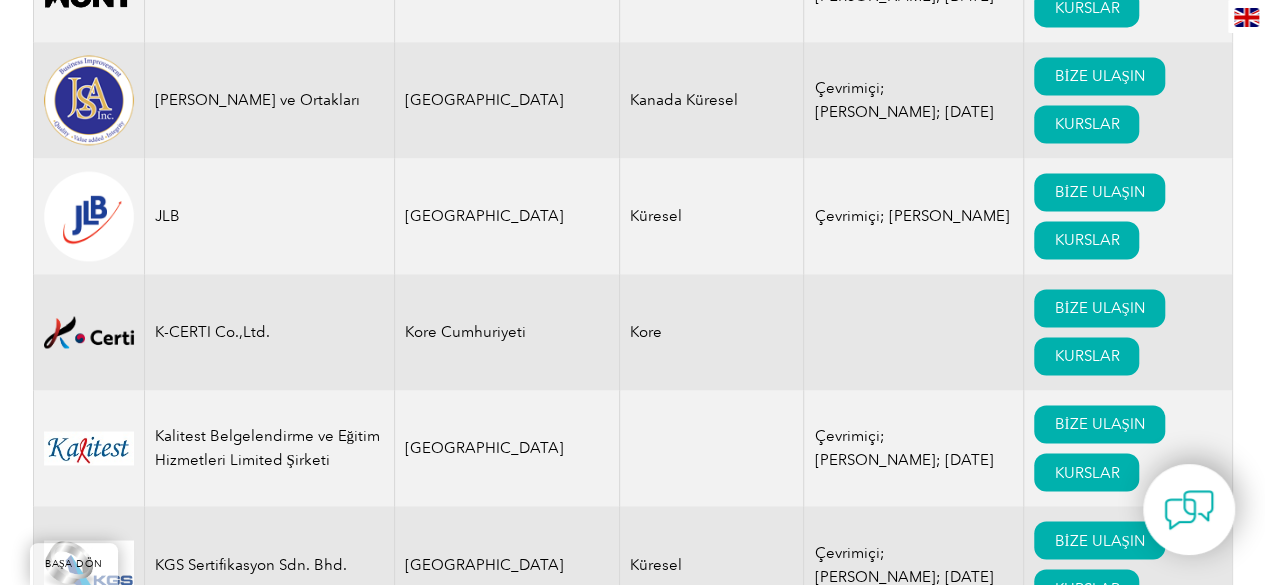 click on "Exemplar Global, mesleki gelişimi ilerletme konusundaki özverimizi paylaşan eğitim sağlayıcıları, danışmanlar ve kuruluşlardan oluşan küresel bir ağ ile gururla çalışmaktadır.
Ortaklarımızın detaylı profillerini ve tekliflerini keşfetmek için aşağıdaki kayıt defterini kullanın. İster becerilerinizi geliştirmek, ister sertifikalı bir kurs bulmak veya güvenilir bir uzmanla iletişime geçmek isteyin, bu kaynak profesyonel yolculuğunuzda size rehberlik etmek ve destek olmak için burada.
Exemplar Global eğitim sertifikasına ilişkin yanlış iddiaların veya Exemplar Global markası ve logosunun onaylanmamış kullanımının listesini görmek için  buraya tıklayın  .
Daha önce Exemplar Global ile ilişkili olan aktif olmayan şirketlerin listesini görmek için  buraya tıklayın  .
İşvereninizden maddi desteğe mi ihtiyacınız var?" at bounding box center (632, 541) 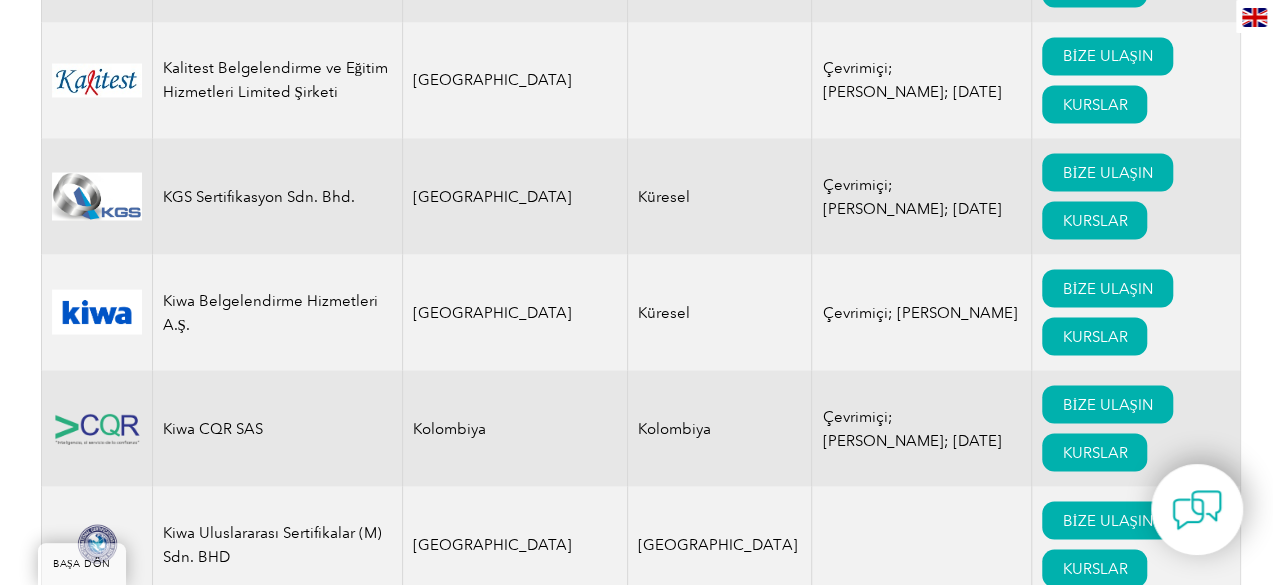 scroll, scrollTop: 17000, scrollLeft: 0, axis: vertical 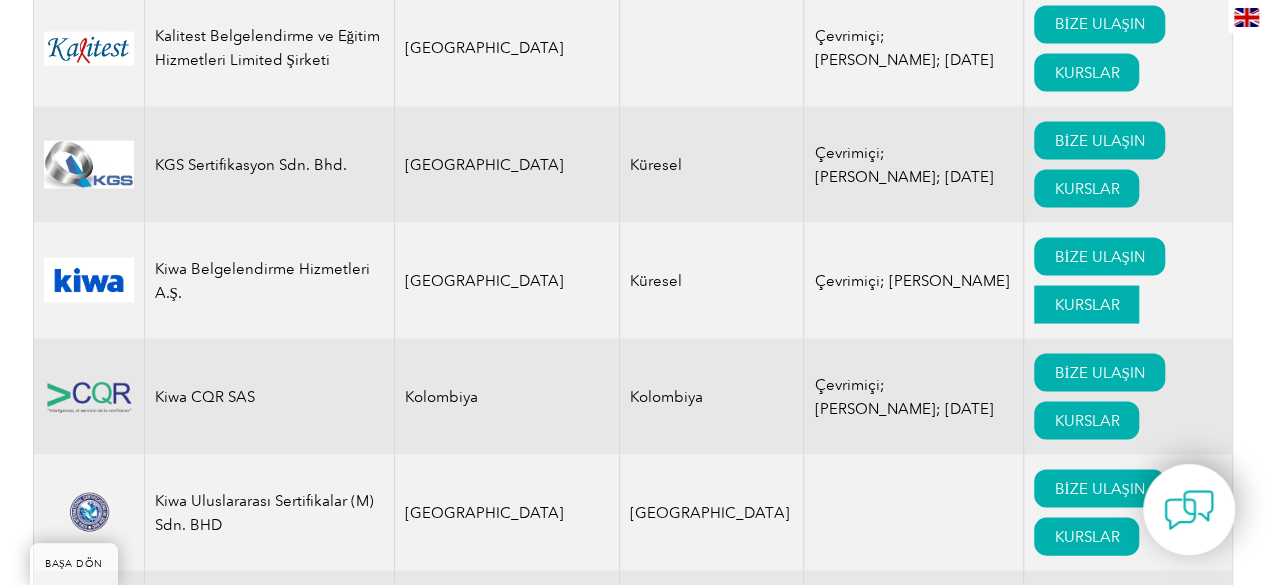 click on "KURSLAR" at bounding box center [1086, 304] 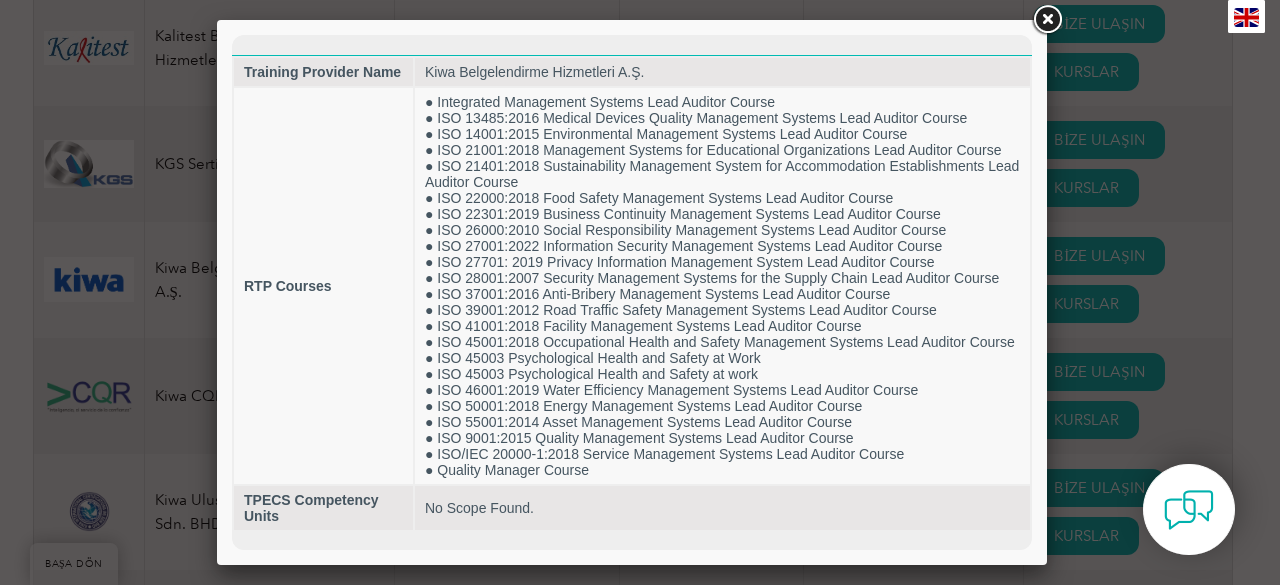 scroll, scrollTop: 0, scrollLeft: 0, axis: both 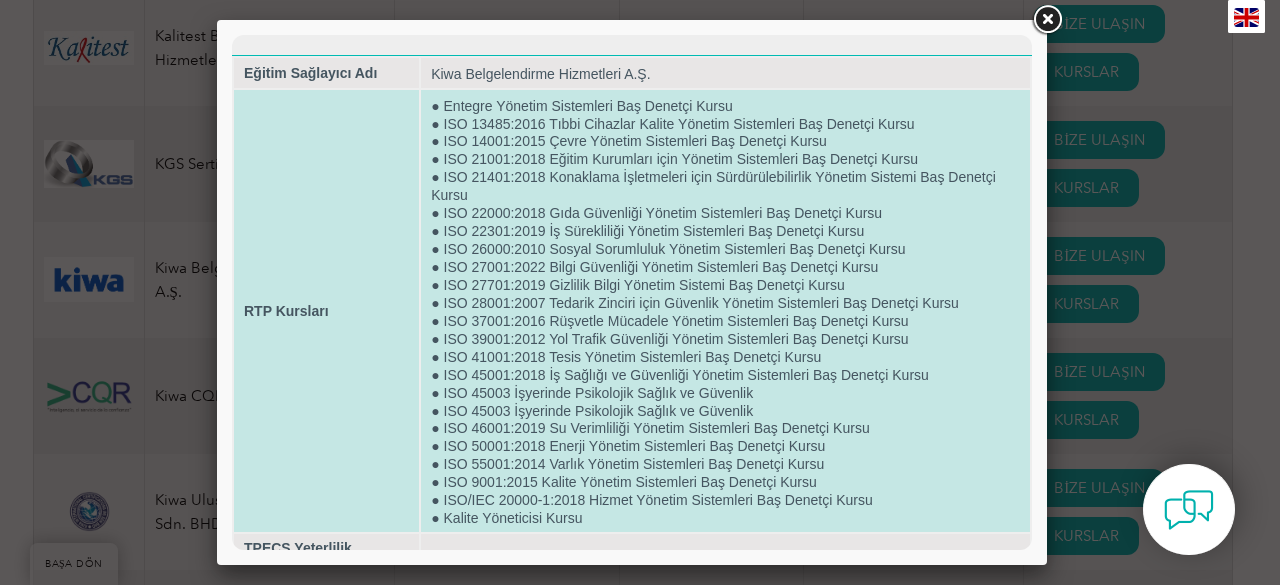 click on "● Entegre Yönetim Sistemleri Baş Denetçi Kursu  ● ISO 13485:2016 Tıbbi Cihazlar Kalite Yönetim Sistemleri Baş Denetçi Kursu  ● ISO 14001:2015 Çevre Yönetim Sistemleri Baş Denetçi Kursu  ● ISO 21001:2018 Eğitim Kurumları için Yönetim Sistemleri Baş Denetçi Kursu  ● ISO 21401:2018 Konaklama İşletmeleri için Sürdürülebilirlik Yönetim Sistemi Baş Denetçi Kursu  ● ISO 22000:2018 Gıda Güvenliği Yönetim Sistemleri Baş Denetçi Kursu  ● ISO 22301:2019 İş Sürekliliği Yönetim Sistemleri Baş Denetçi Kursu  ● ISO 26000:2010 Sosyal Sorumluluk Yönetim Sistemleri Baş Denetçi Kursu  ● ISO 27001:2022 Bilgi Güvenliği Yönetim Sistemleri Baş Denetçi Kursu  ● ISO 27701:2019 Gizlilik Bilgi Yönetim Sistemi Baş Denetçi Kursu  ● ISO 28001:2007 Tedarik Zinciri için Güvenlik Yönetim Sistemleri Baş Denetçi Kursu  ● ISO 37001:2016 Rüşvetle Mücadele Yönetim Sistemleri Baş Denetçi Kursu  ● ISO 41001:2018 Tesis Yönetim Sistemleri Baş Denetçi Kursu" at bounding box center [725, 311] 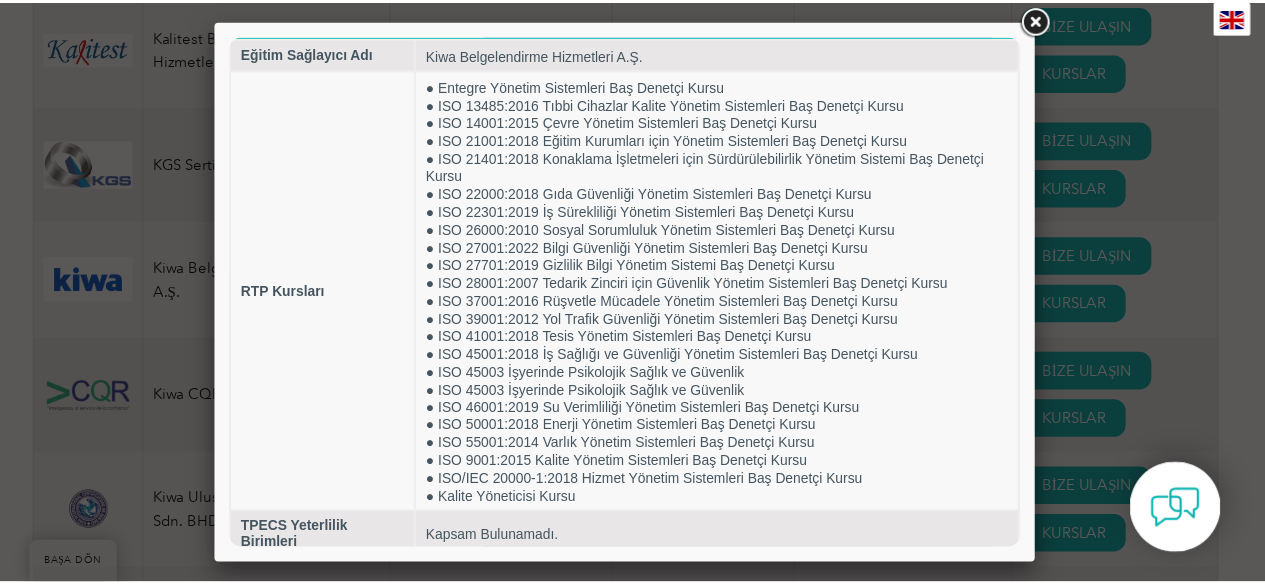 scroll, scrollTop: 0, scrollLeft: 0, axis: both 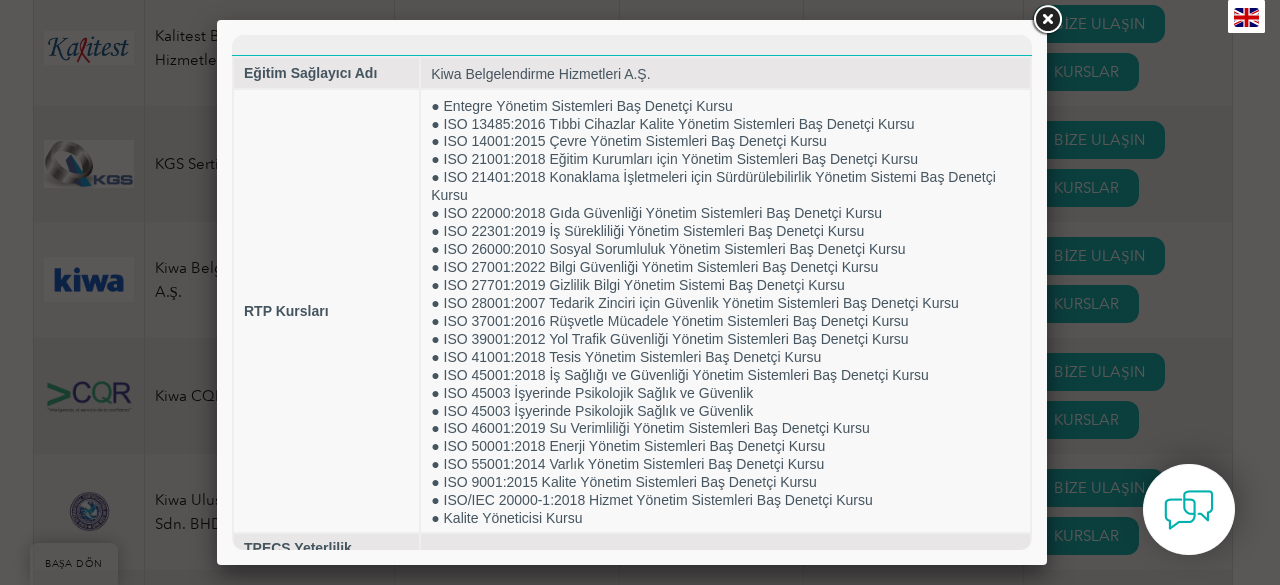 click at bounding box center [1047, 20] 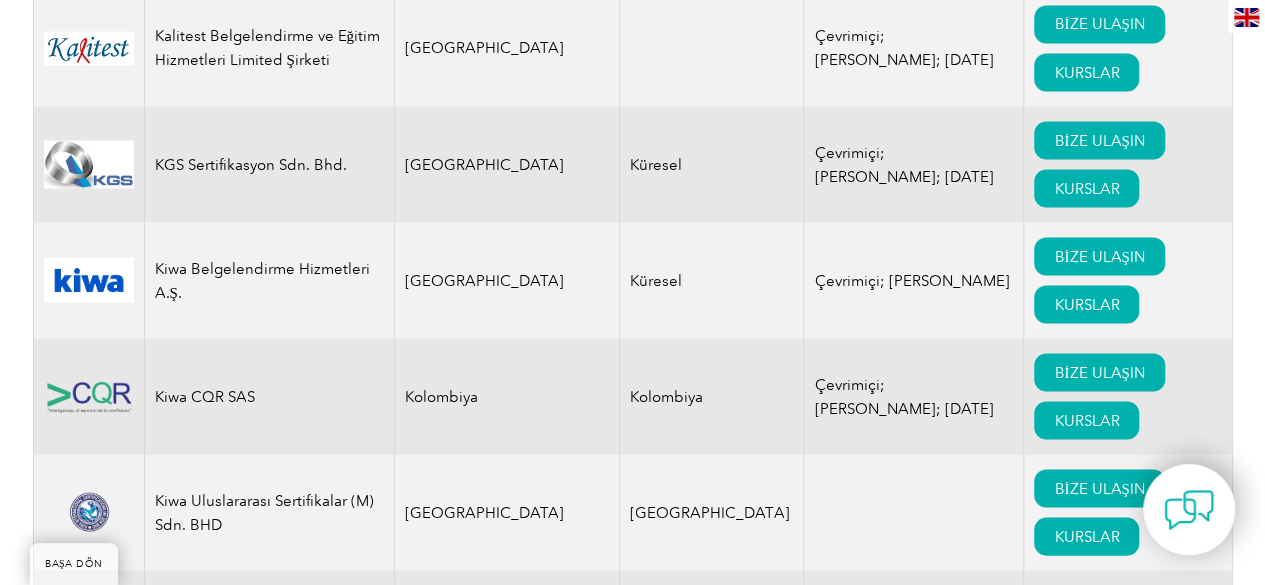 click on "Exemplar Global, mesleki gelişimi ilerletme konusundaki özverimizi paylaşan eğitim sağlayıcıları, danışmanlar ve kuruluşlardan oluşan küresel bir ağ ile gururla çalışmaktadır.
Ortaklarımızın detaylı profillerini ve tekliflerini keşfetmek için aşağıdaki kayıt defterini kullanın. İster becerilerinizi geliştirmek, ister sertifikalı bir kurs bulmak veya güvenilir bir uzmanla iletişime geçmek isteyin, bu kaynak profesyonel yolculuğunuzda size rehberlik etmek ve destek olmak için burada.
Exemplar Global eğitim sertifikasına ilişkin yanlış iddiaların veya Exemplar Global markası ve logosunun onaylanmamış kullanımının listesini görmek için  buraya tıklayın  .
Daha önce Exemplar Global ile ilişkili olan aktif olmayan şirketlerin listesini görmek için  buraya tıklayın  .
İşvereninizden maddi desteğe mi ihtiyacınız var?" at bounding box center [632, 141] 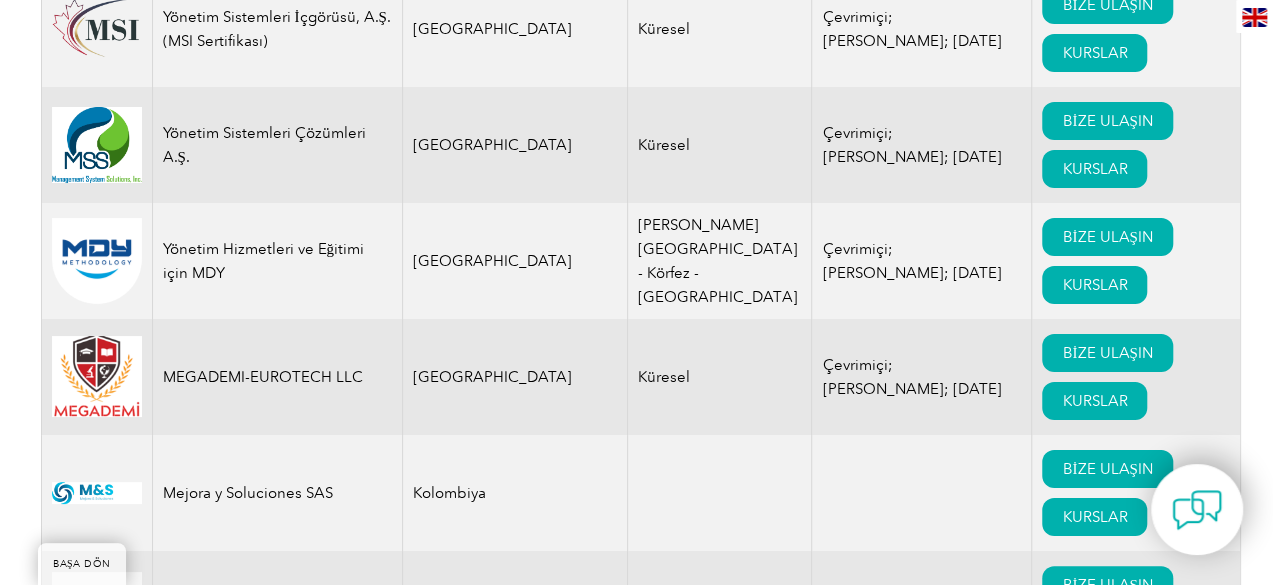 scroll, scrollTop: 18920, scrollLeft: 0, axis: vertical 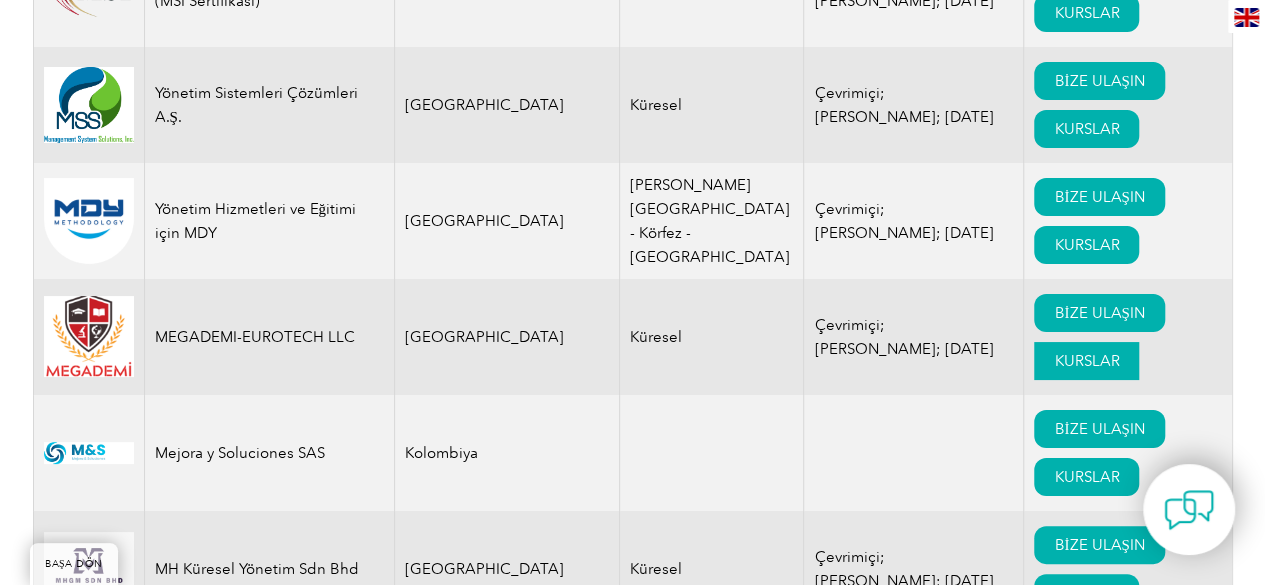 click on "KURSLAR" at bounding box center (1086, 361) 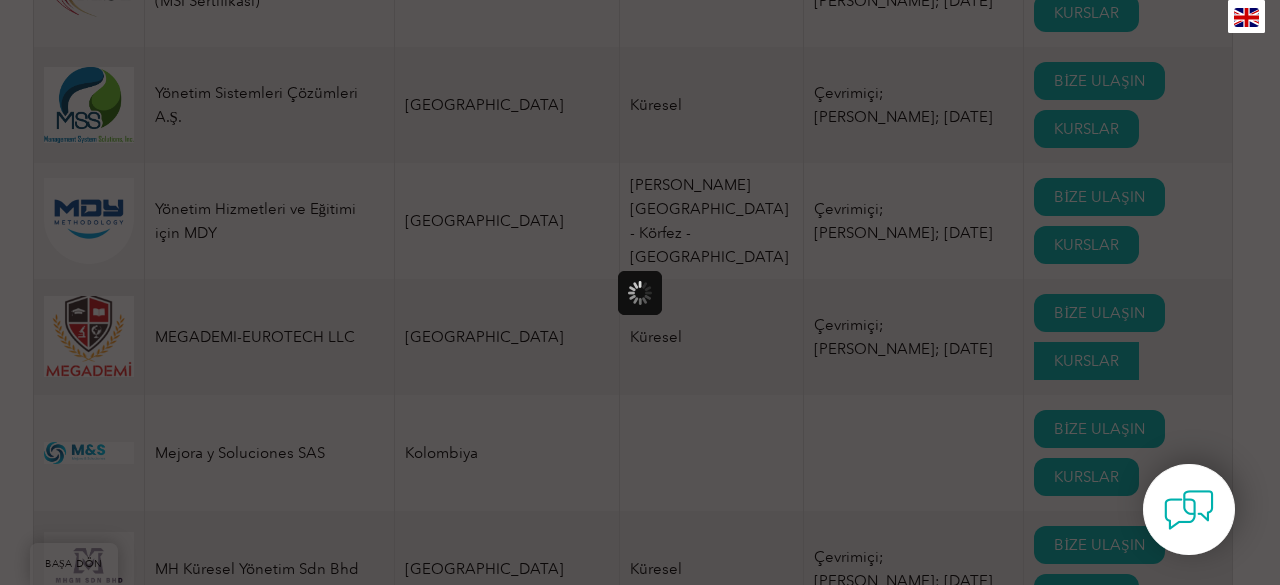 scroll, scrollTop: 0, scrollLeft: 0, axis: both 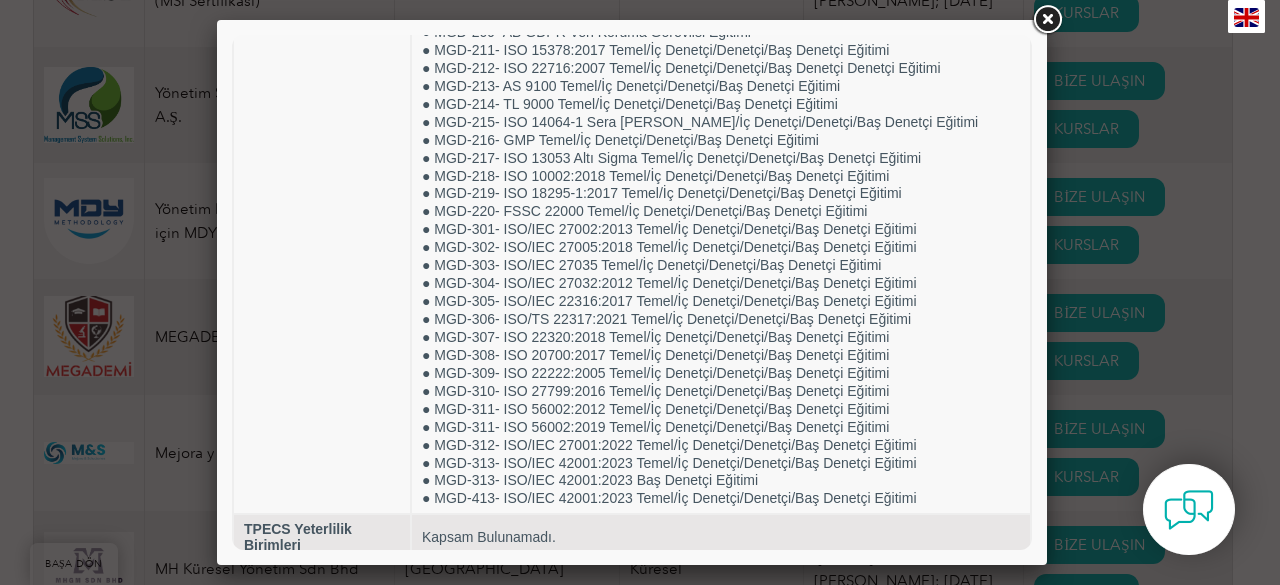 click at bounding box center [1047, 20] 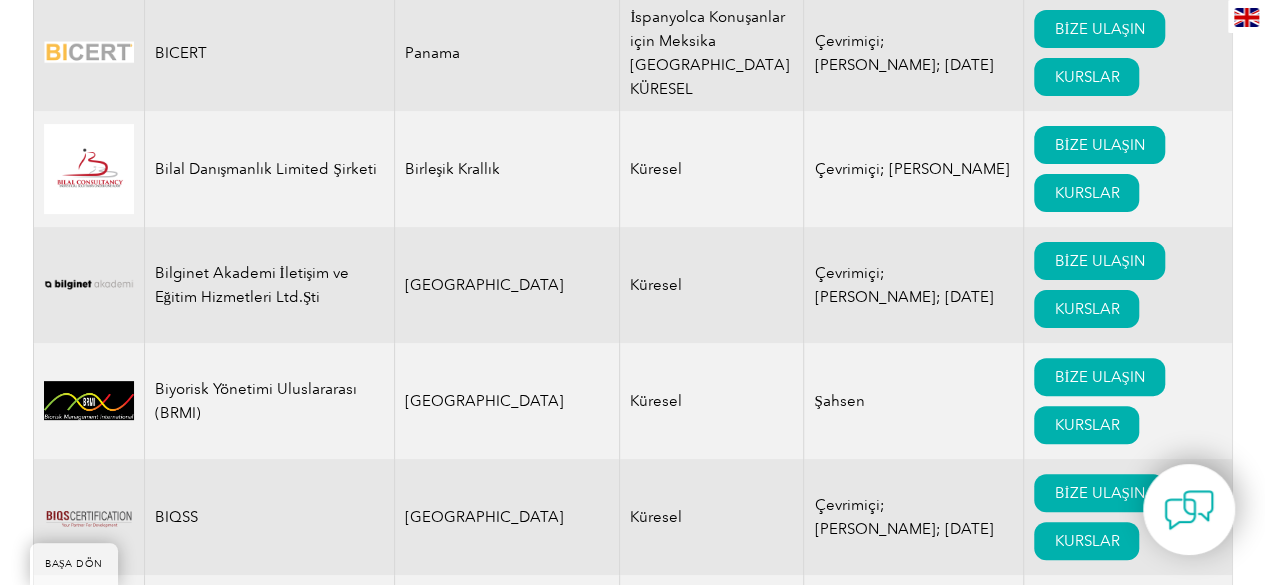 scroll, scrollTop: 0, scrollLeft: 0, axis: both 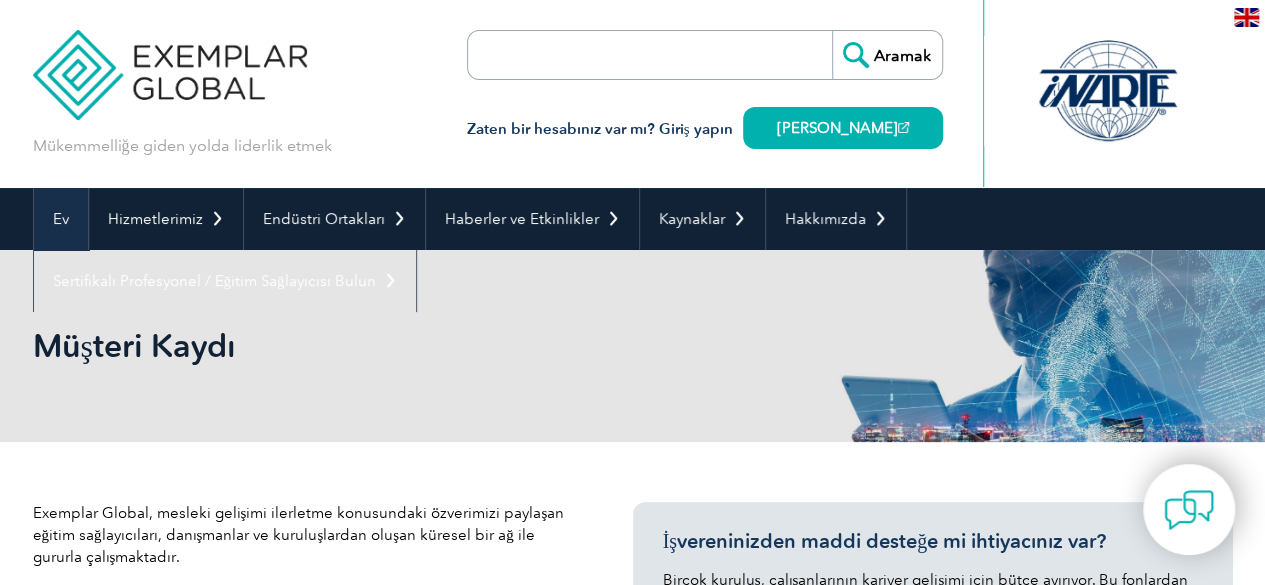 click on "Ev" at bounding box center (61, 219) 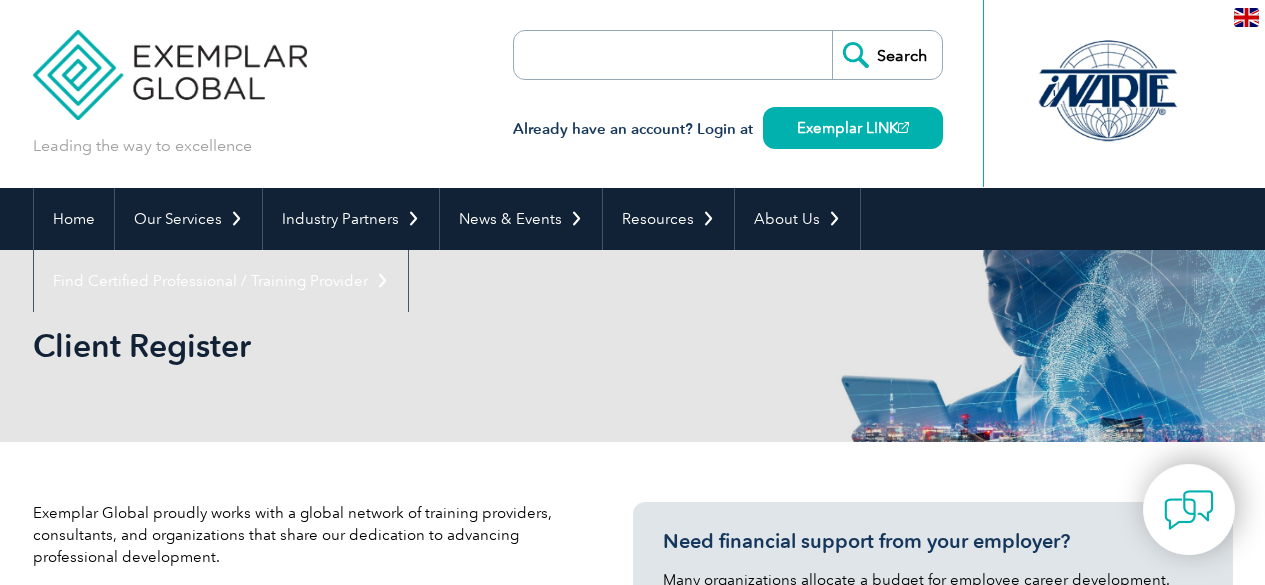 scroll, scrollTop: 0, scrollLeft: 0, axis: both 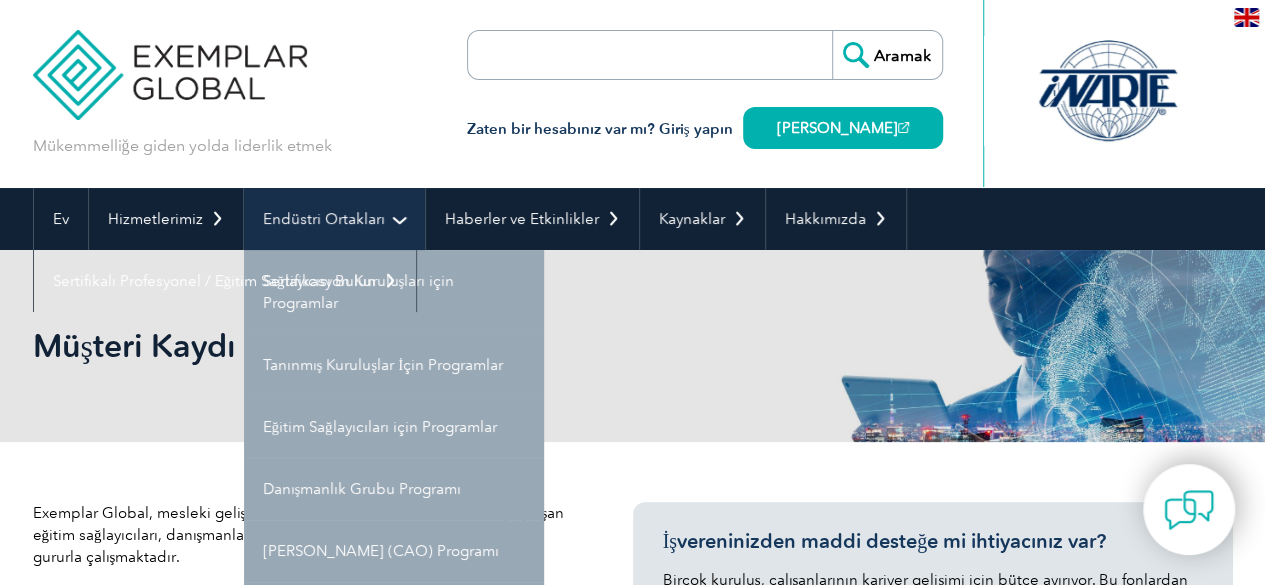 click on "Endüstri Ortakları" at bounding box center [334, 219] 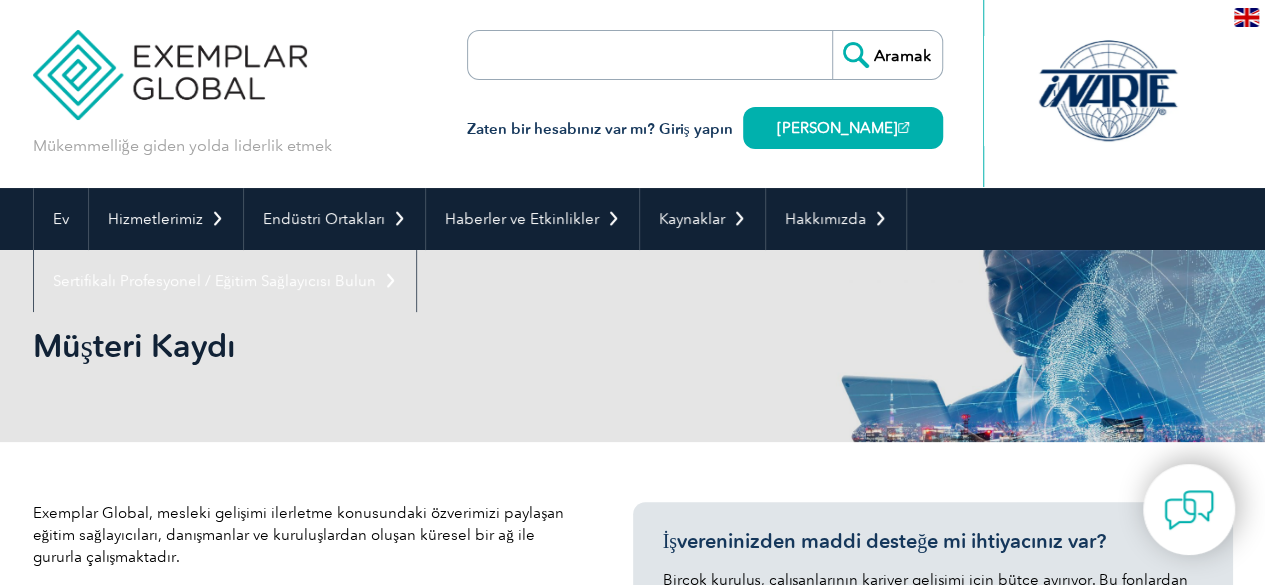 click on "Müşteri Kaydı" at bounding box center (134, 345) 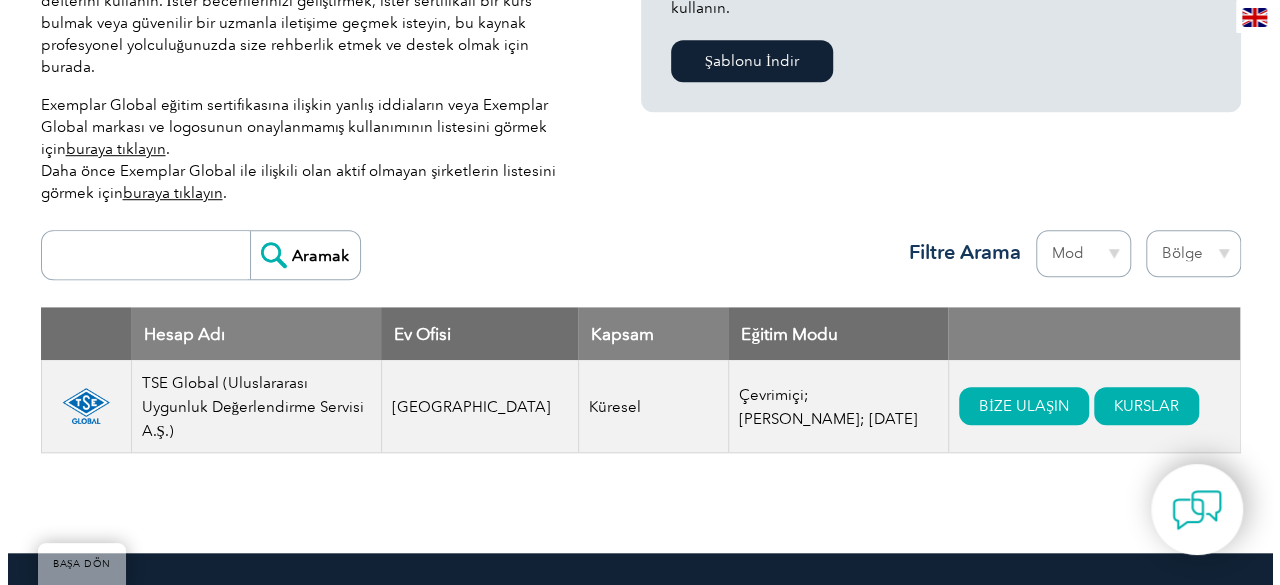 scroll, scrollTop: 640, scrollLeft: 0, axis: vertical 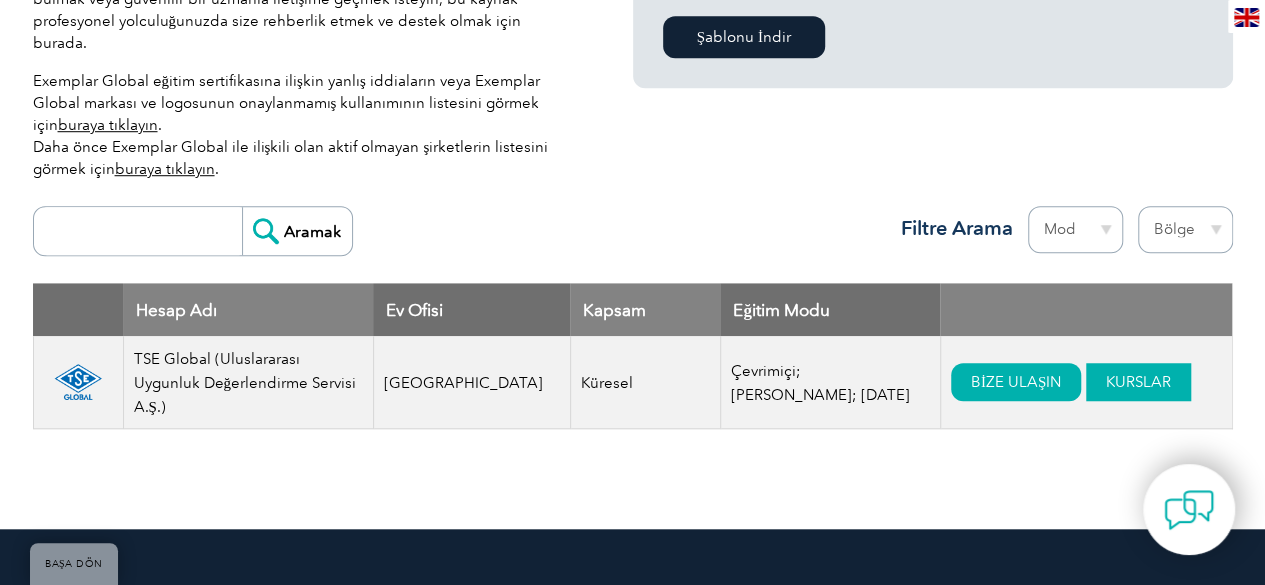 click on "KURSLAR" at bounding box center [1138, 382] 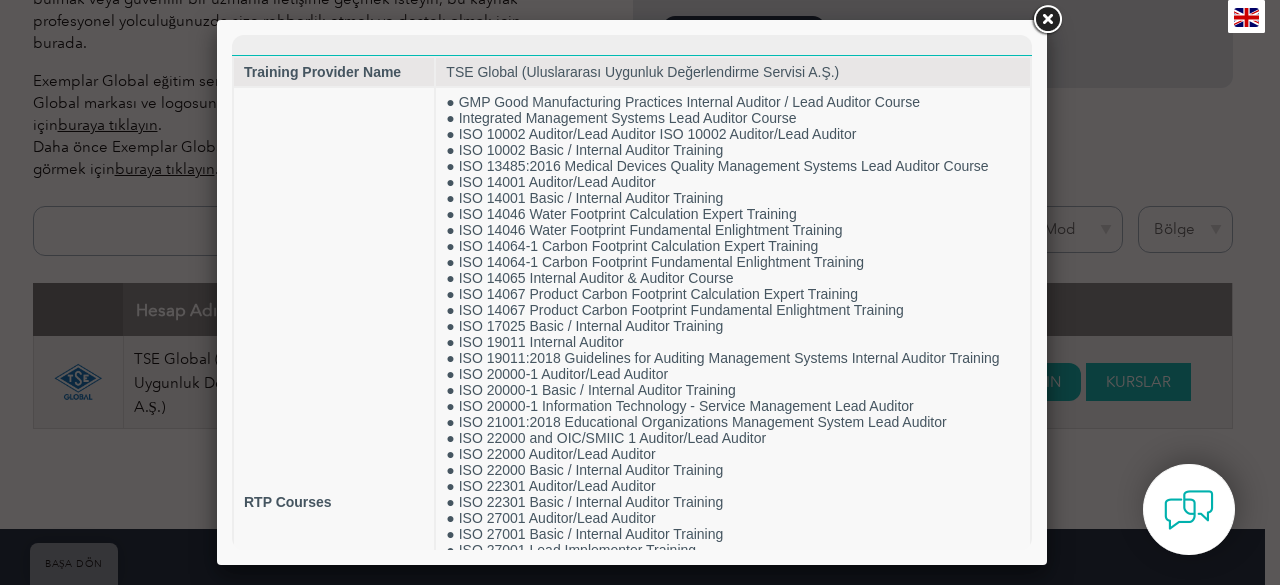 scroll, scrollTop: 0, scrollLeft: 0, axis: both 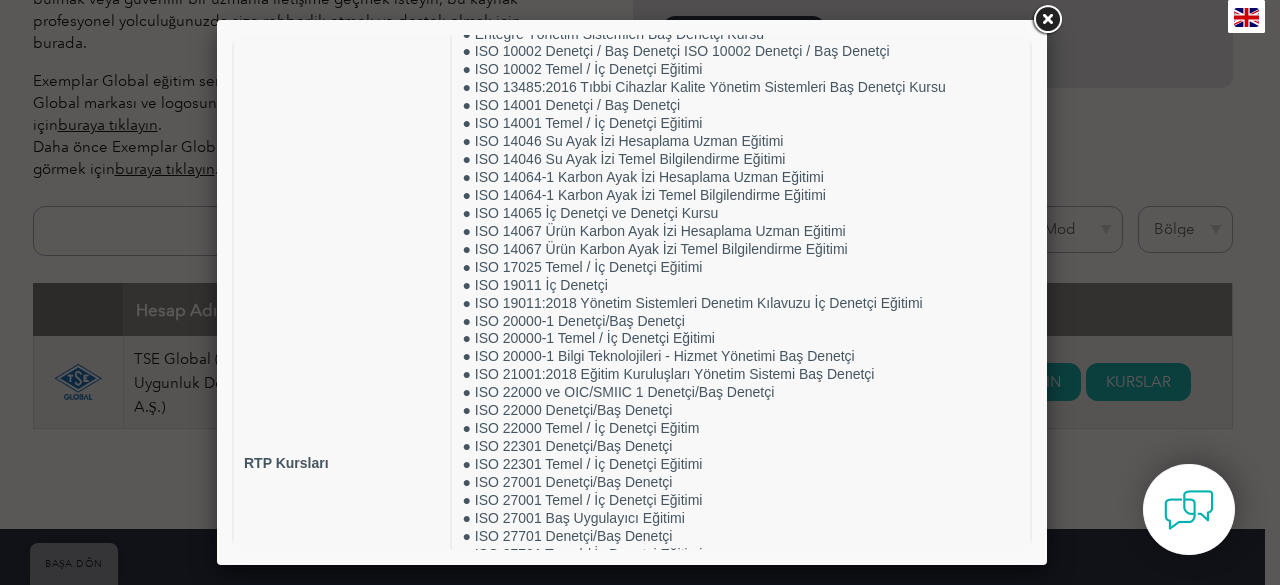 click at bounding box center [1047, 20] 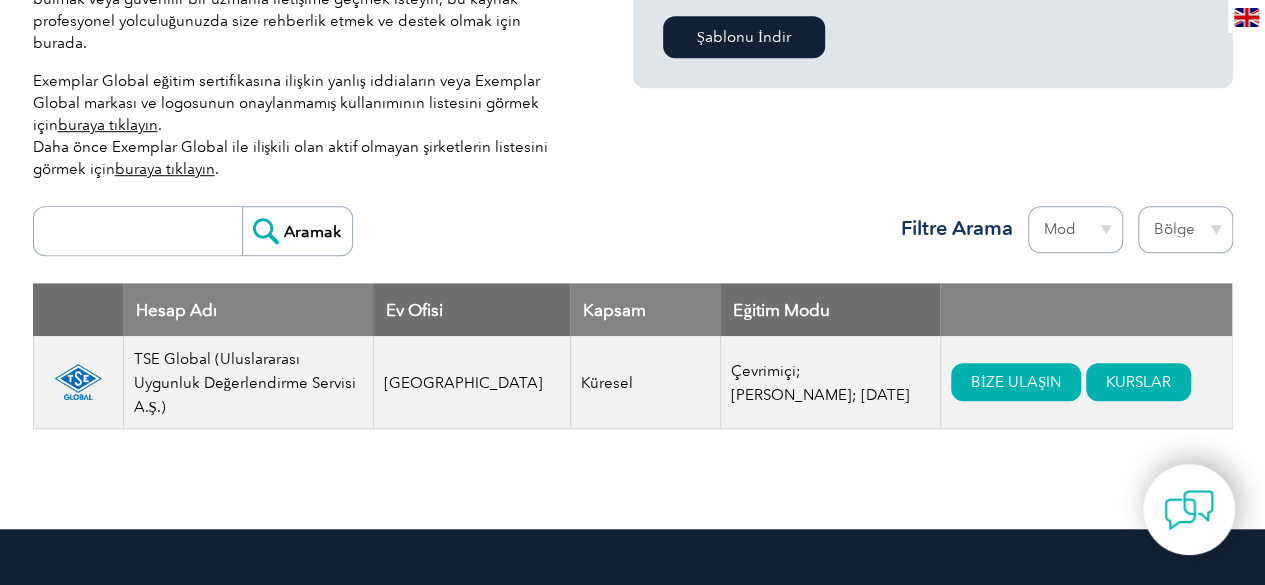 scroll, scrollTop: 0, scrollLeft: 0, axis: both 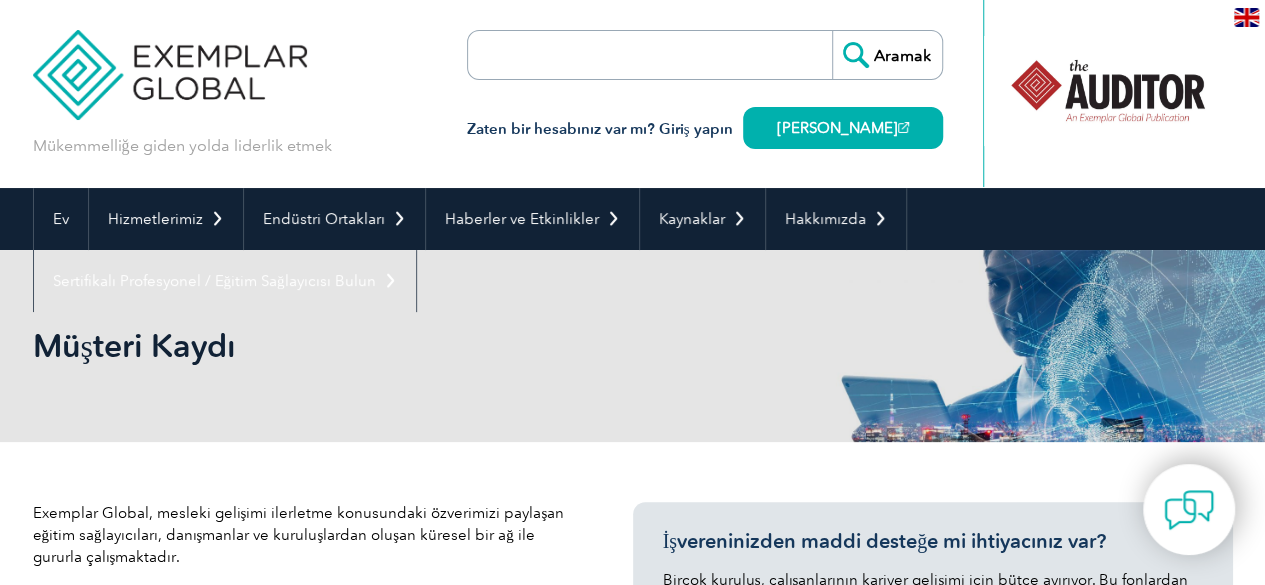 click on "Exemplar Global, mesleki gelişimi ilerletme konusundaki özverimizi paylaşan eğitim sağlayıcıları, danışmanlar ve kuruluşlardan oluşan küresel bir ağ ile gururla çalışmaktadır.
Ortaklarımızın detaylı profillerini ve tekliflerini keşfetmek için aşağıdaki kayıt defterini kullanın. İster becerilerinizi geliştirmek, ister sertifikalı bir kurs bulmak veya güvenilir bir uzmanla iletişime geçmek isteyin, bu kaynak profesyonel yolculuğunuzda size rehberlik etmek ve destek olmak için burada.
Exemplar Global eğitim sertifikasına ilişkin yanlış iddiaların veya Exemplar Global markası ve logosunun onaylanmamış kullanımının listesini görmek için  buraya tıklayın  .
Daha önce Exemplar Global ile ilişkili olan aktif olmayan şirketlerin listesini görmek için  buraya tıklayın  .
İşvereninizden maddi desteğe mi ihtiyacınız var?
Şablonu İndir" at bounding box center (633, 805) 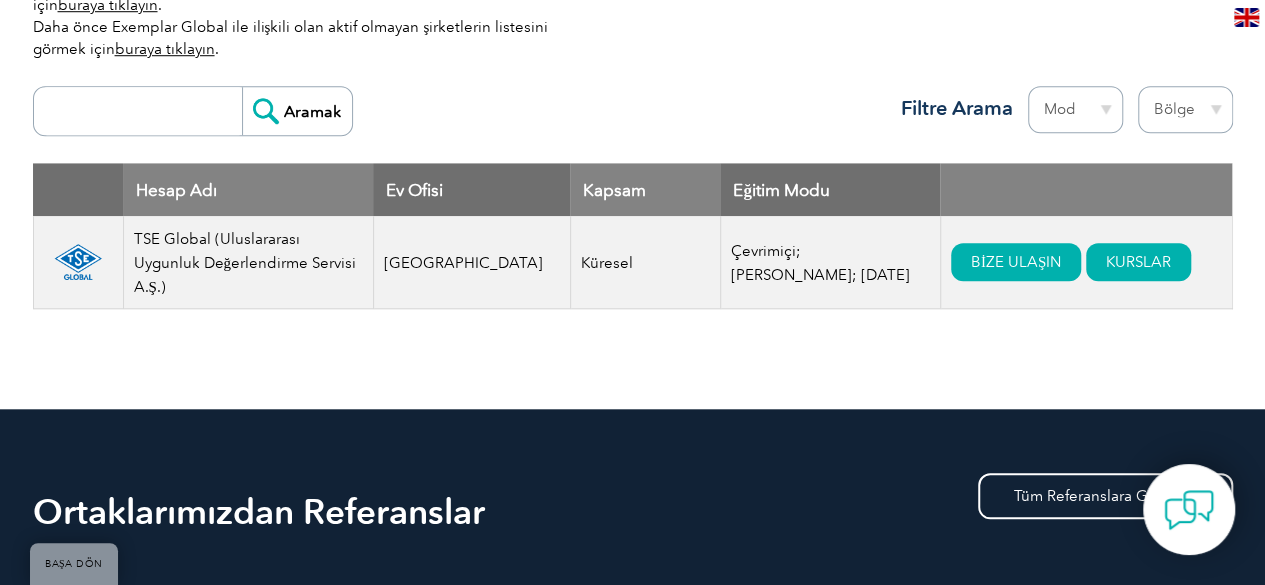 scroll, scrollTop: 720, scrollLeft: 0, axis: vertical 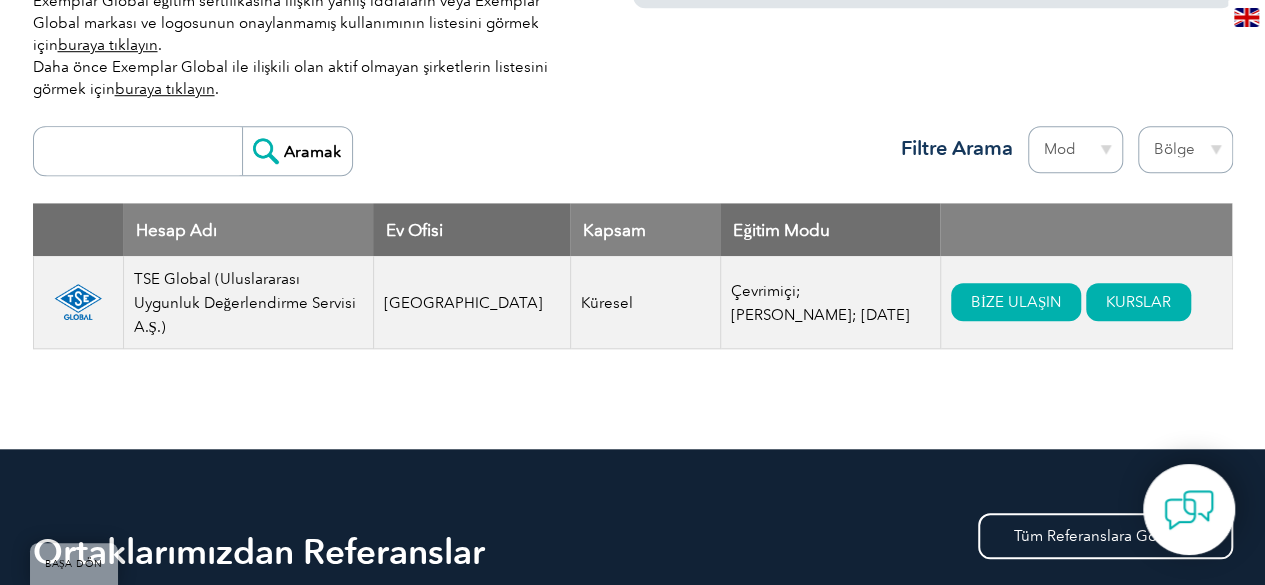 click at bounding box center [143, 151] 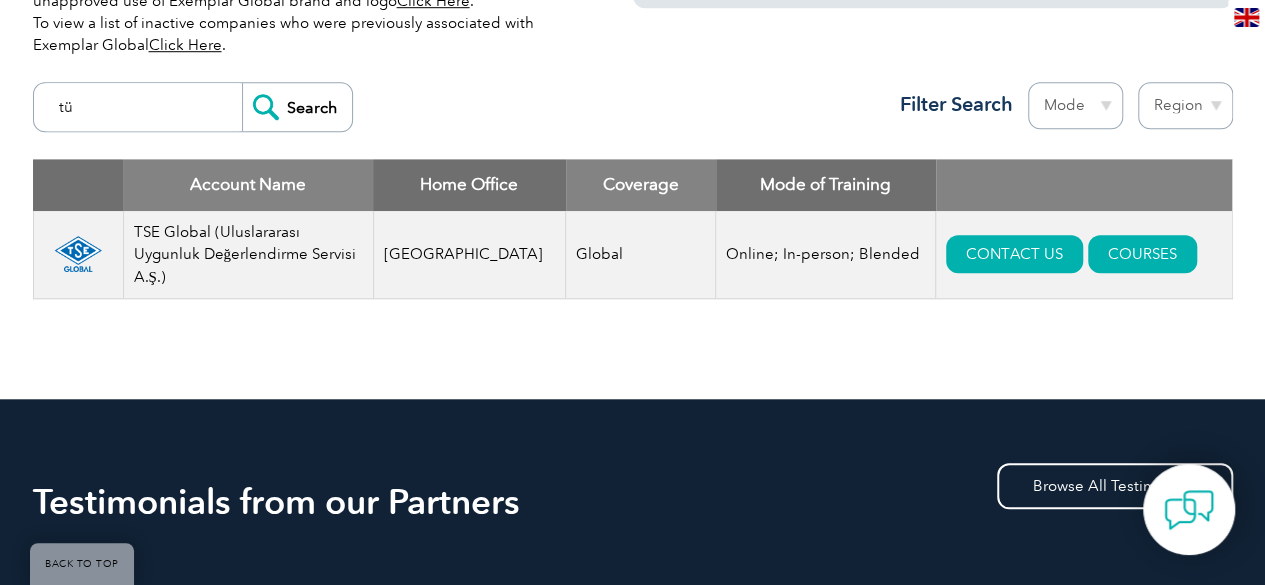 click on "tü" at bounding box center [143, 107] 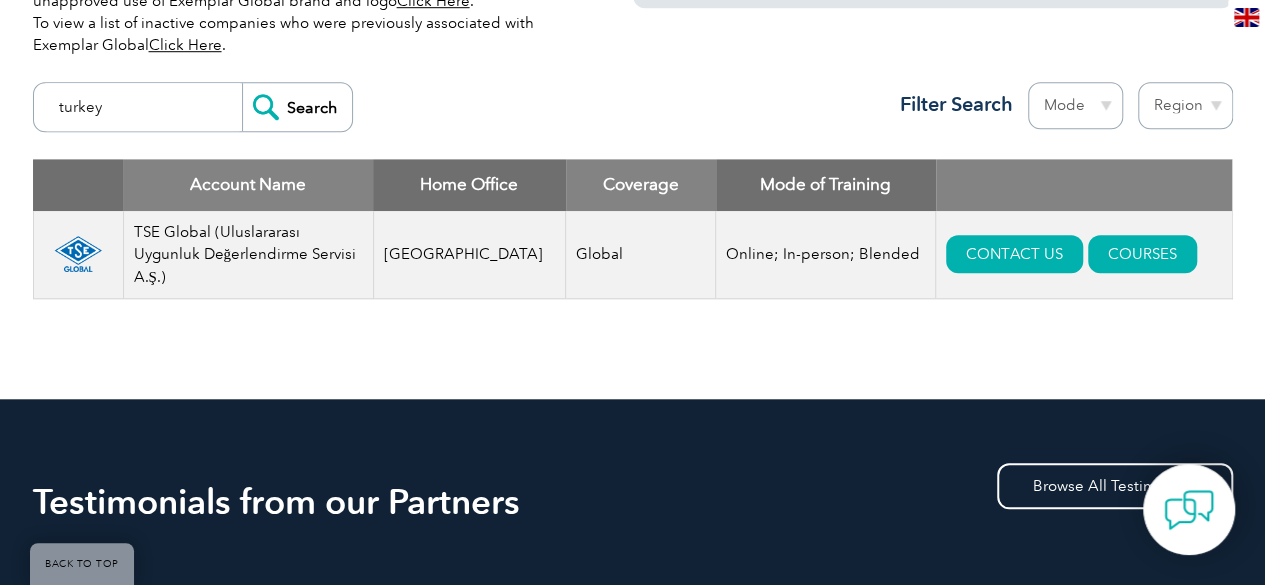 type on "turkey" 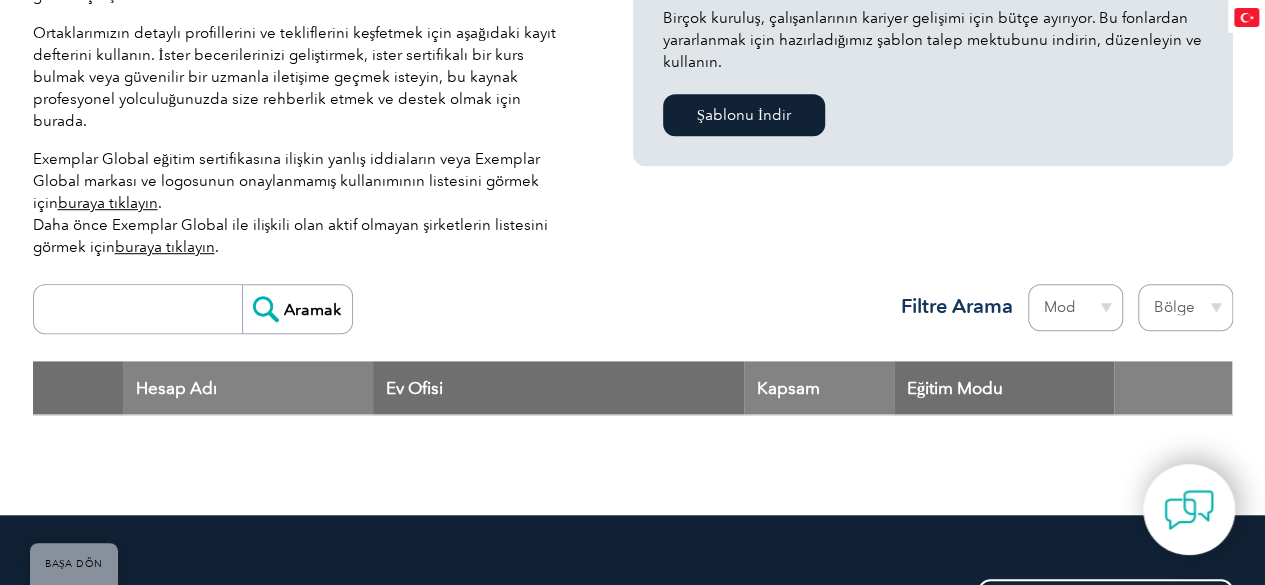 scroll, scrollTop: 560, scrollLeft: 0, axis: vertical 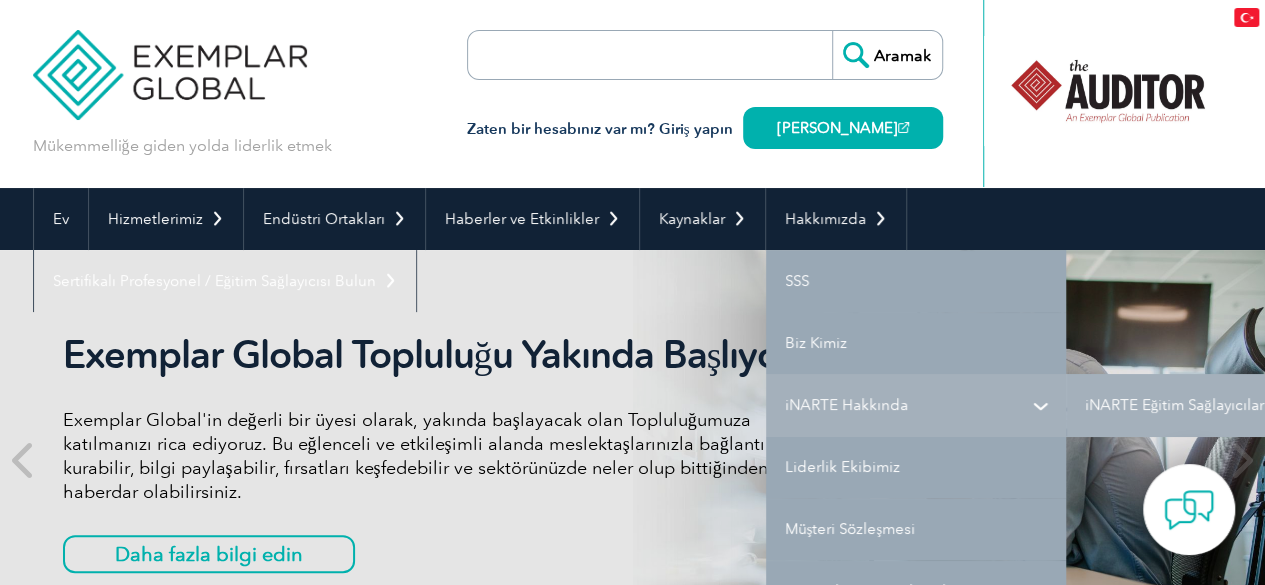 click on "iNARTE Hakkında" at bounding box center (916, 405) 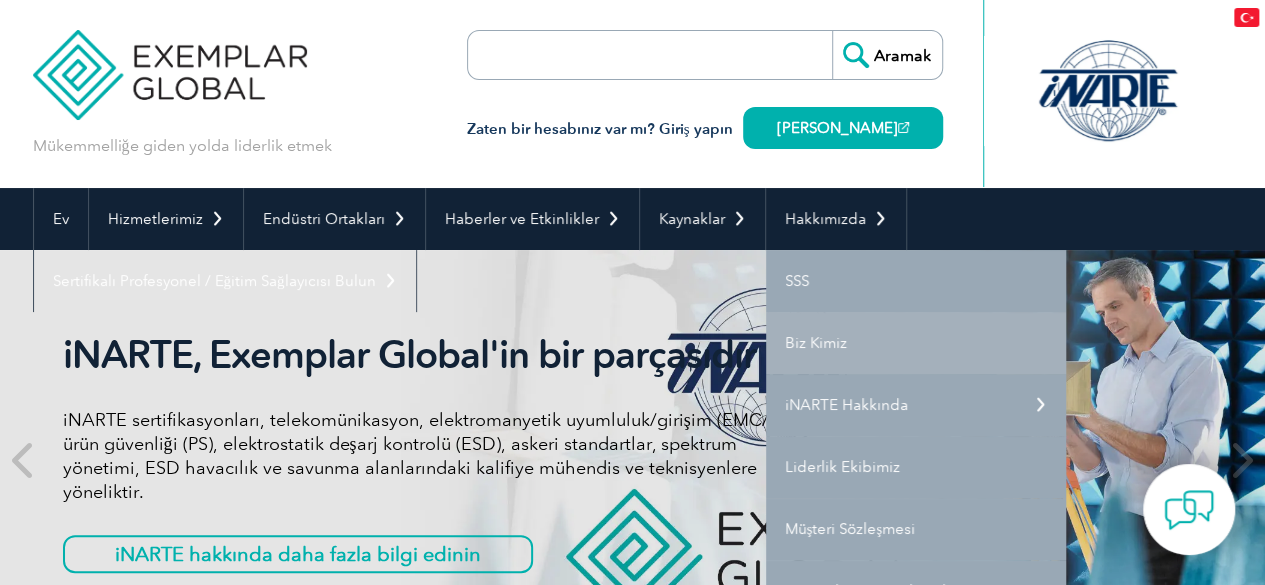 click on "Biz Kimiz" at bounding box center [816, 343] 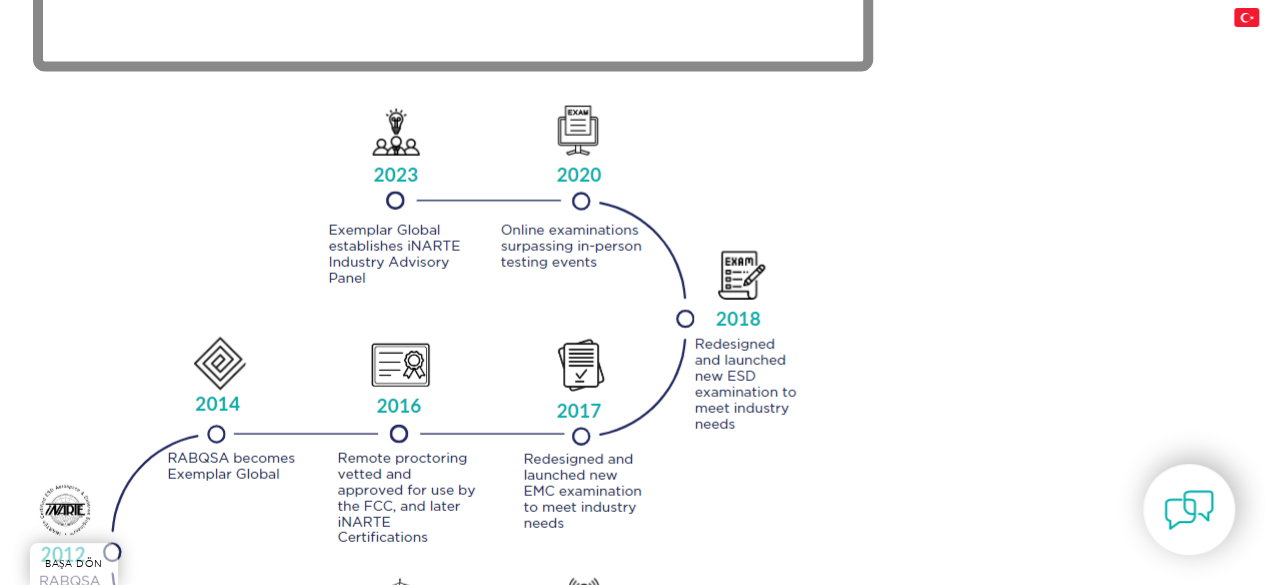 scroll, scrollTop: 2240, scrollLeft: 0, axis: vertical 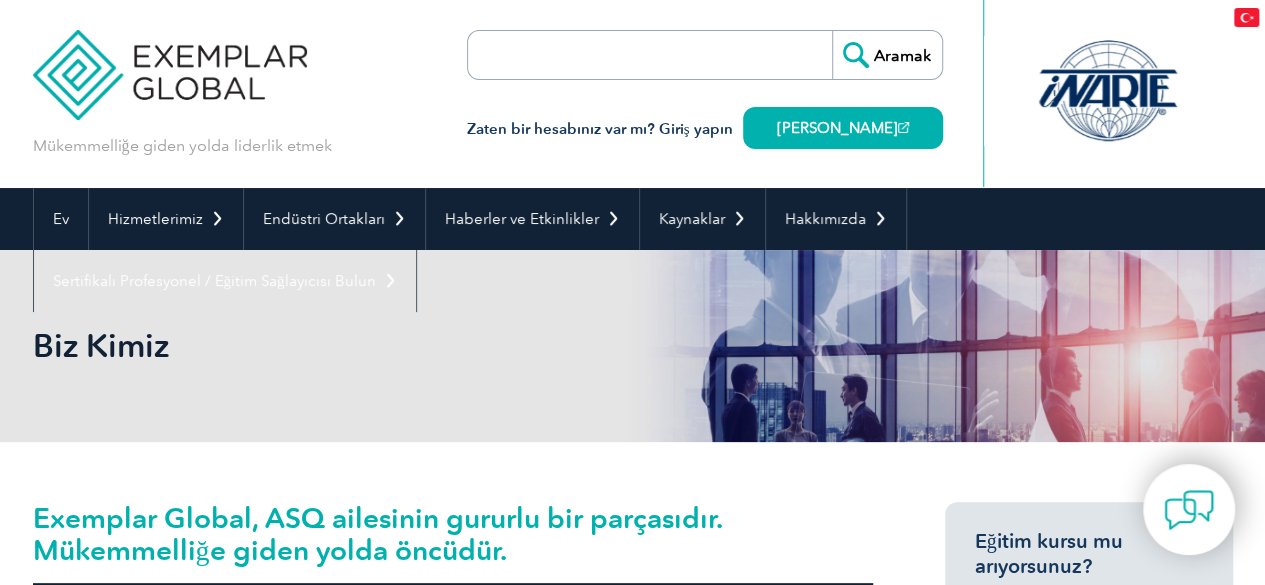 click on "Exemplar Global, ASQ ailesinin gururlu bir parçasıdır. Mükemmelliğe giden yolda öncüdür." at bounding box center [378, 534] 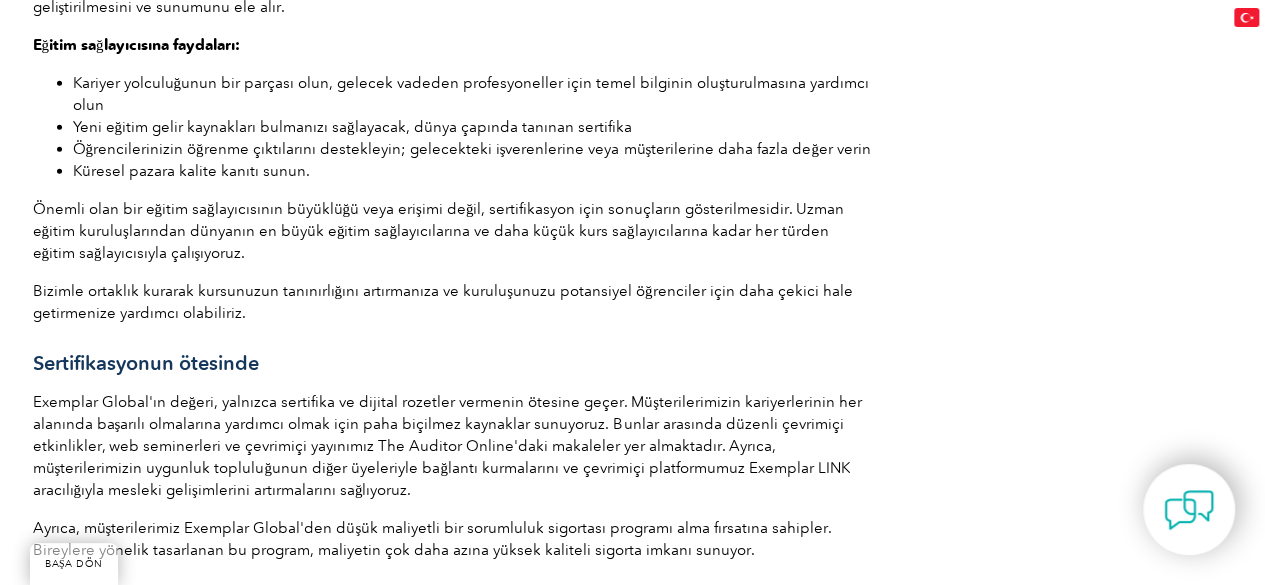 scroll, scrollTop: 2960, scrollLeft: 0, axis: vertical 